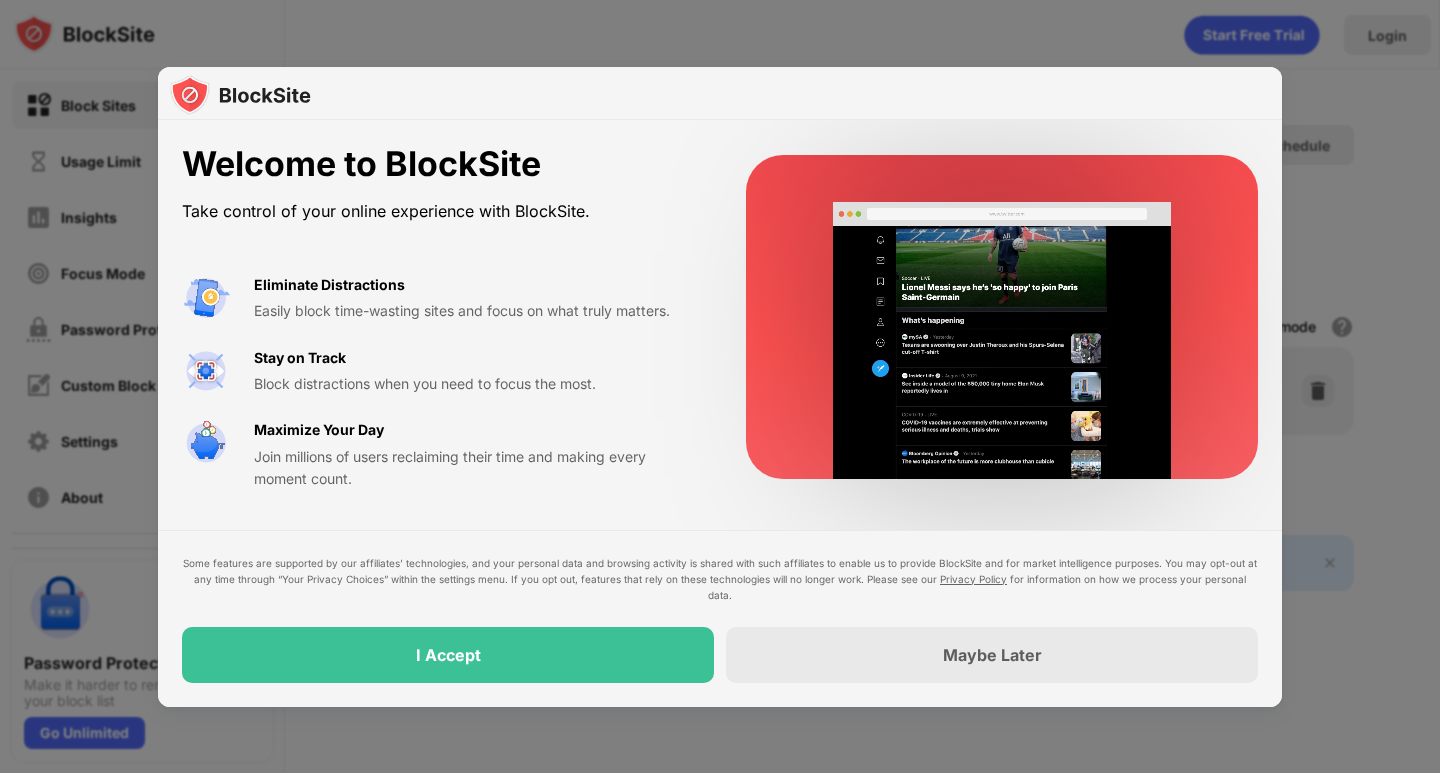 scroll, scrollTop: 0, scrollLeft: 0, axis: both 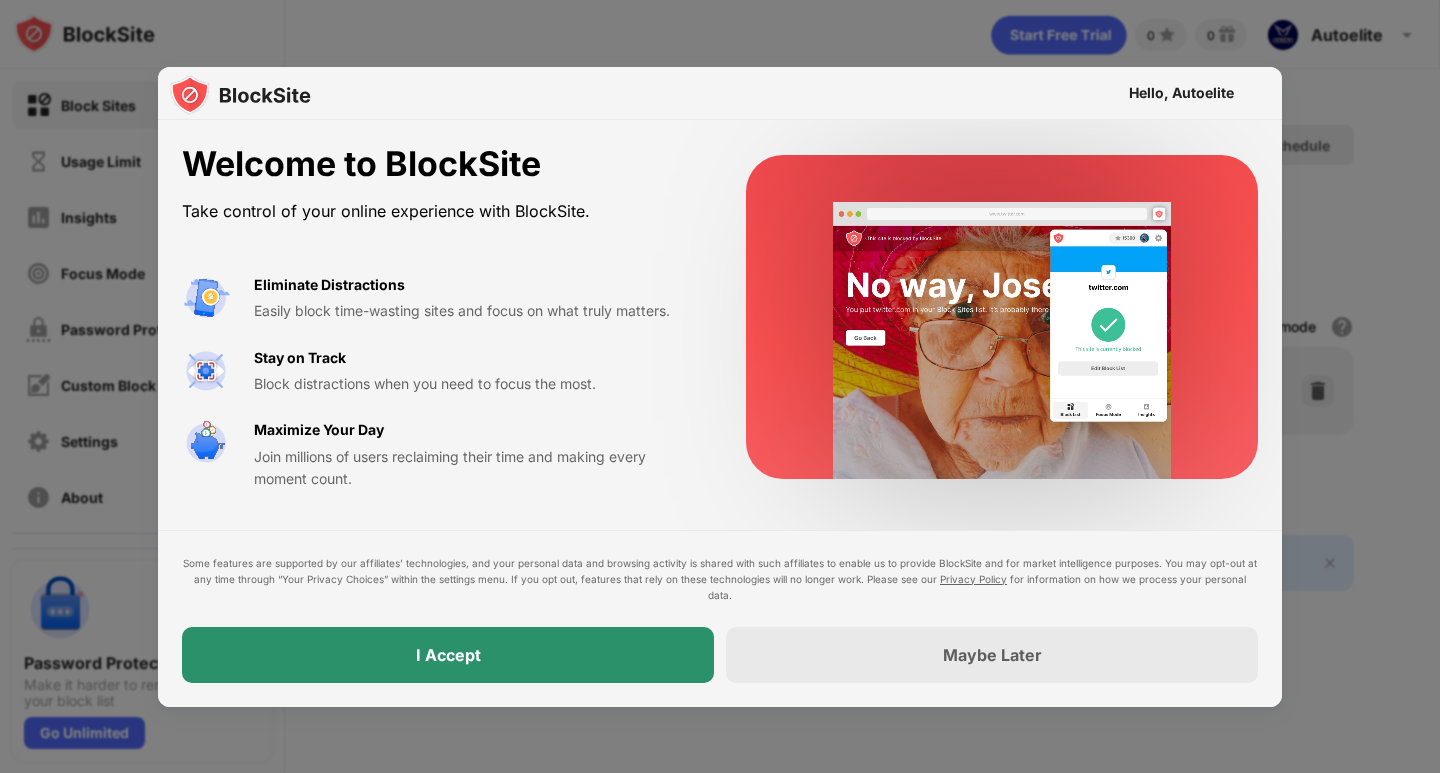 click on "I Accept" at bounding box center (448, 655) 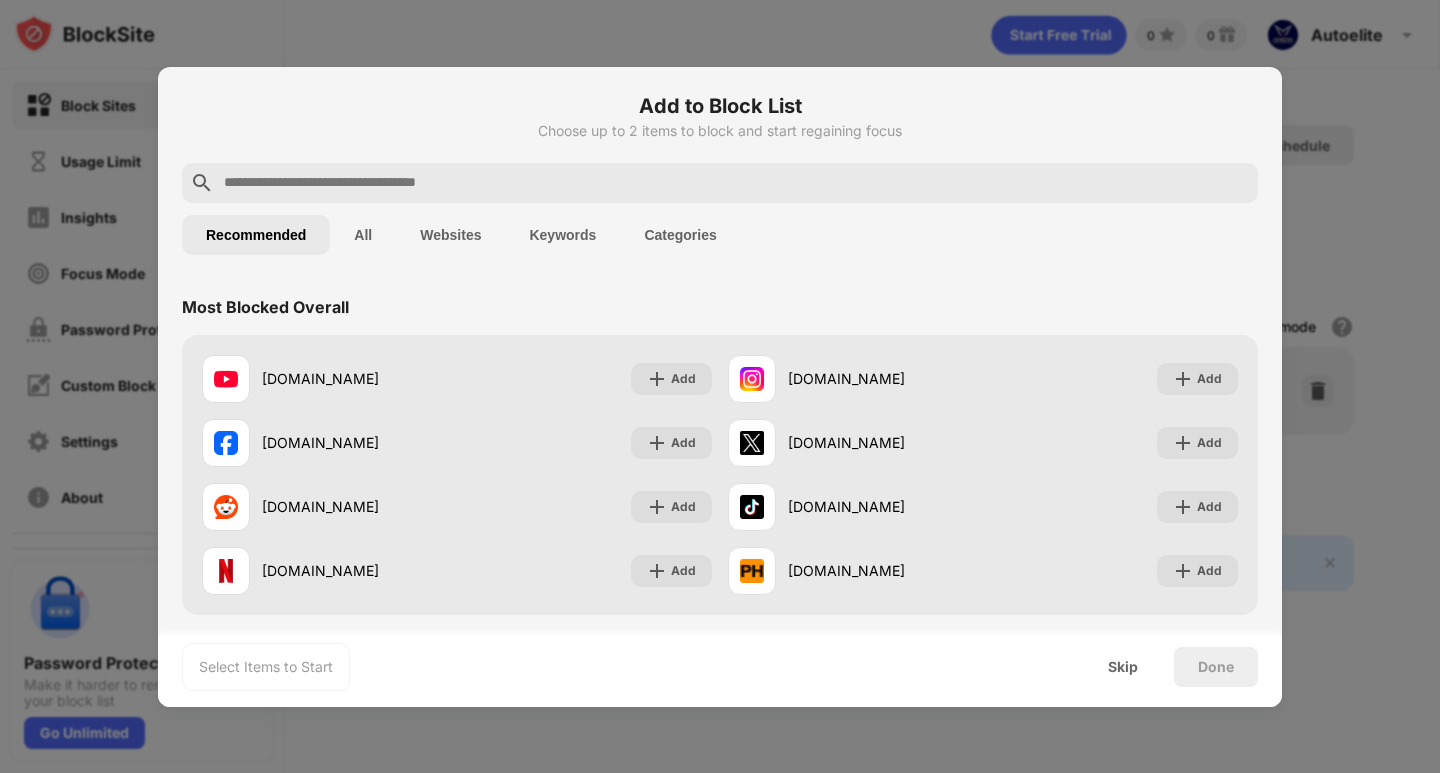 click at bounding box center [736, 183] 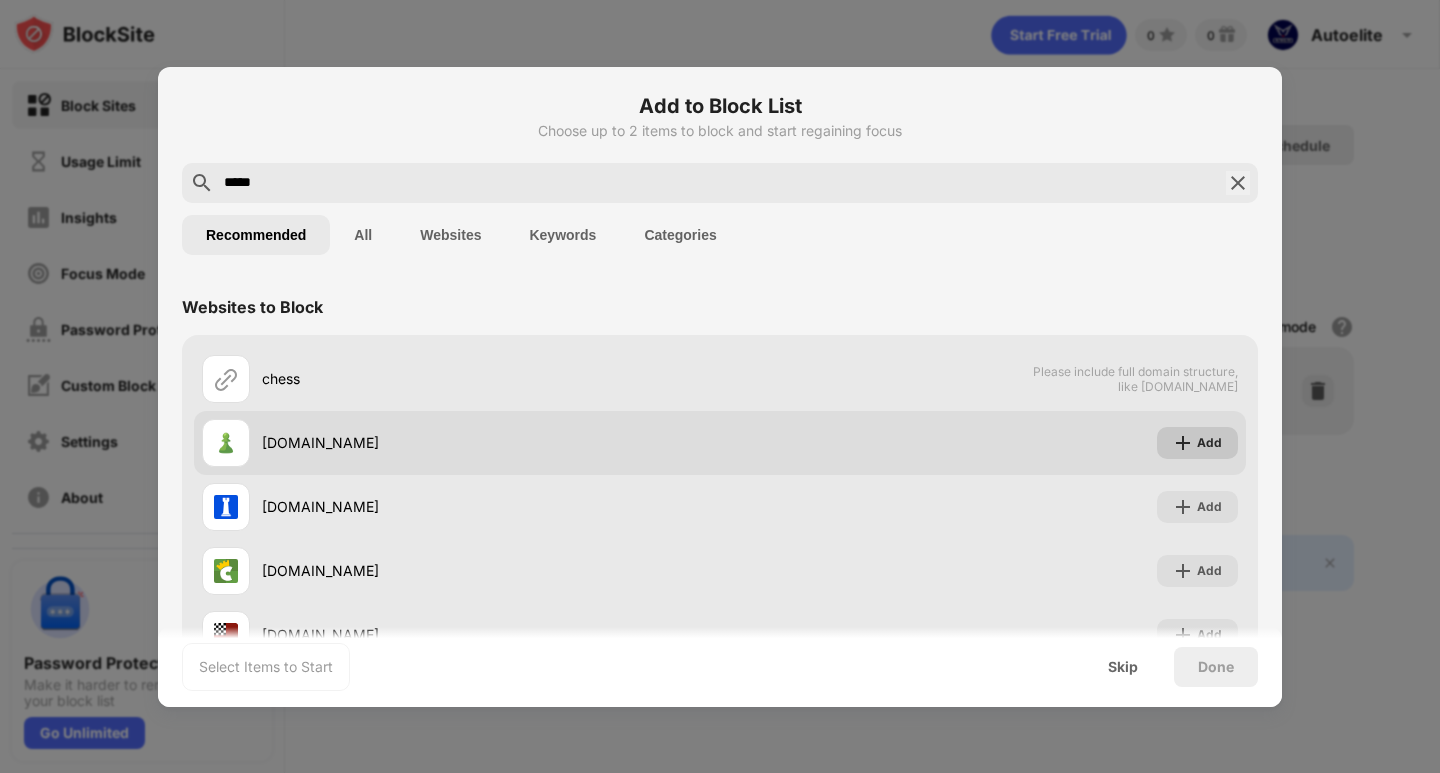 type on "*****" 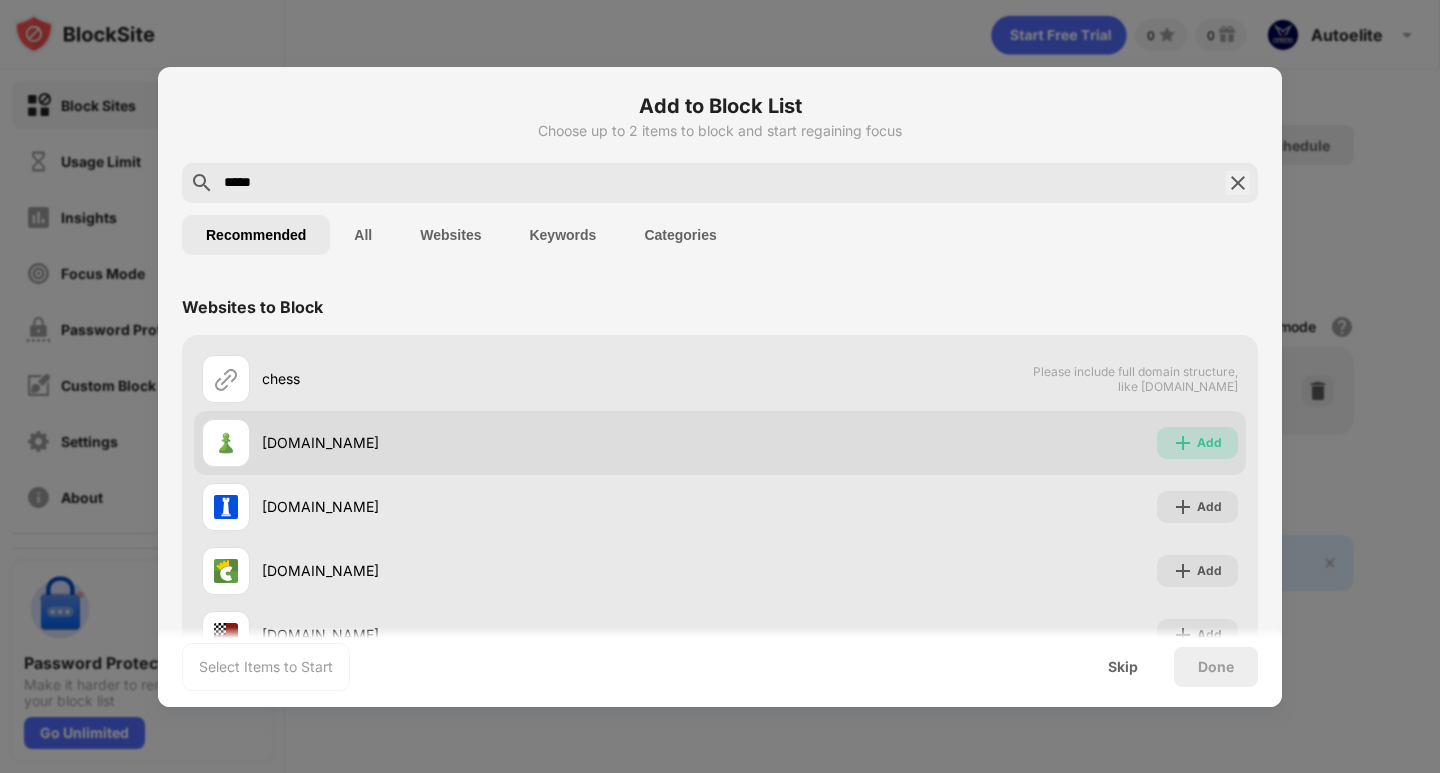 click on "Add" at bounding box center (1209, 443) 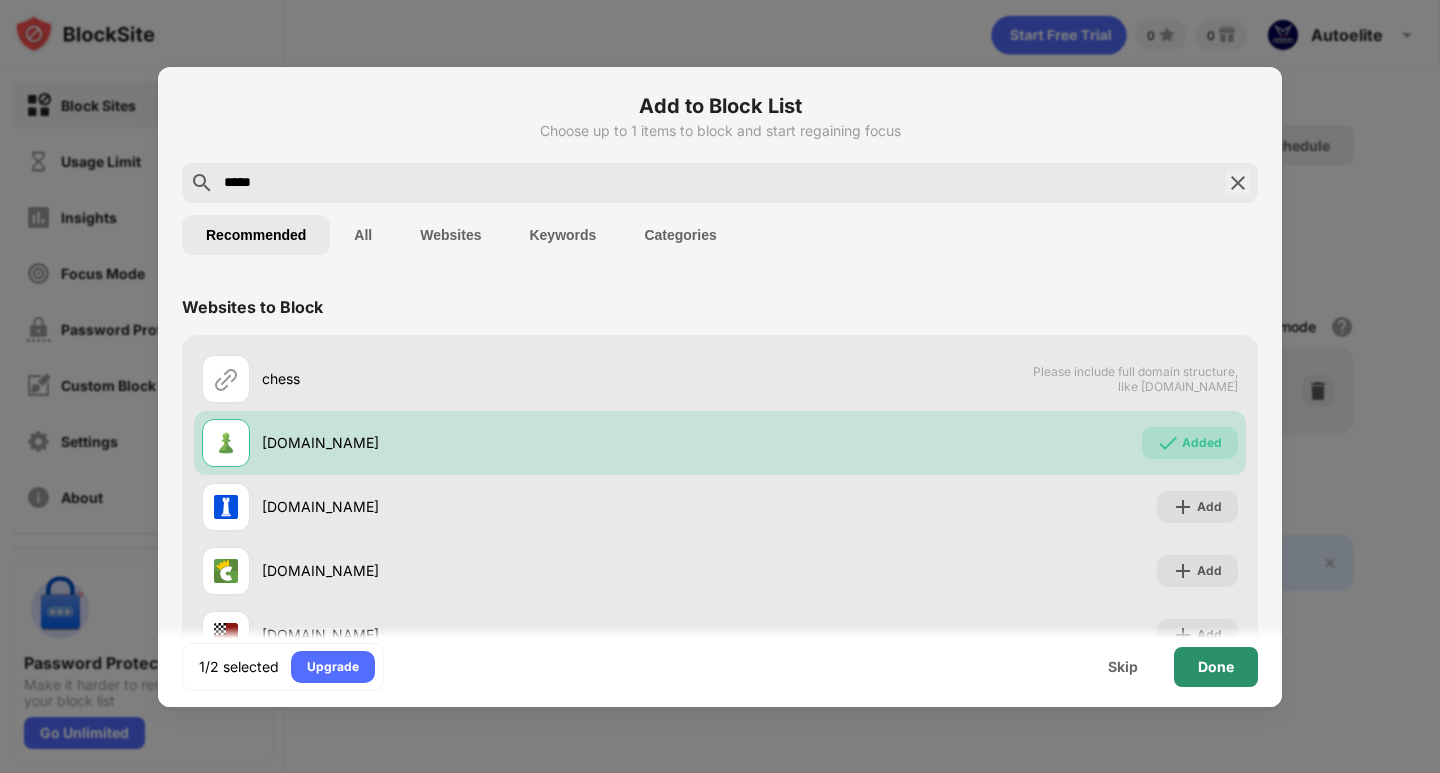 click on "Done" at bounding box center [1216, 667] 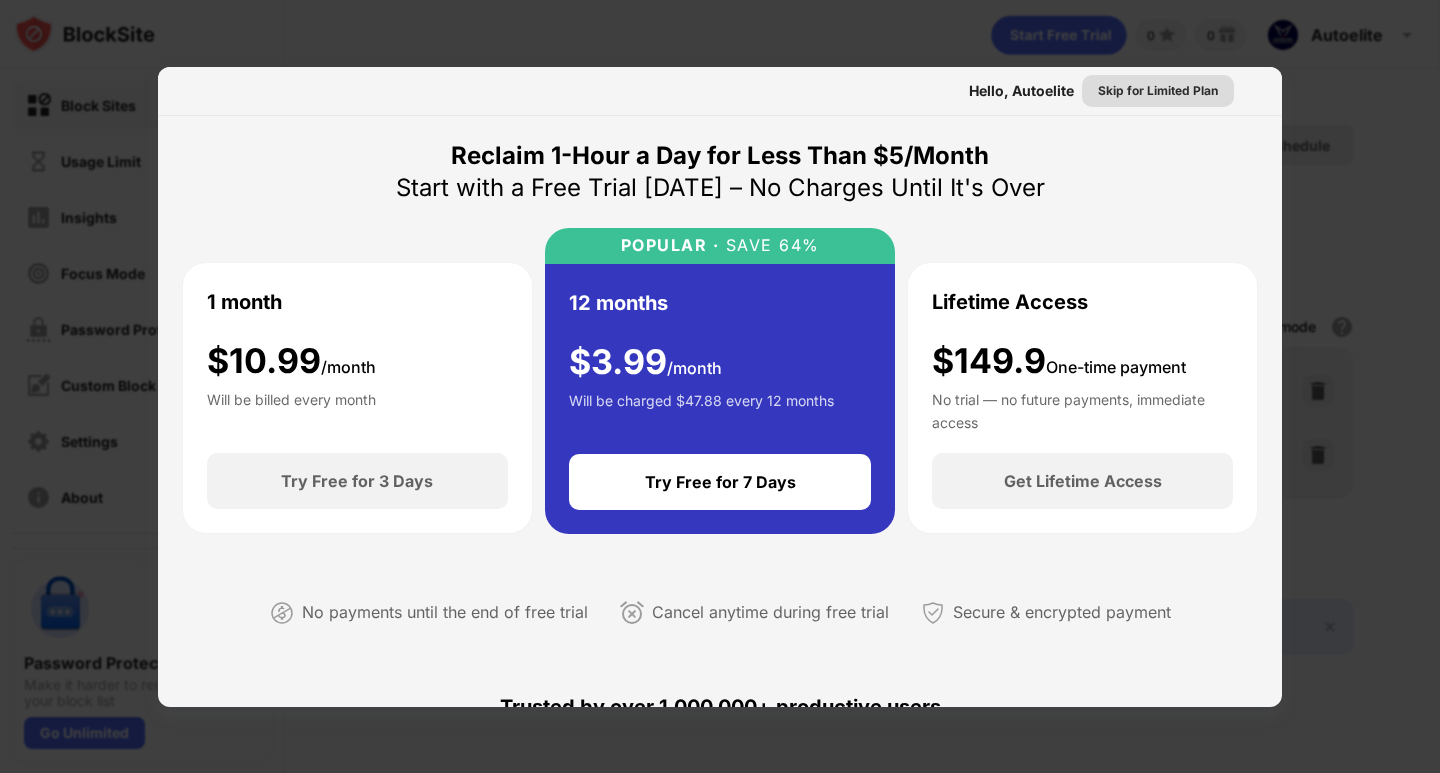 click on "Skip for Limited Plan" at bounding box center [1158, 91] 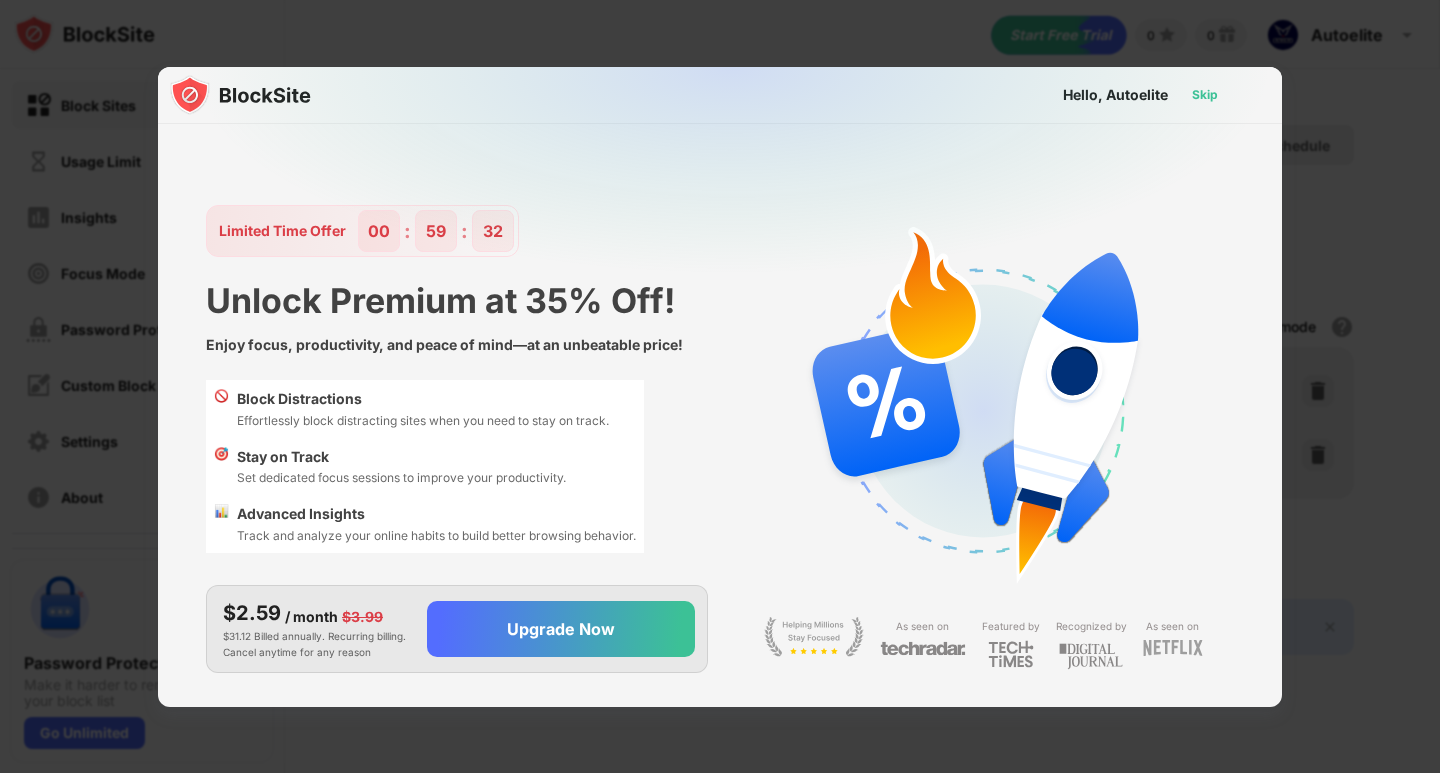click on "Skip" at bounding box center (1205, 95) 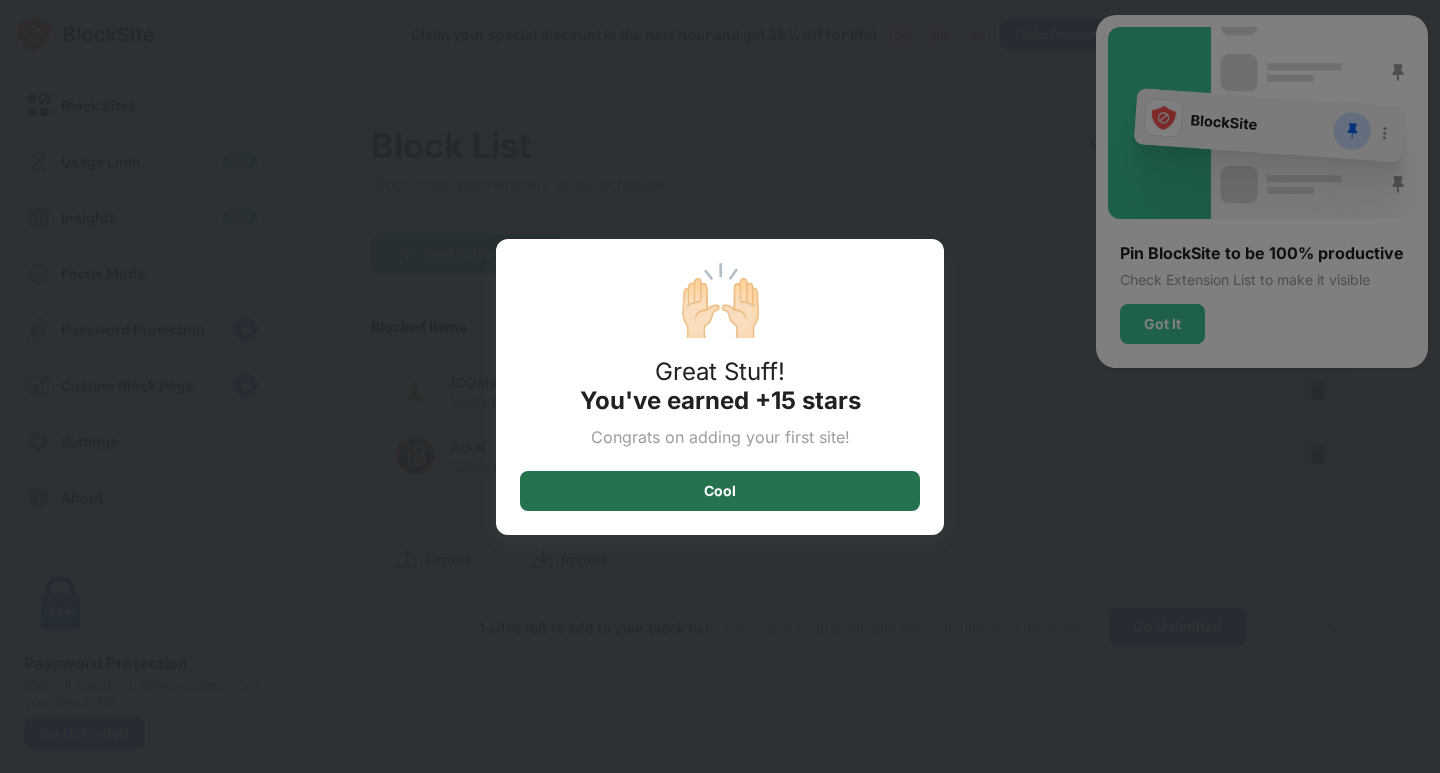click on "Cool" at bounding box center (720, 491) 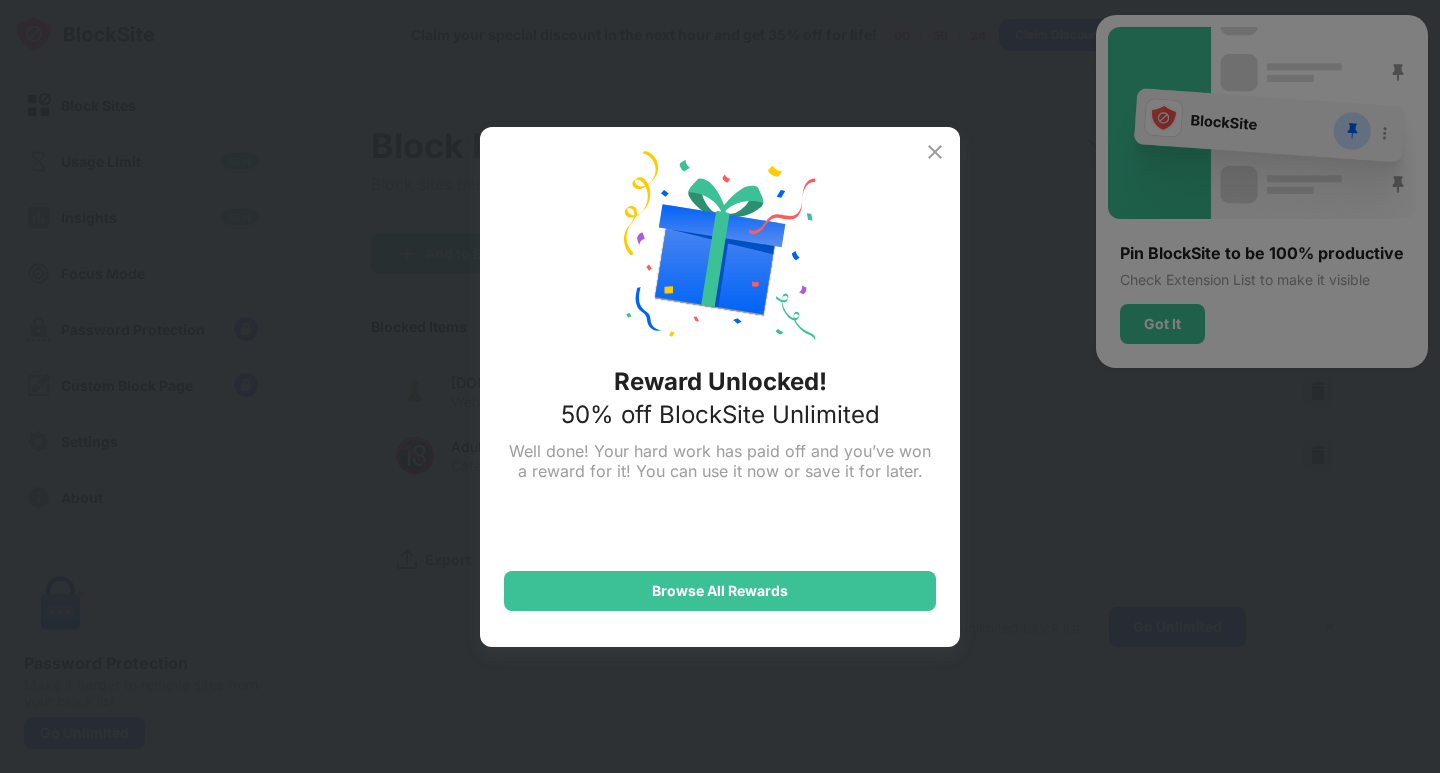 click at bounding box center [935, 152] 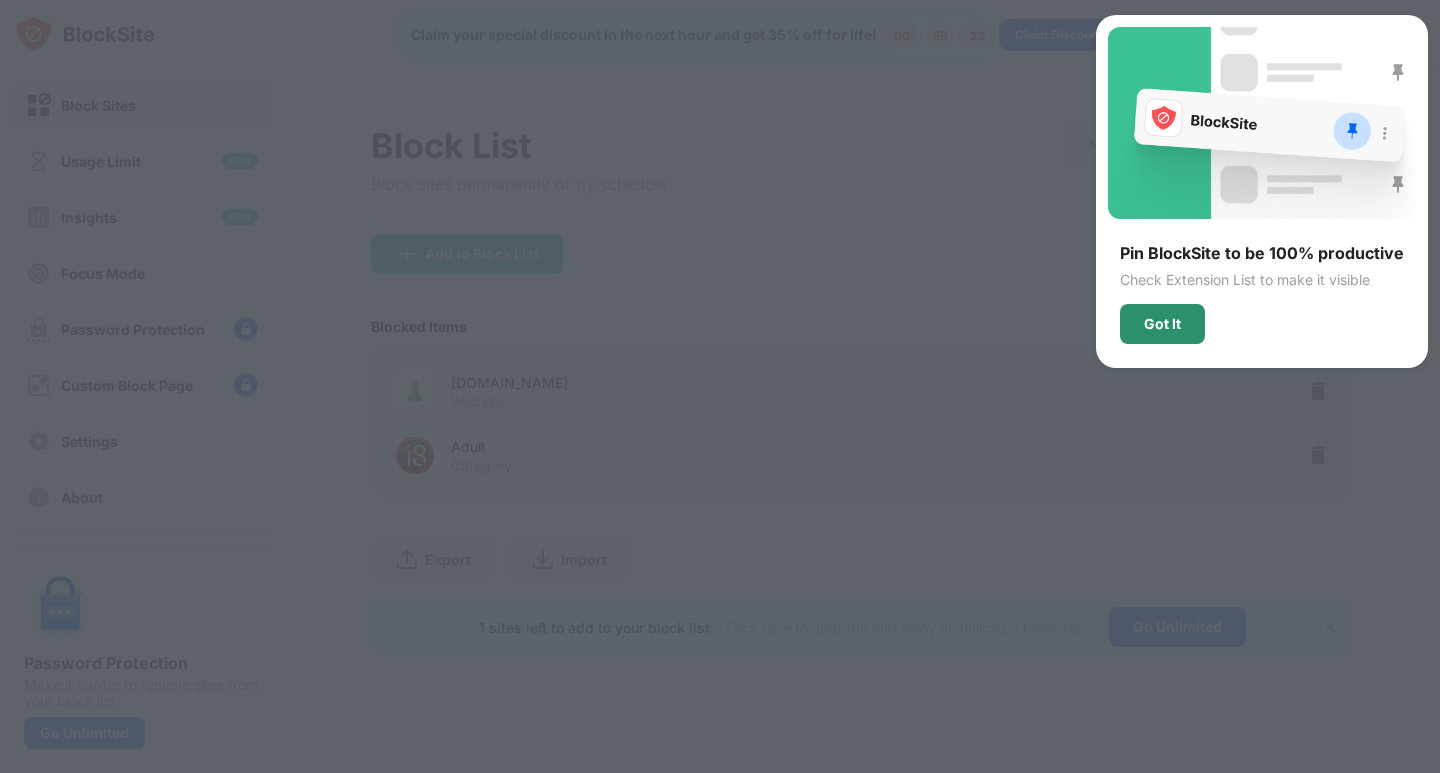 click on "Got It" at bounding box center (1162, 324) 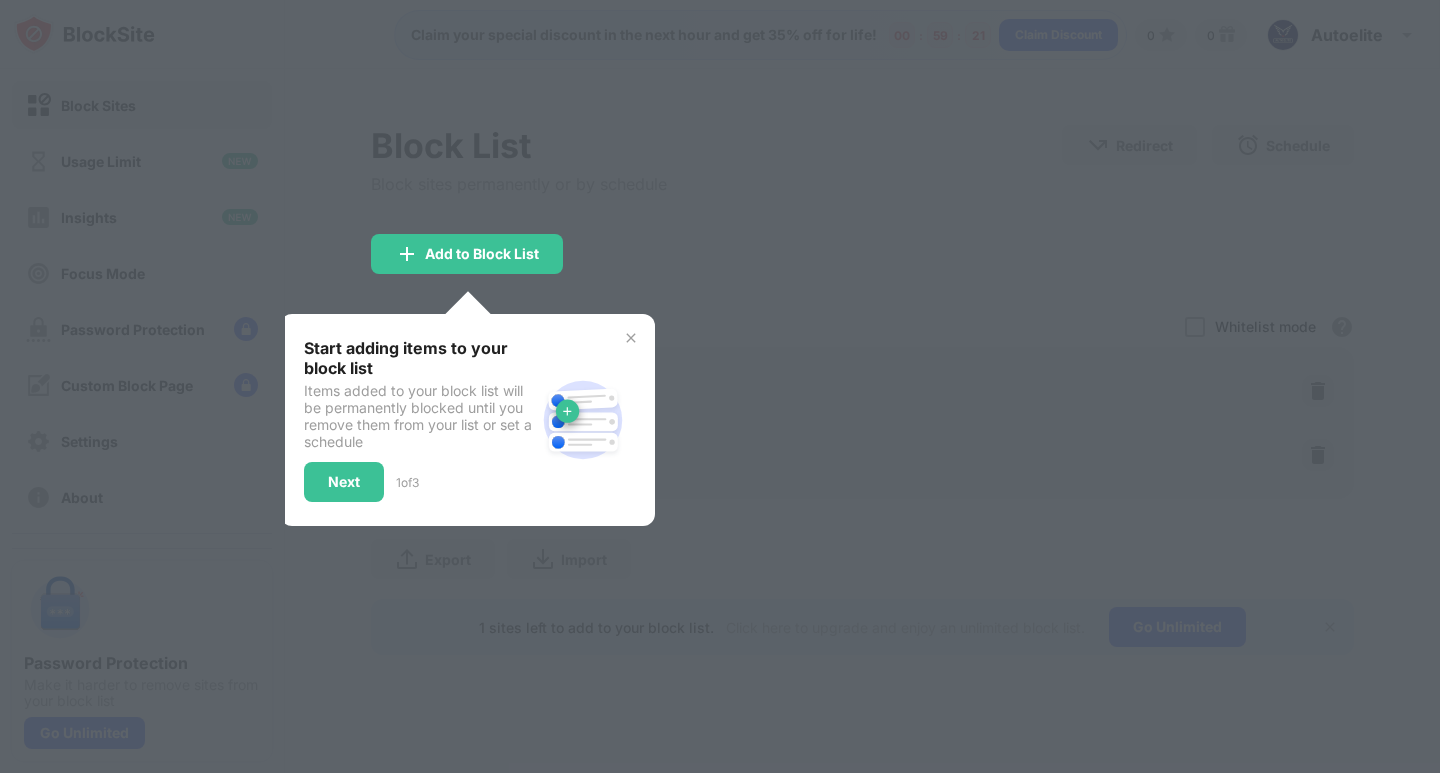 click at bounding box center [631, 338] 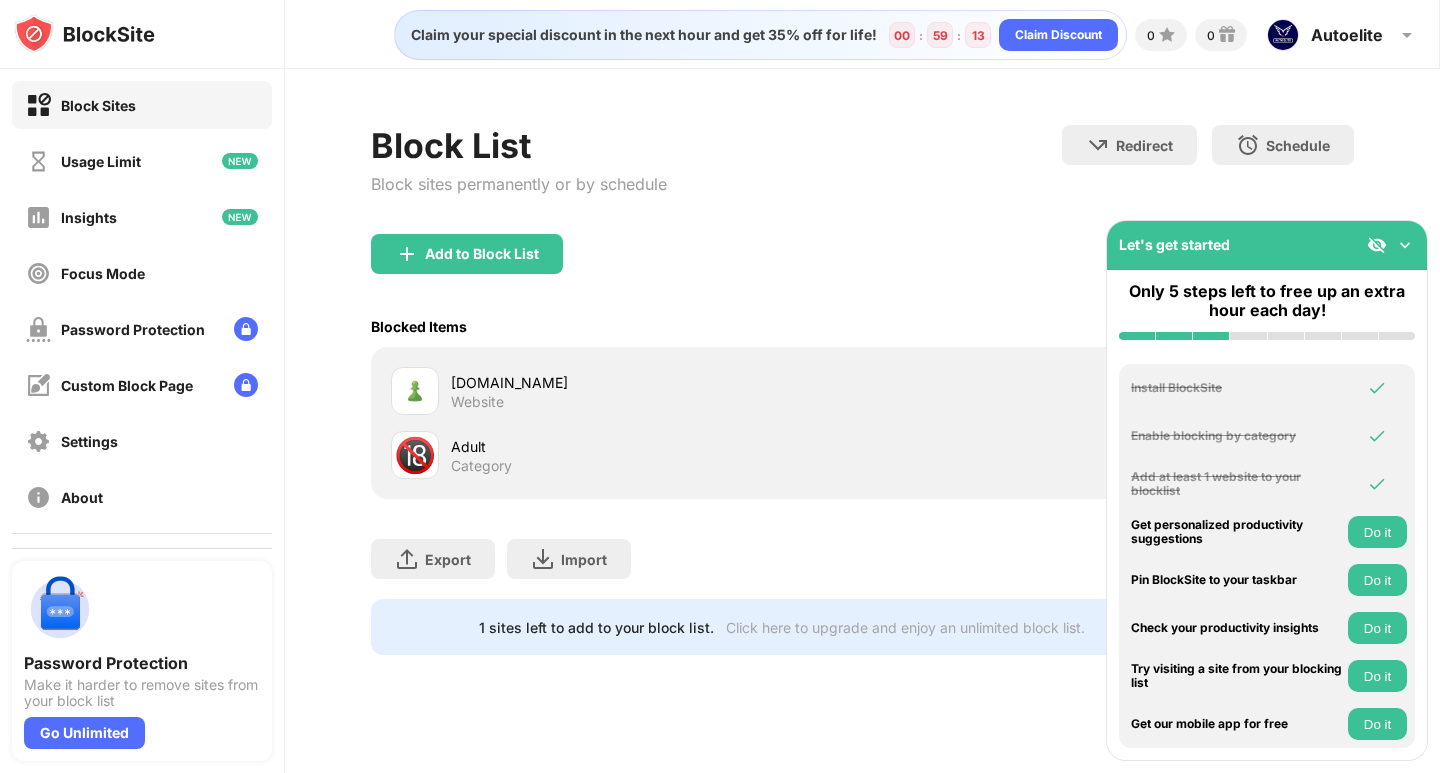 drag, startPoint x: 1412, startPoint y: 241, endPoint x: 1405, endPoint y: 249, distance: 10.630146 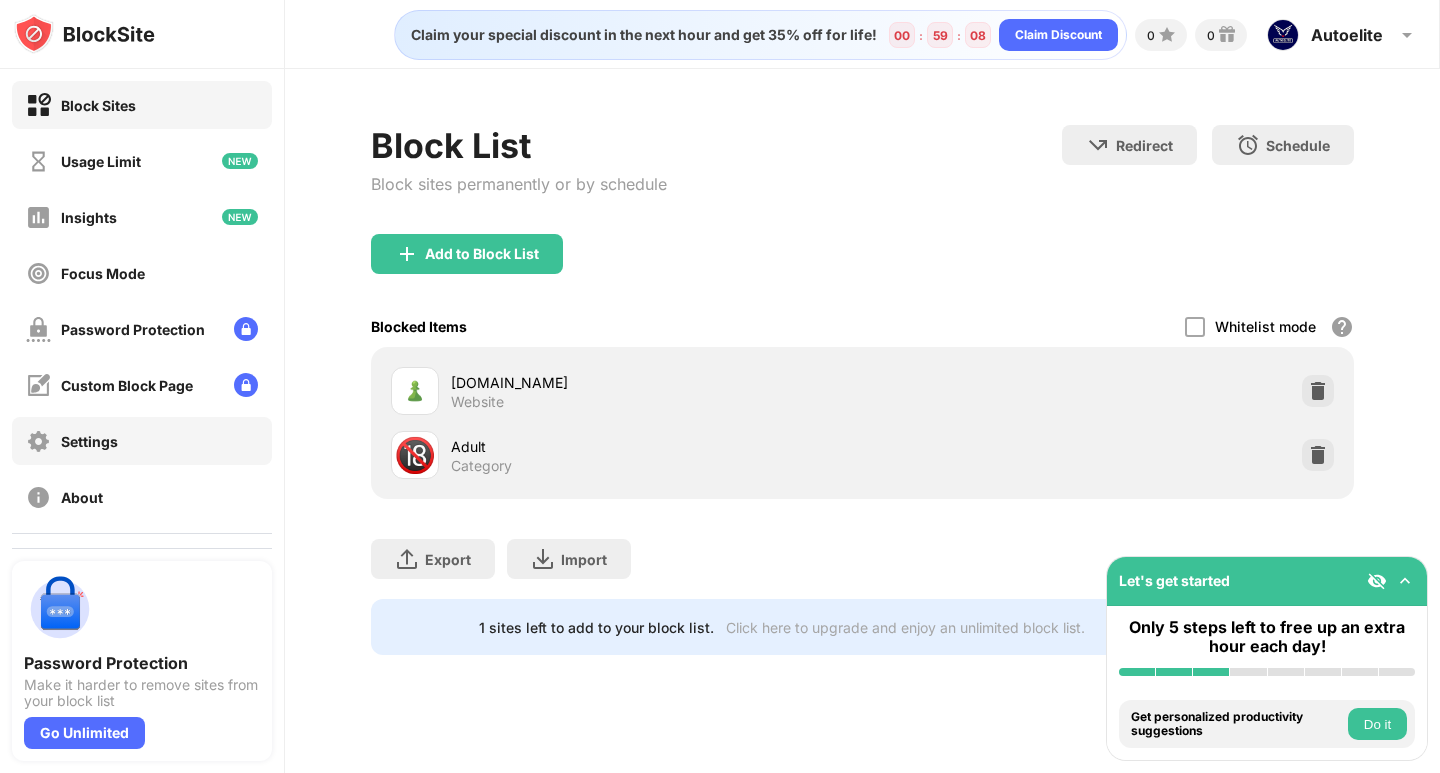 click on "Settings" at bounding box center [142, 441] 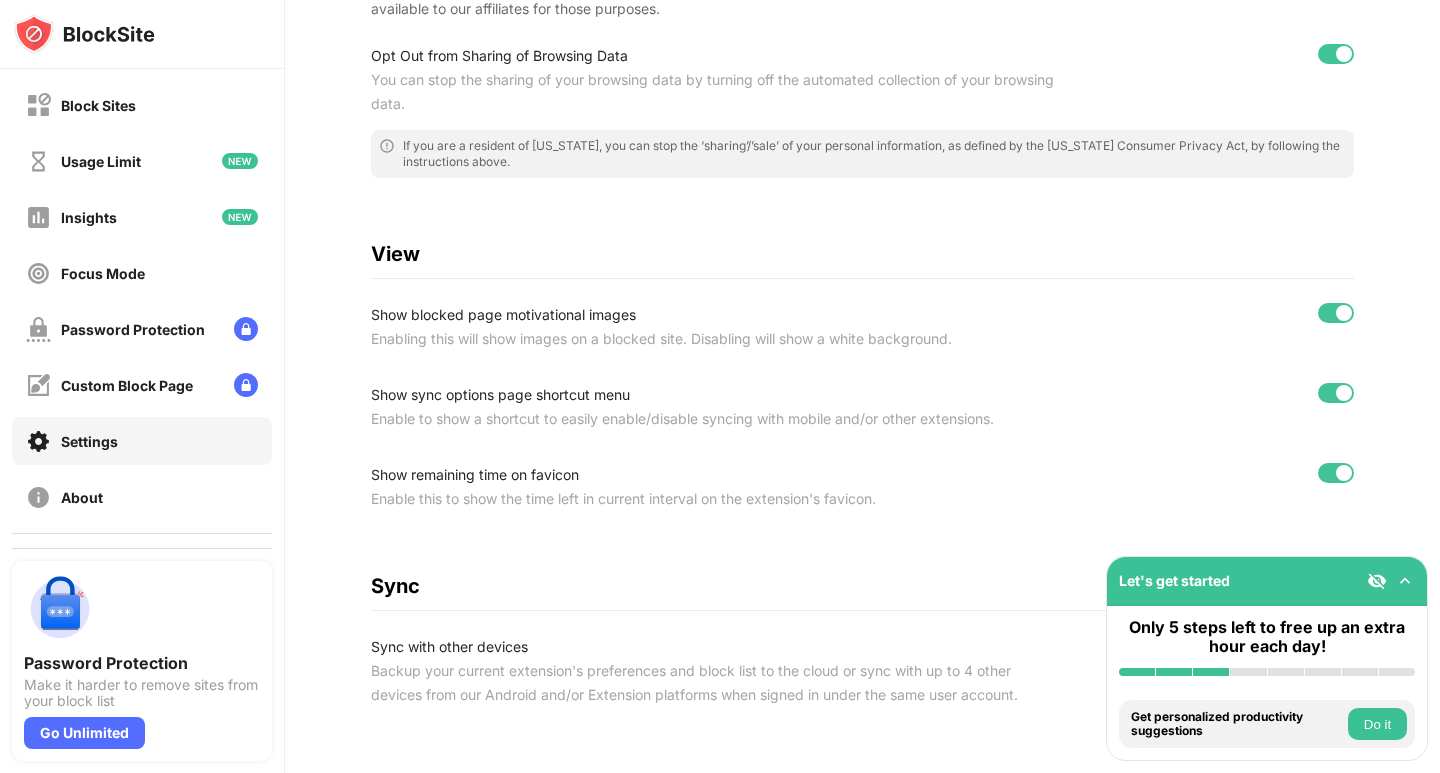 scroll, scrollTop: 488, scrollLeft: 0, axis: vertical 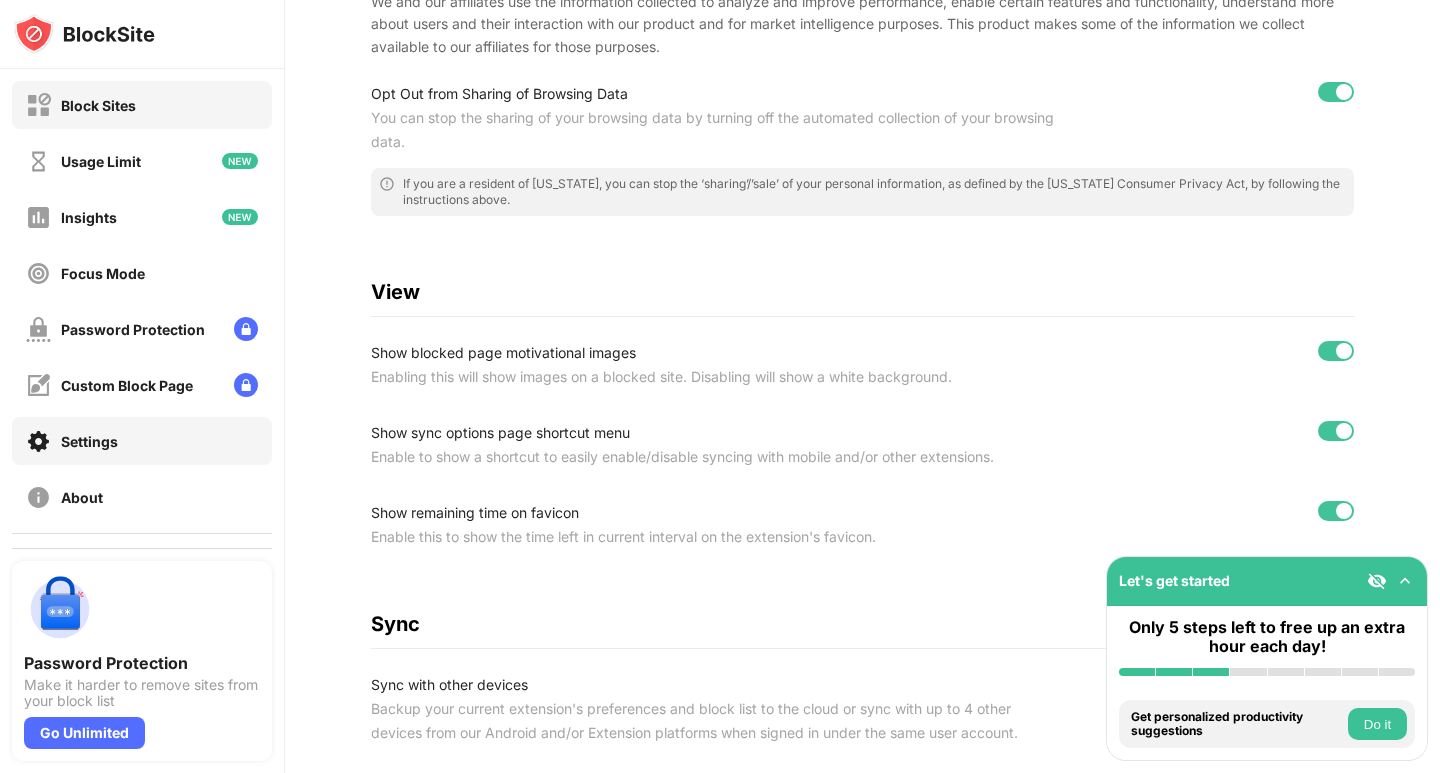 click on "Block Sites" at bounding box center (98, 105) 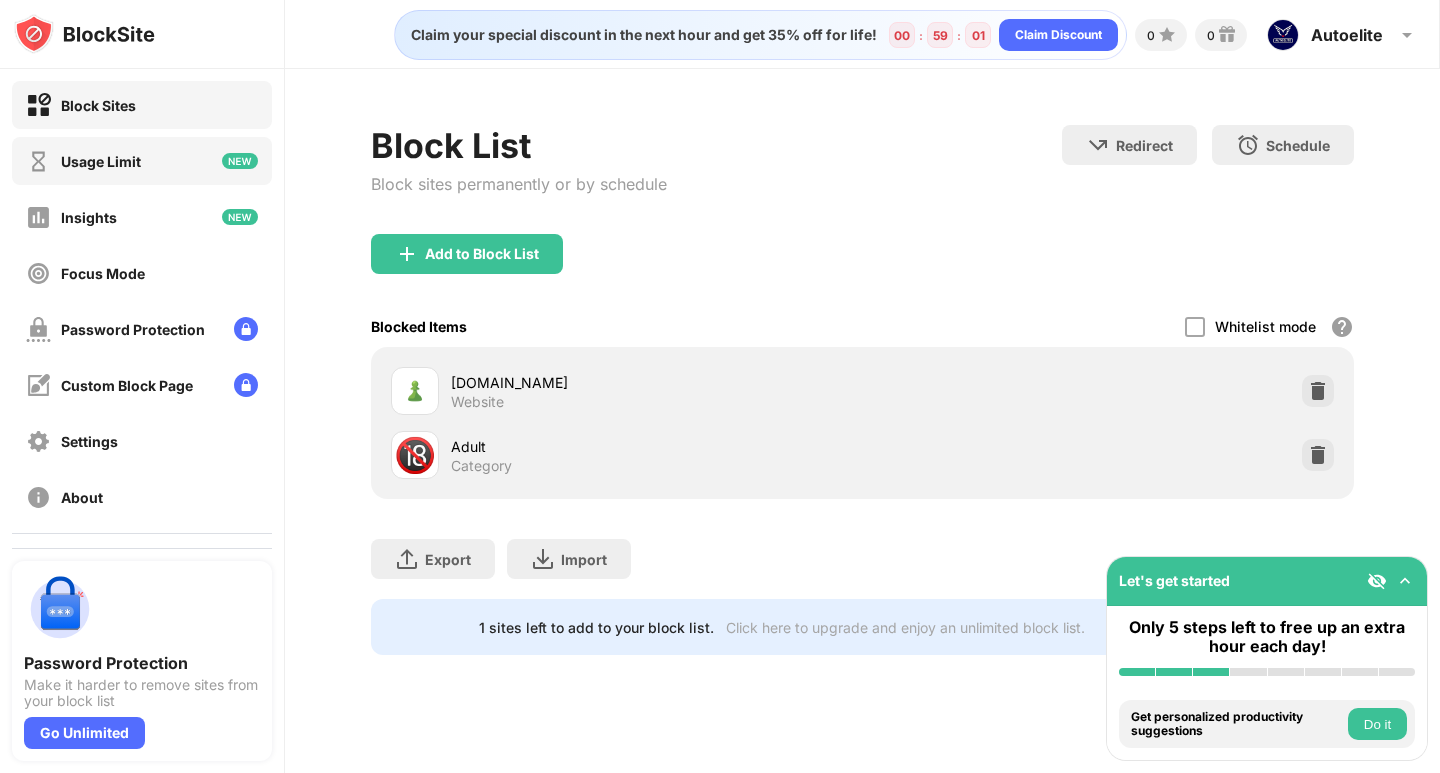 scroll, scrollTop: 0, scrollLeft: 0, axis: both 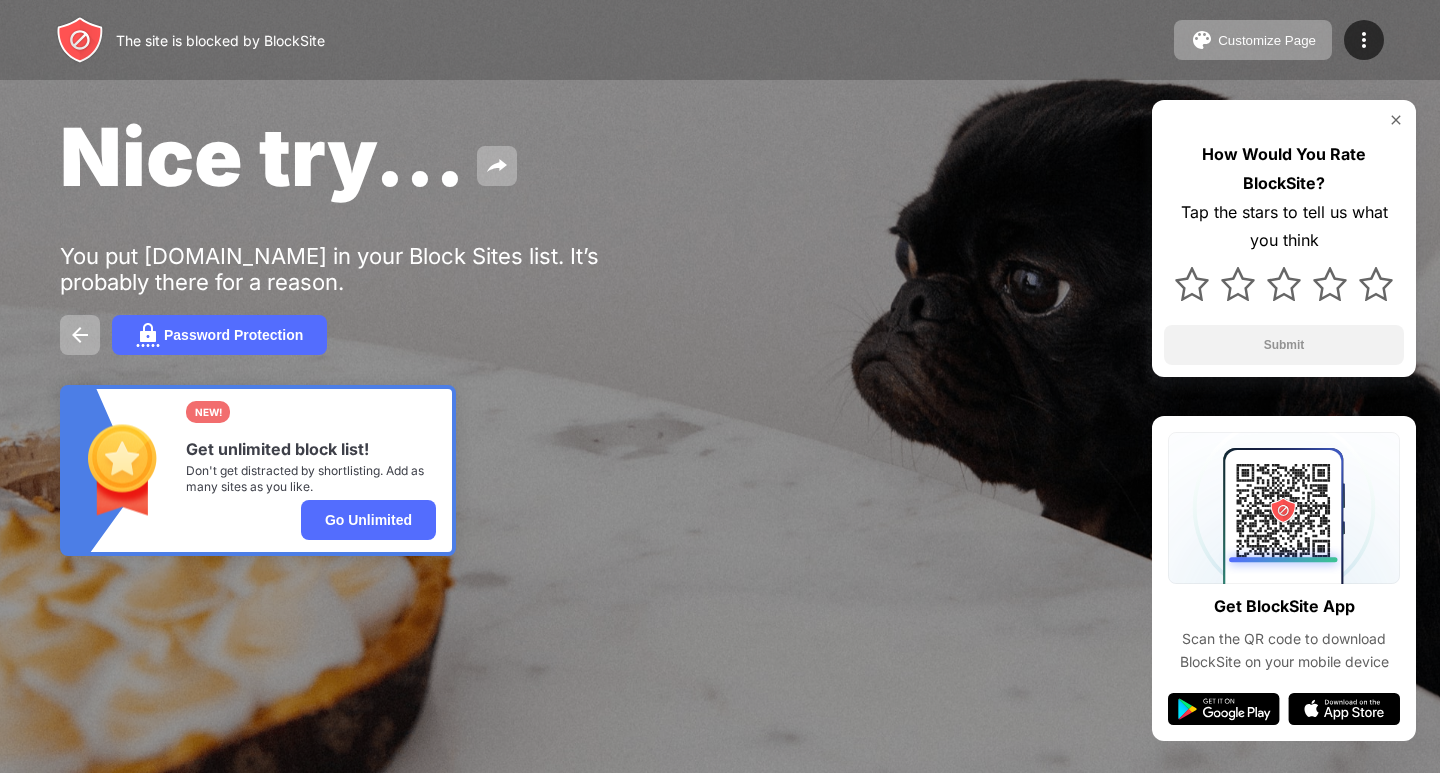 click at bounding box center (1396, 120) 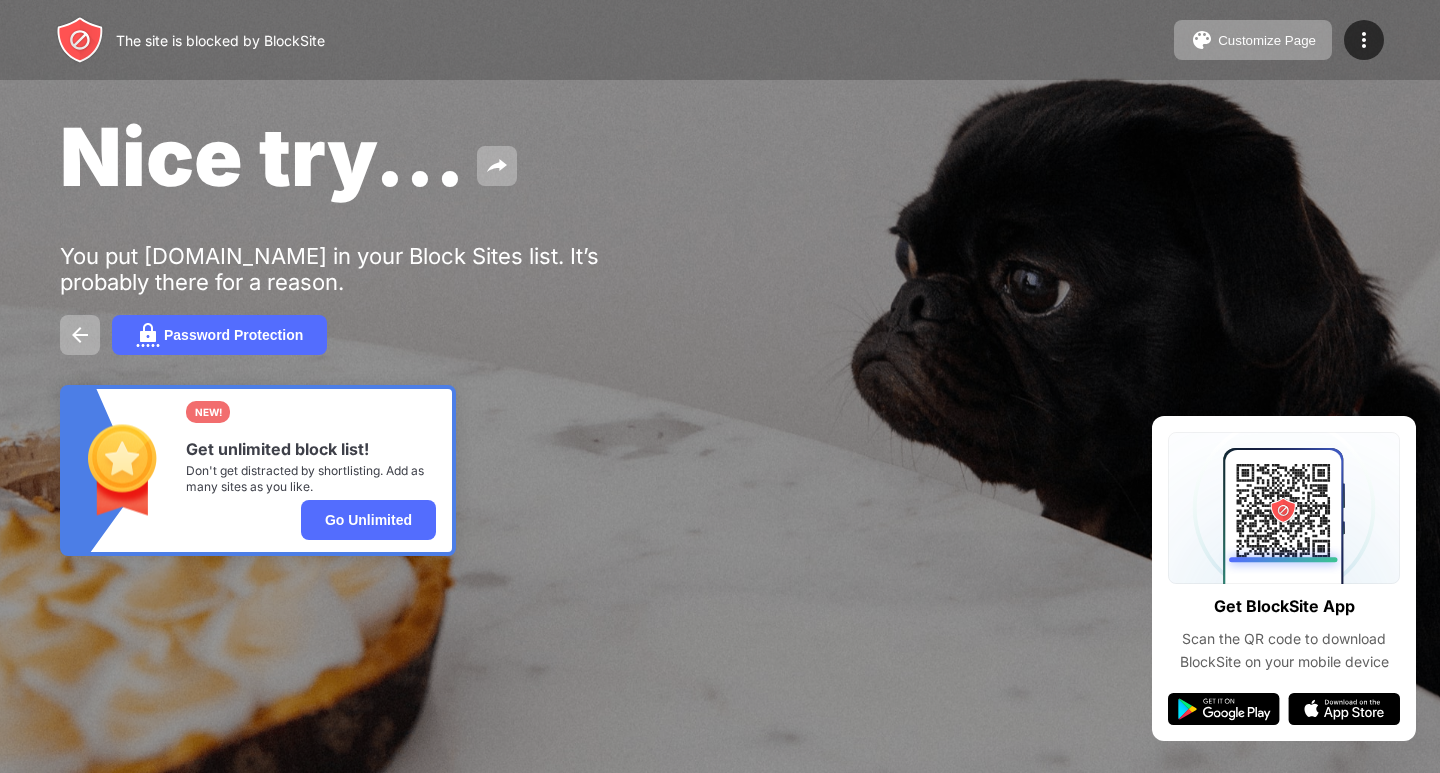 drag, startPoint x: 107, startPoint y: 165, endPoint x: 413, endPoint y: 173, distance: 306.10455 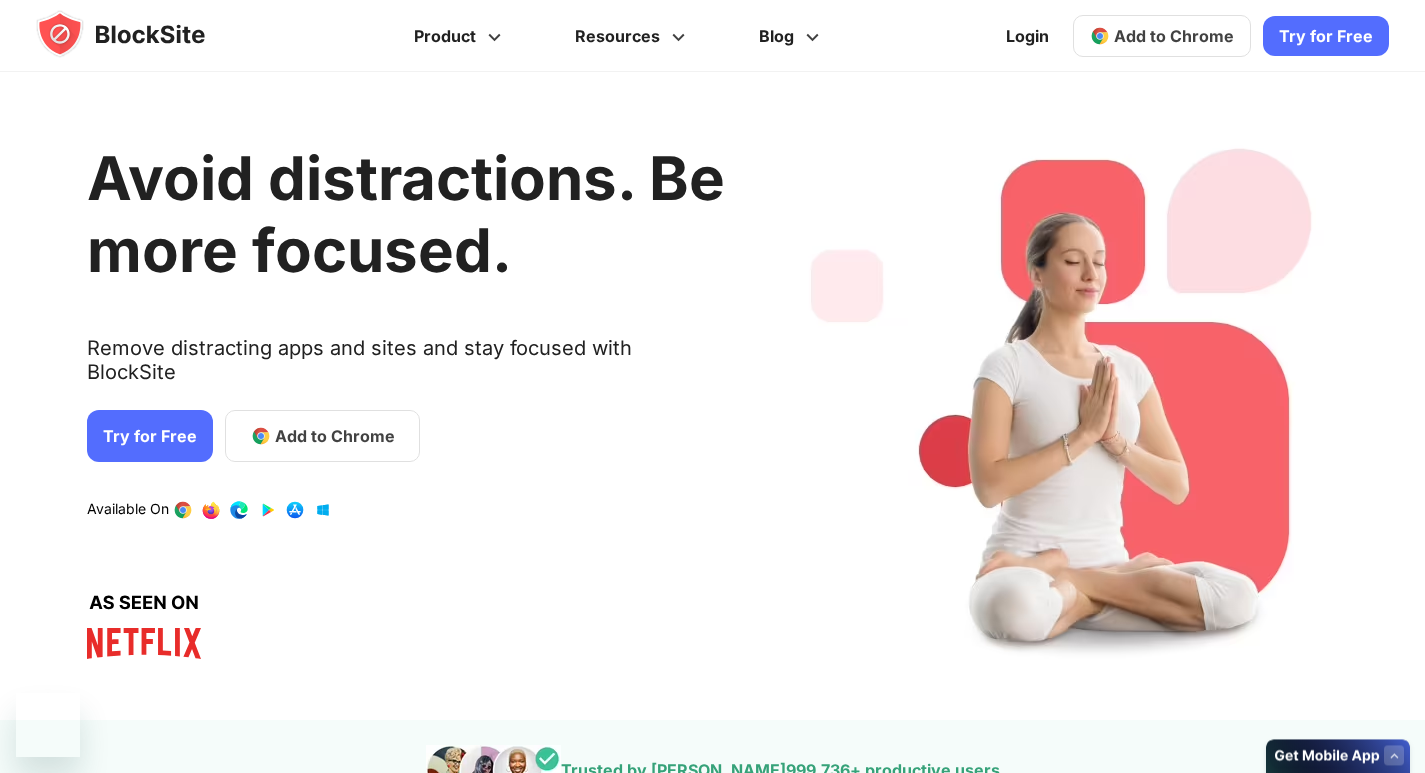 scroll, scrollTop: 0, scrollLeft: 0, axis: both 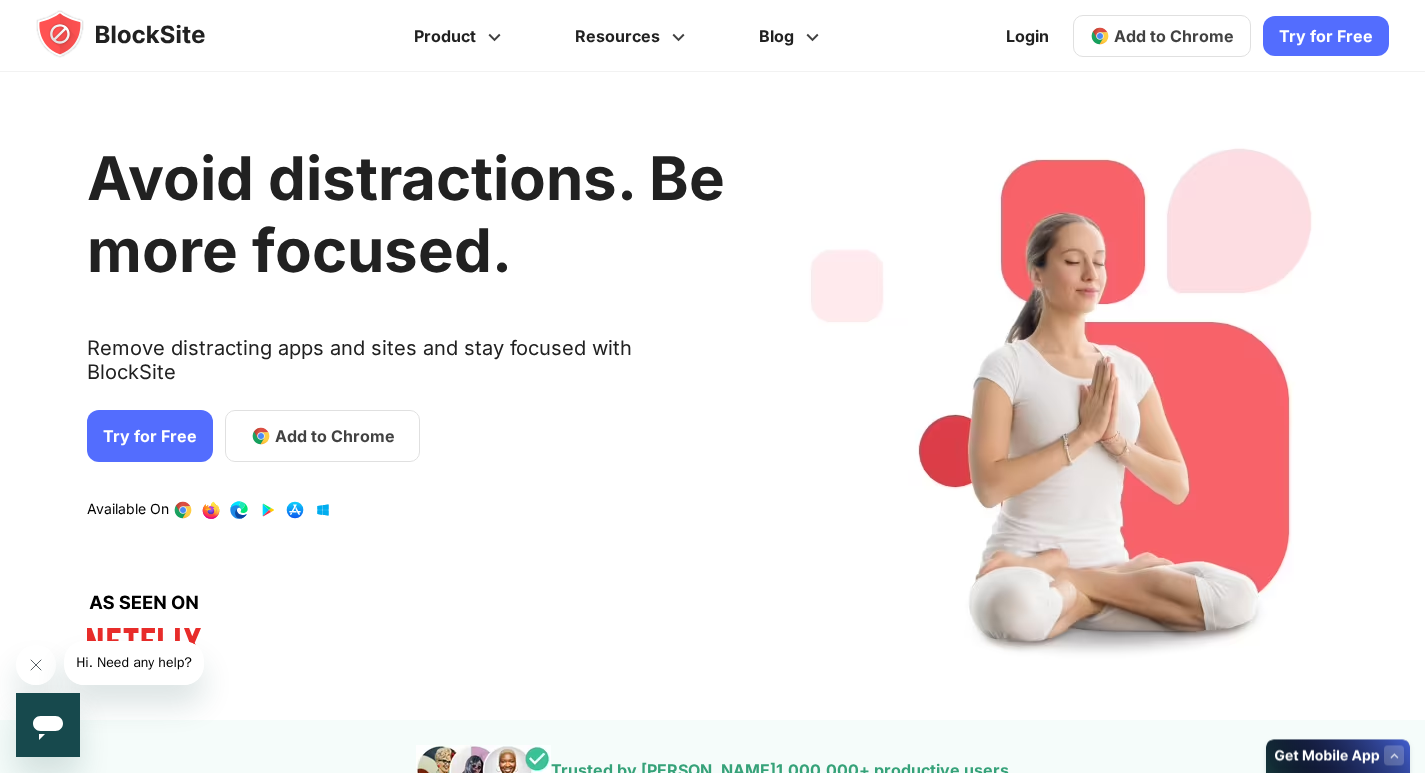 click on "Avoid distractions. Be more focused.
Remove distracting apps and sites and stay focused with BlockSite
Try for Free
Add to Chrome
Download on AppStore
Download on Google Play
Available On" at bounding box center [406, 396] 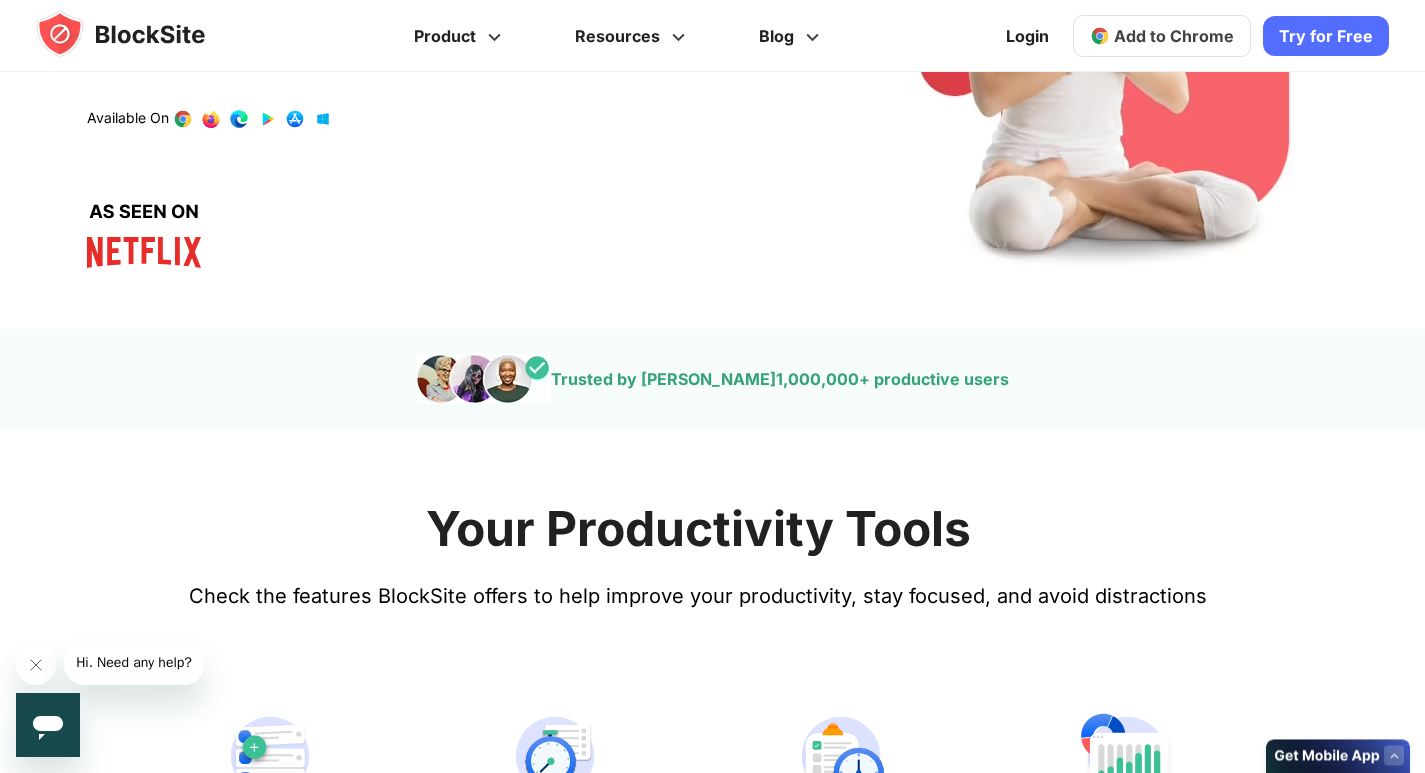 scroll, scrollTop: 500, scrollLeft: 0, axis: vertical 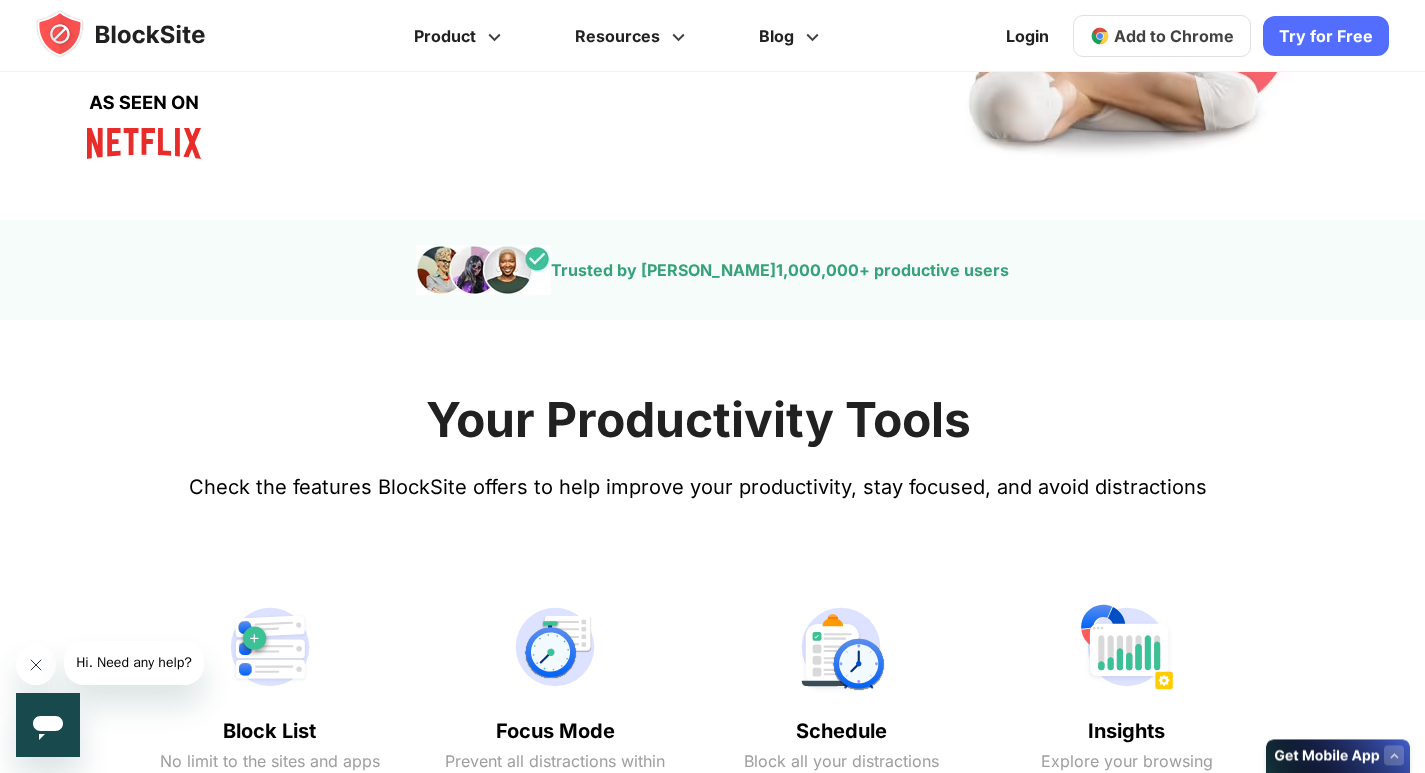 click 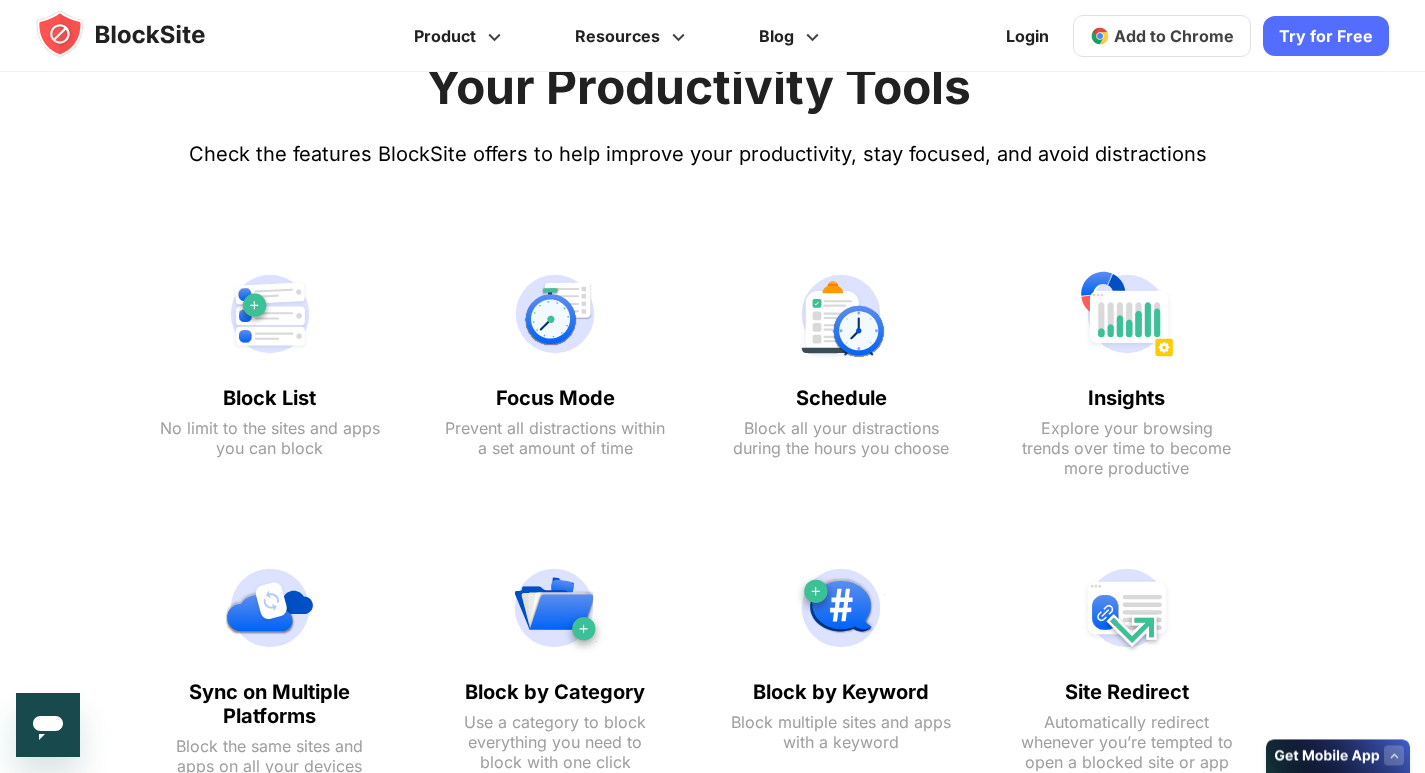 click at bounding box center (270, 314) 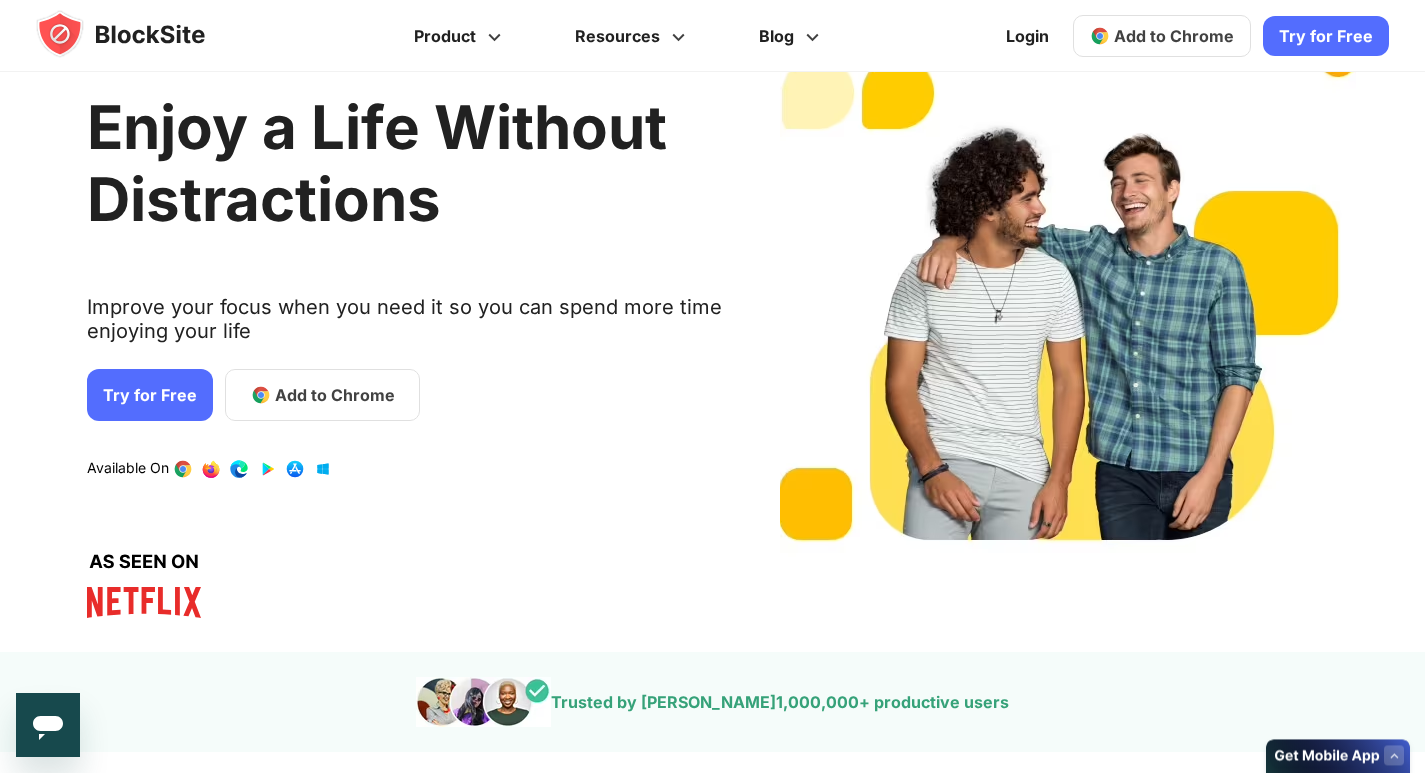scroll, scrollTop: 0, scrollLeft: 0, axis: both 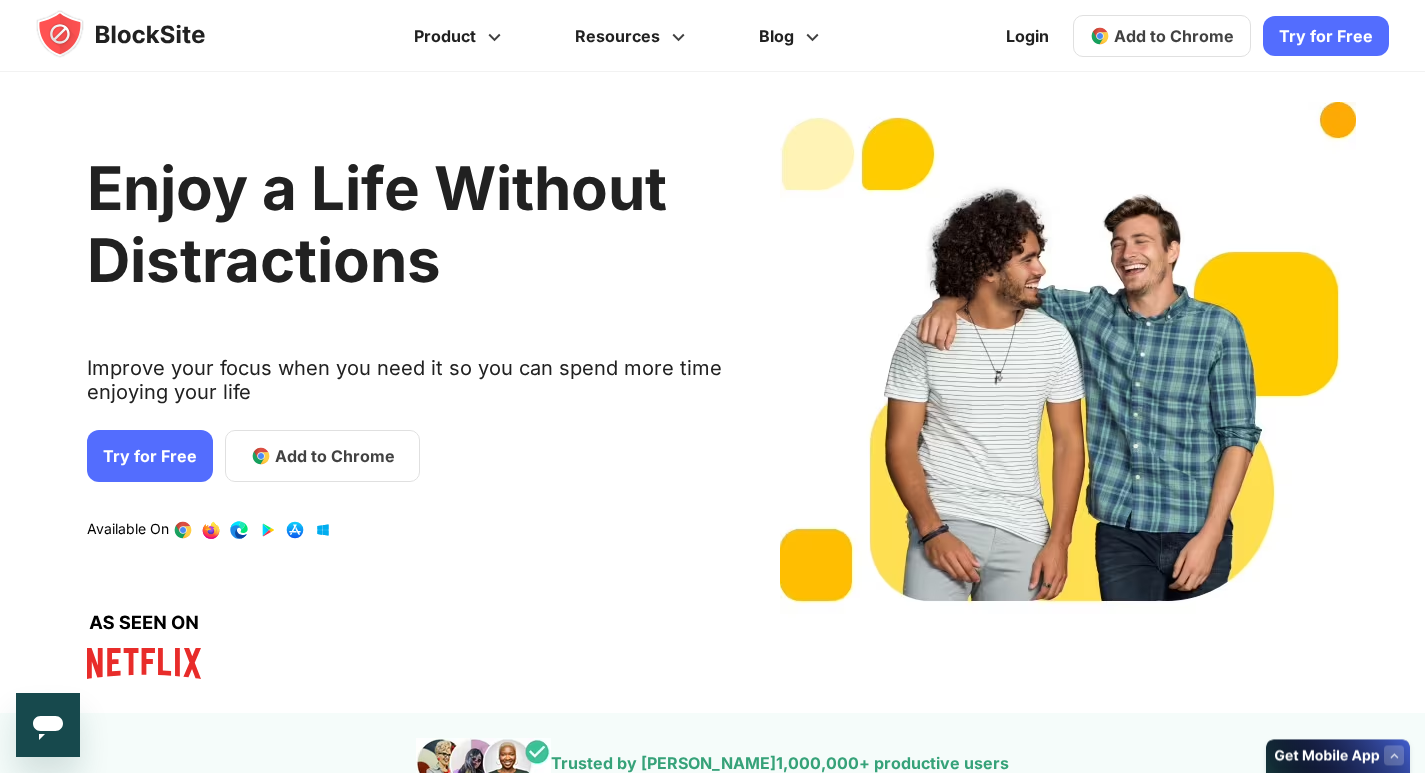 click 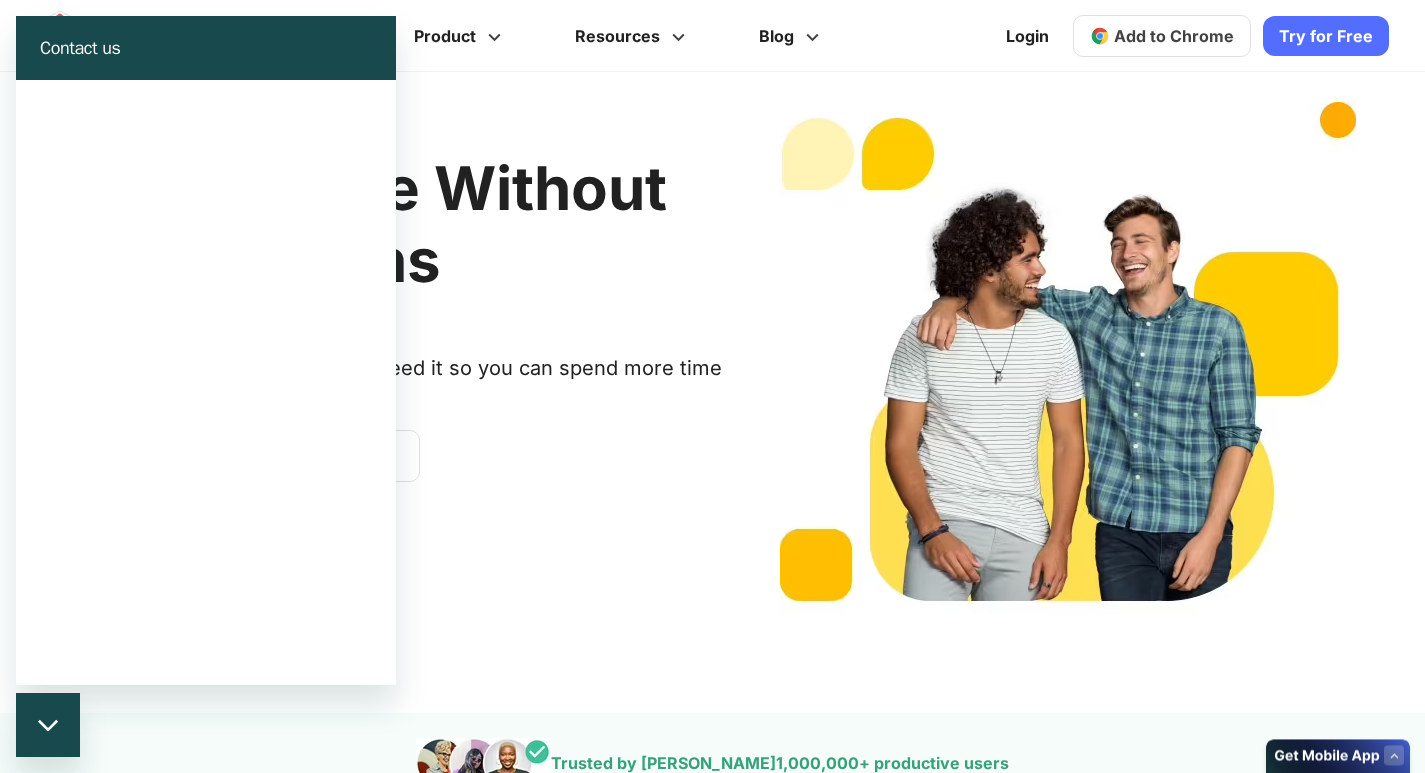 scroll, scrollTop: 0, scrollLeft: 0, axis: both 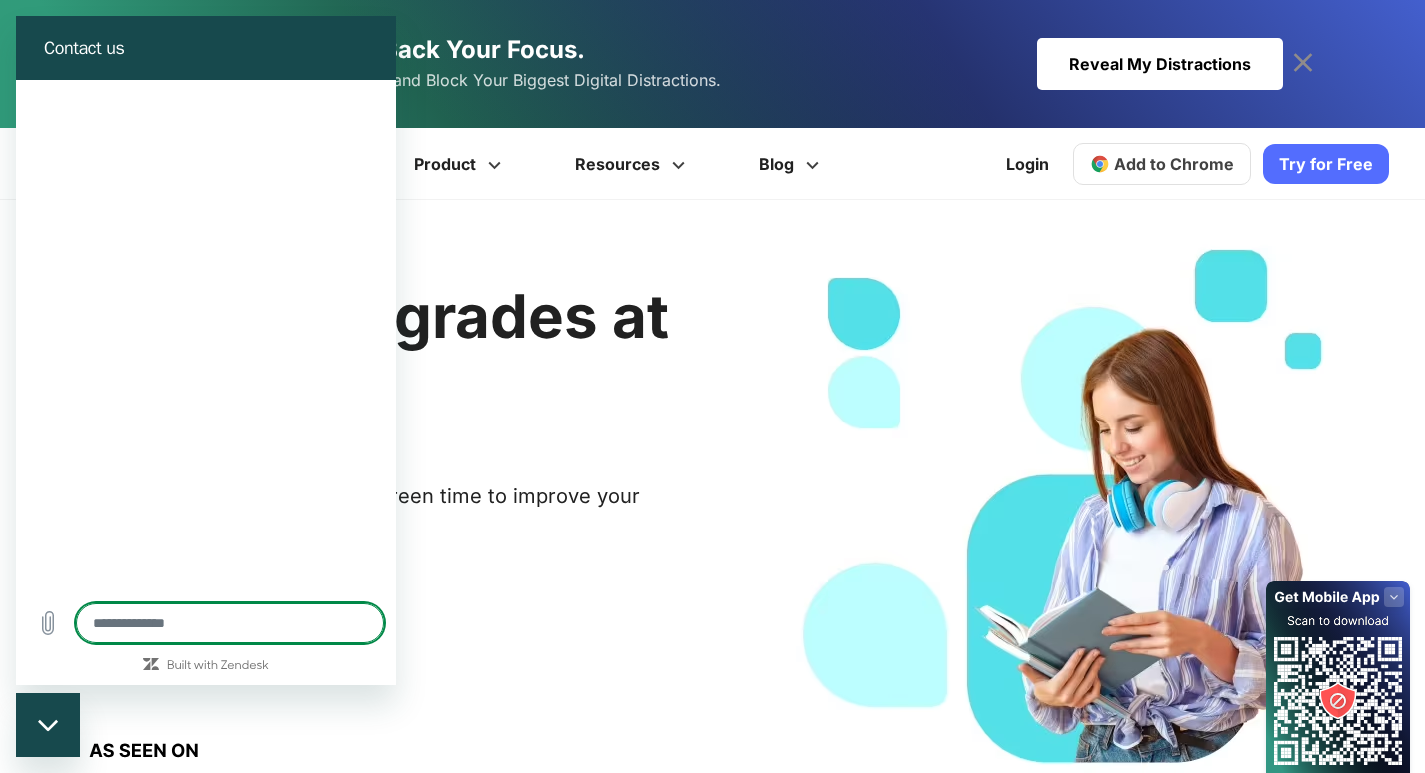 click at bounding box center [48, 725] 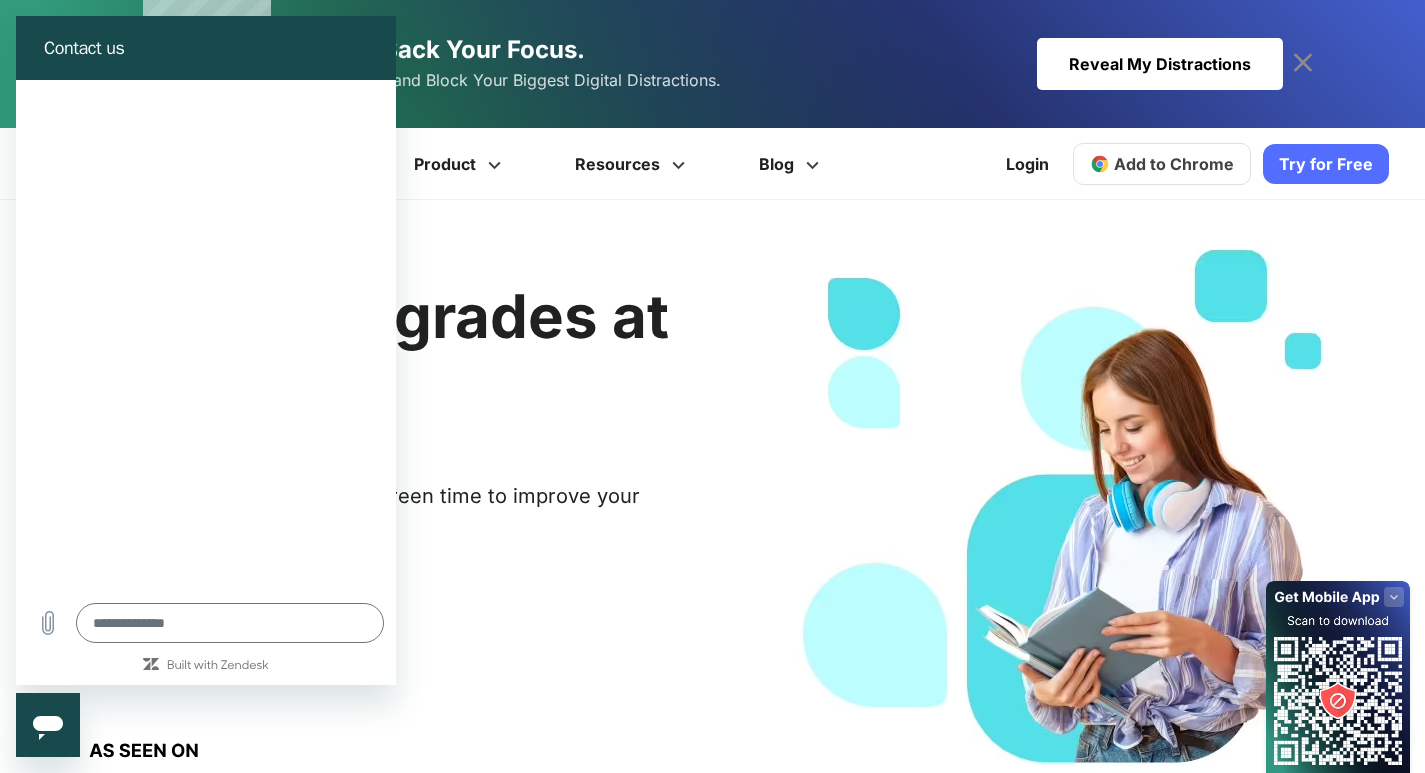 type on "*" 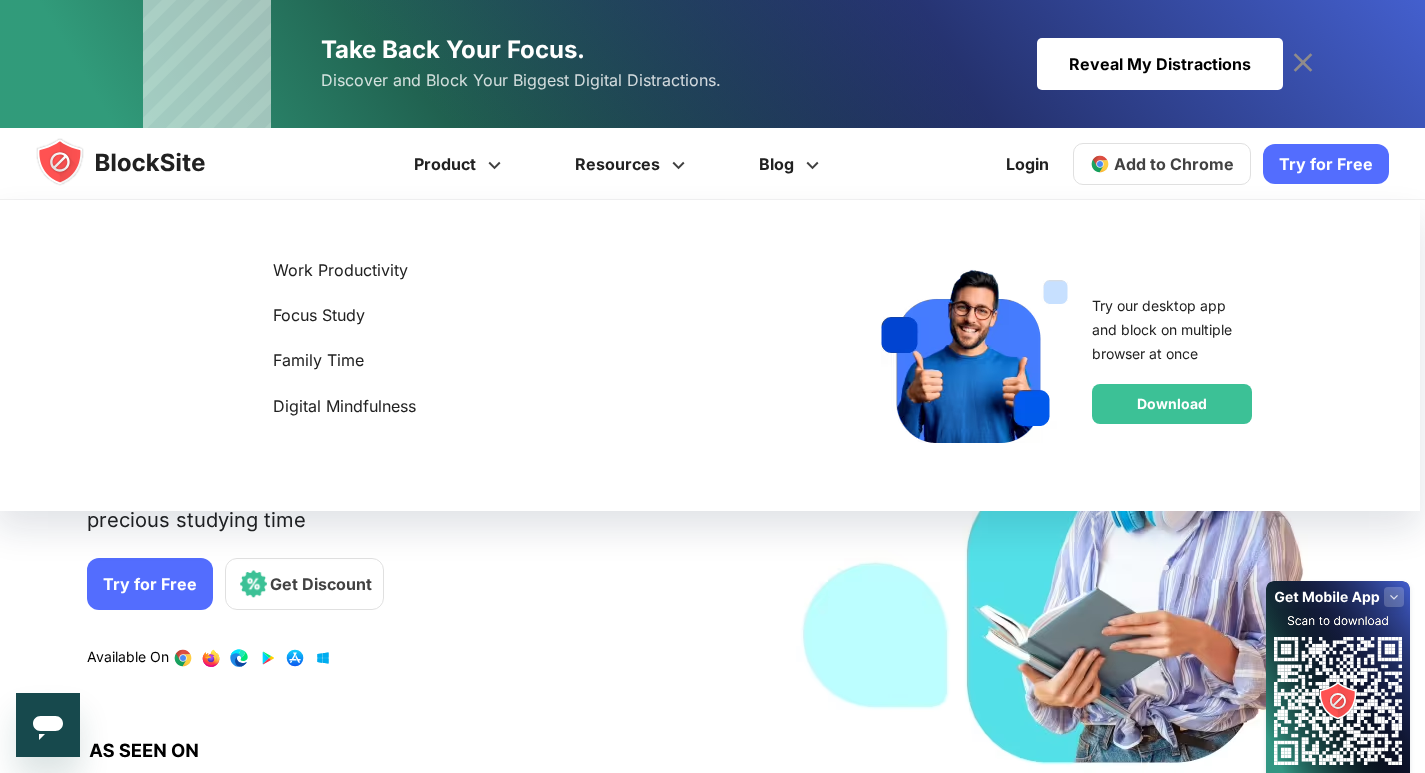 click on "Get better grades at school
Beat distractions and reduce screen time to improve your  precious studying time
Try for Free
Get Discount
Available On" at bounding box center (406, 520) 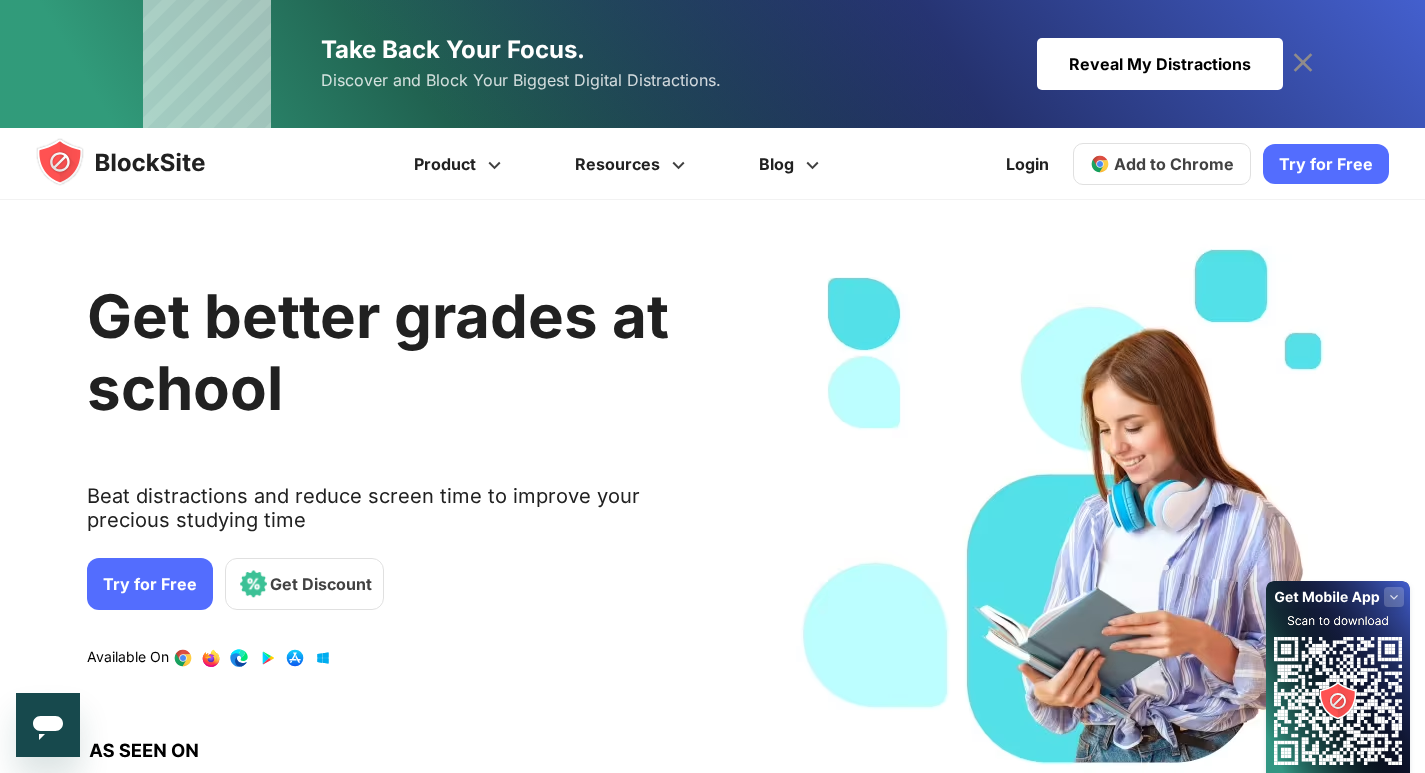 click 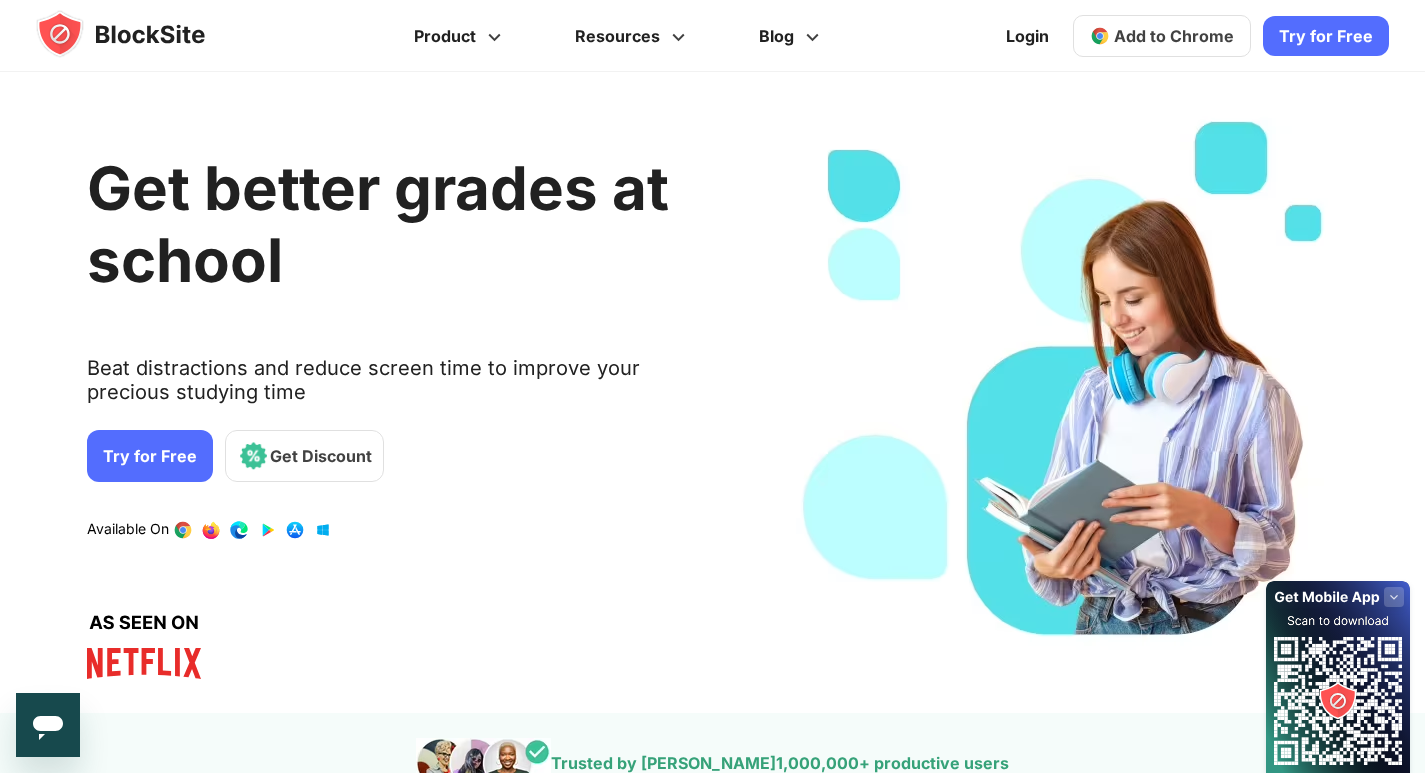 click at bounding box center (140, 34) 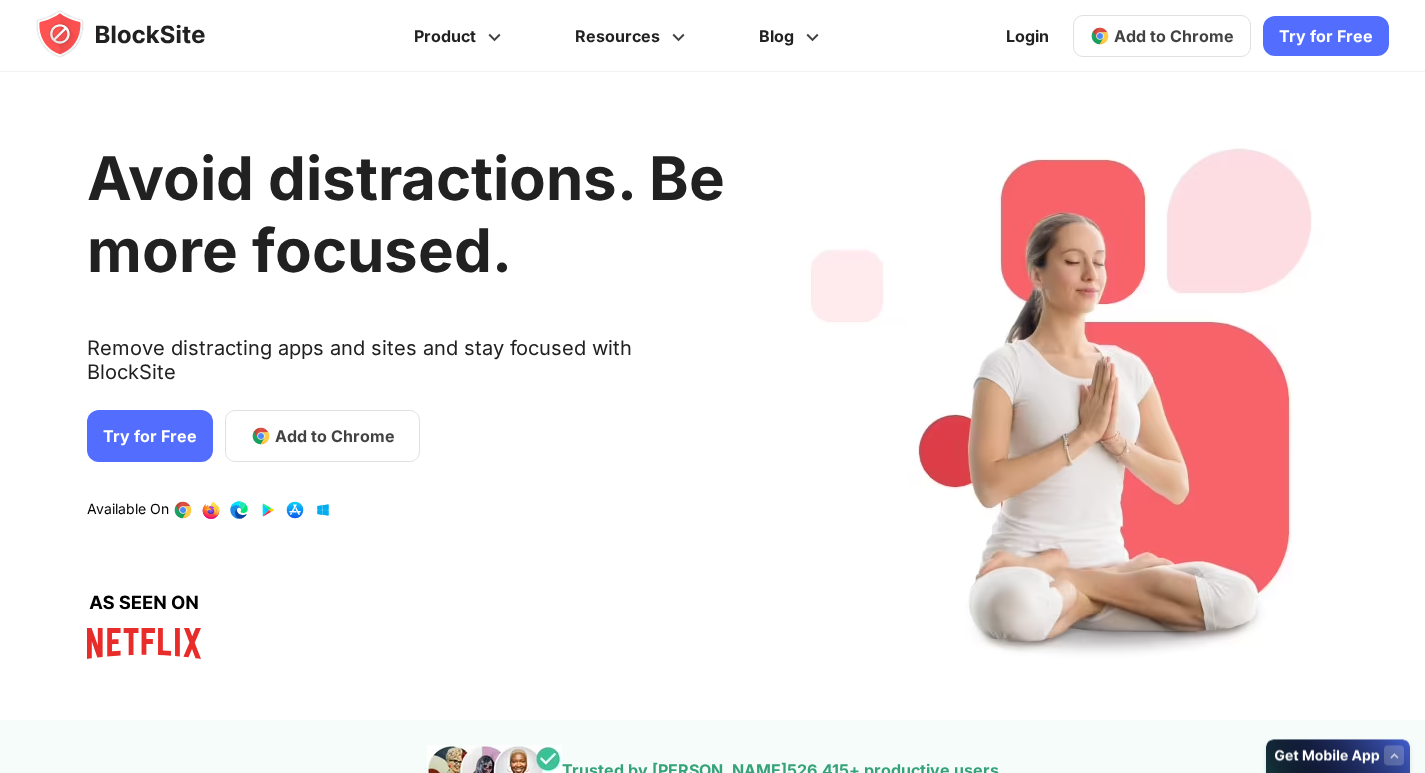 scroll, scrollTop: 0, scrollLeft: 0, axis: both 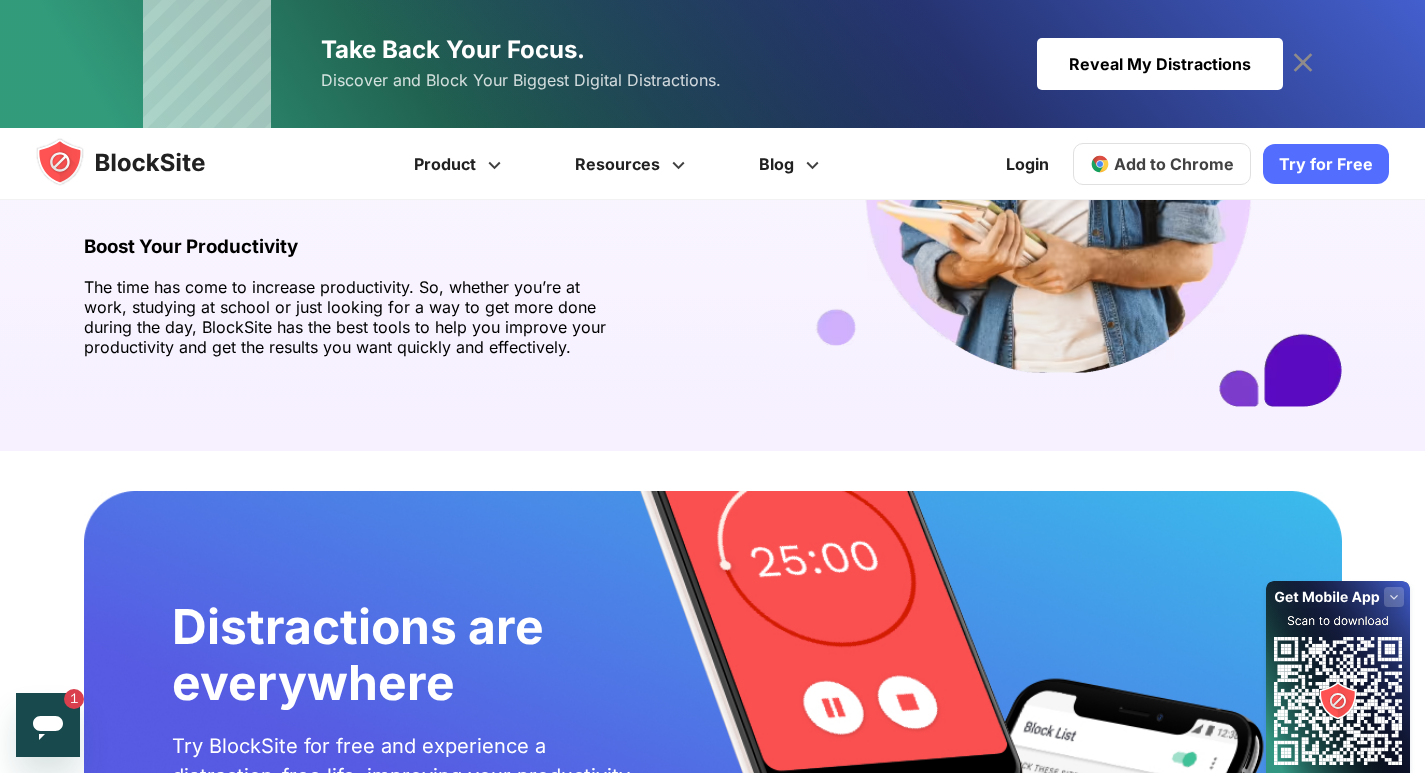 click 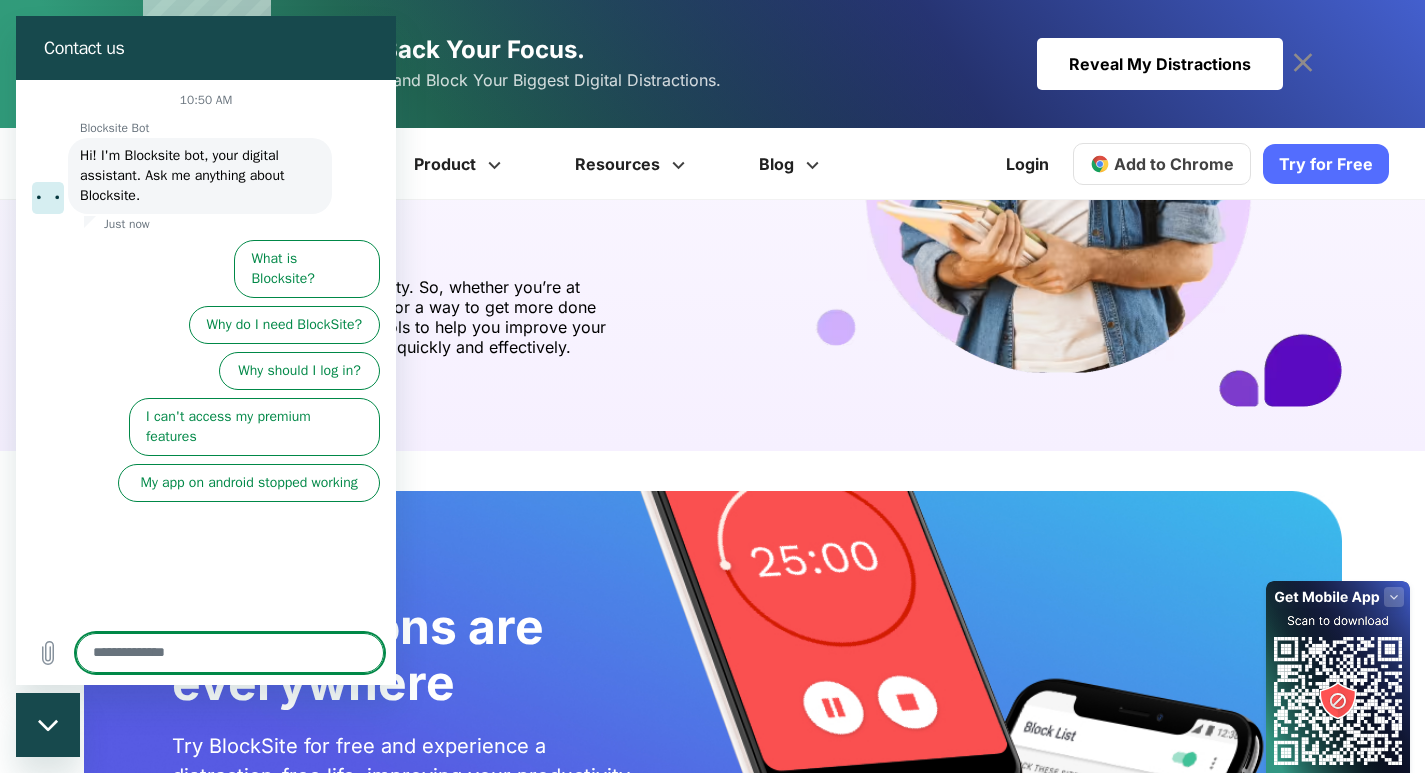 scroll, scrollTop: 0, scrollLeft: 0, axis: both 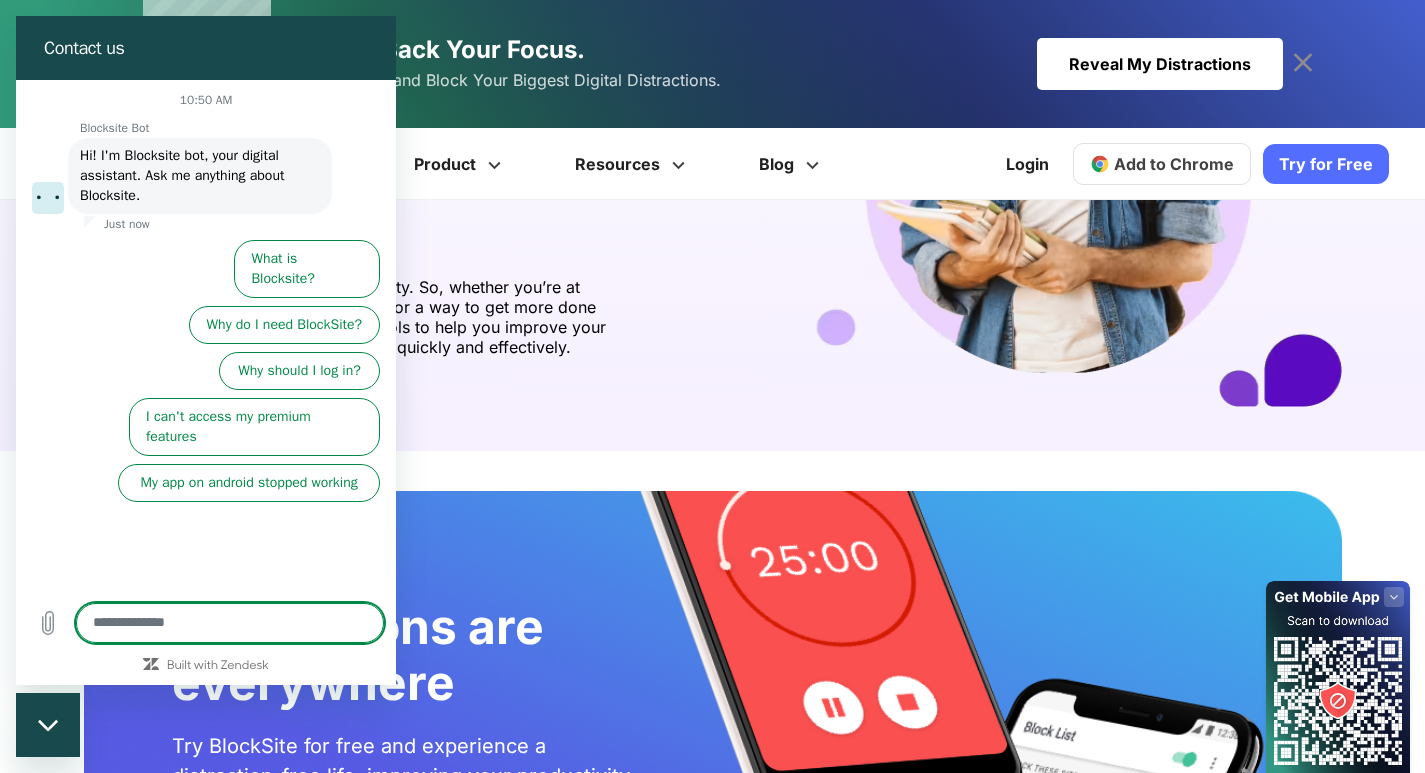 click at bounding box center (230, 623) 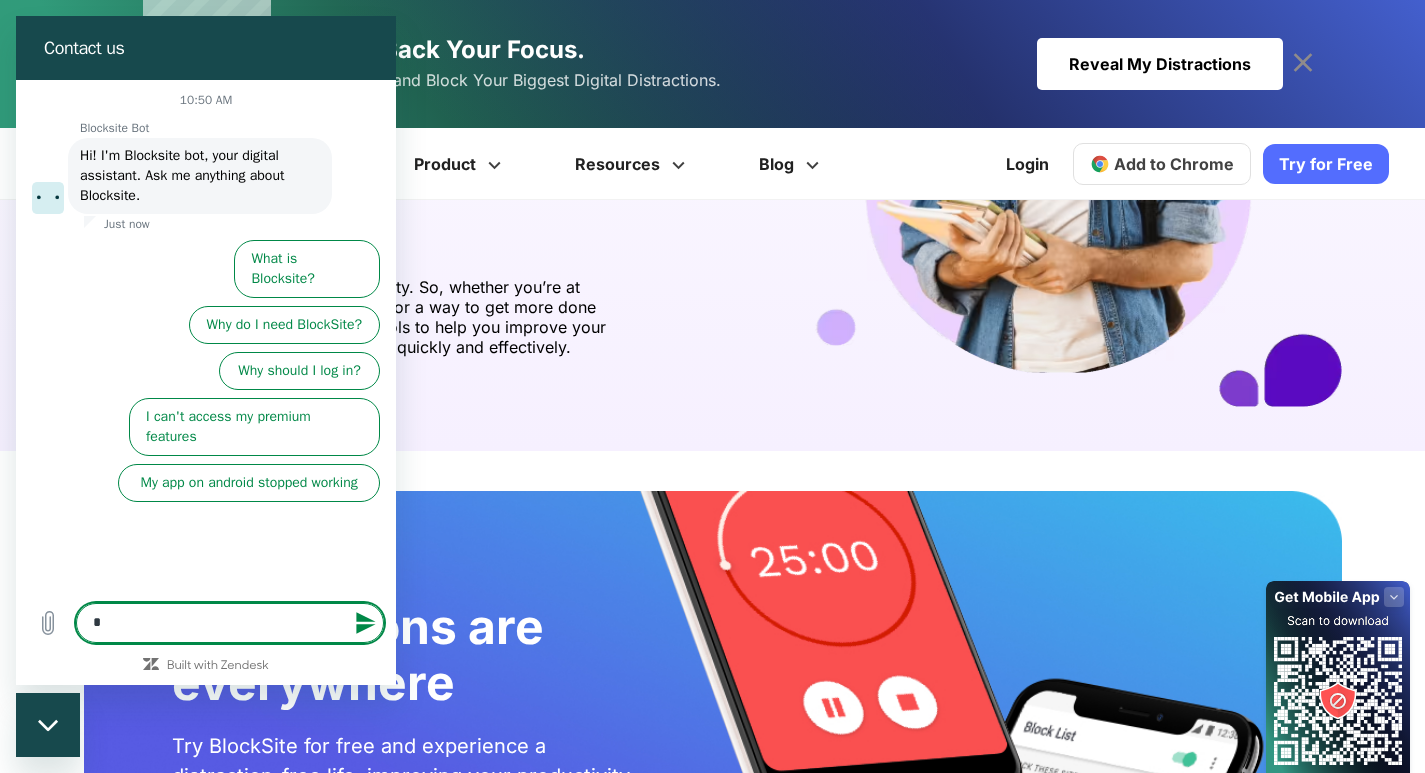 type on "**" 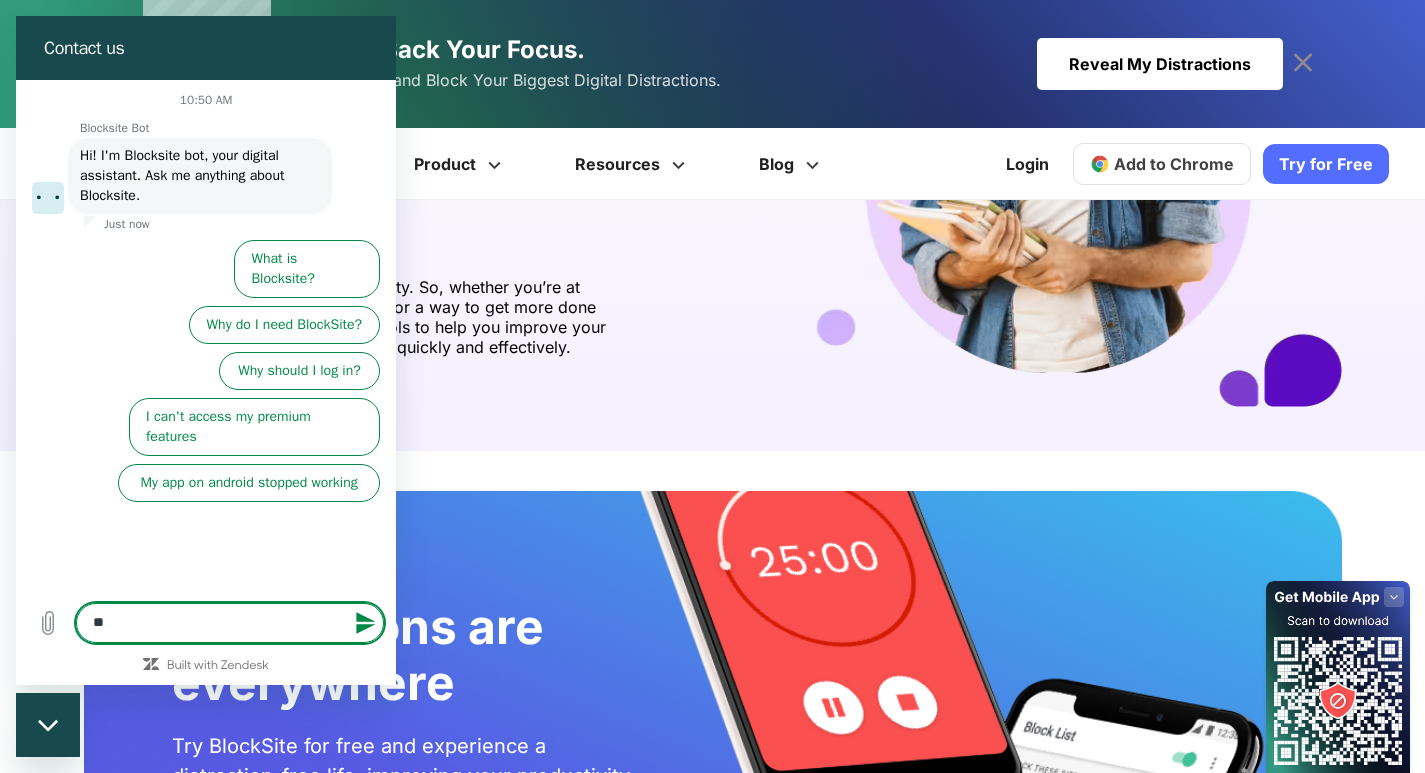type on "***" 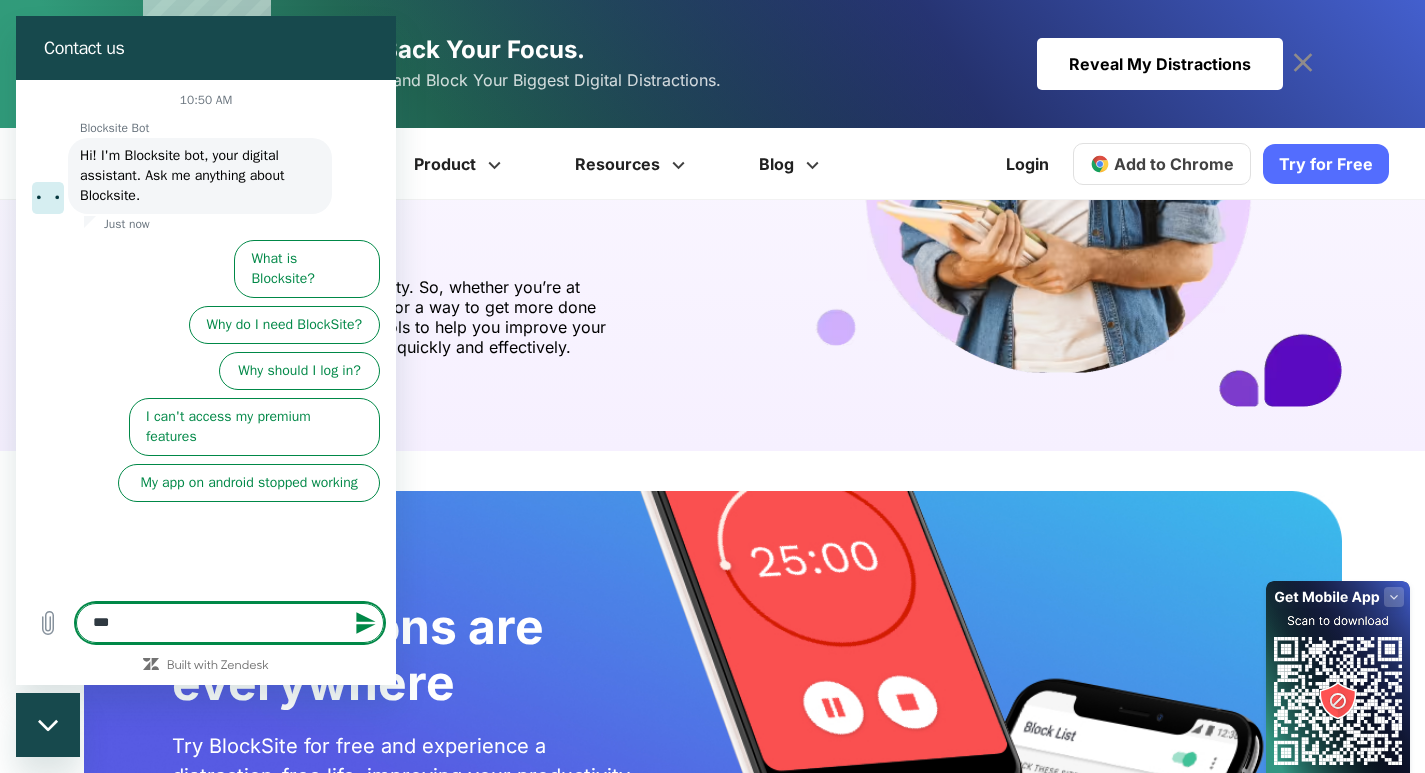 type on "***" 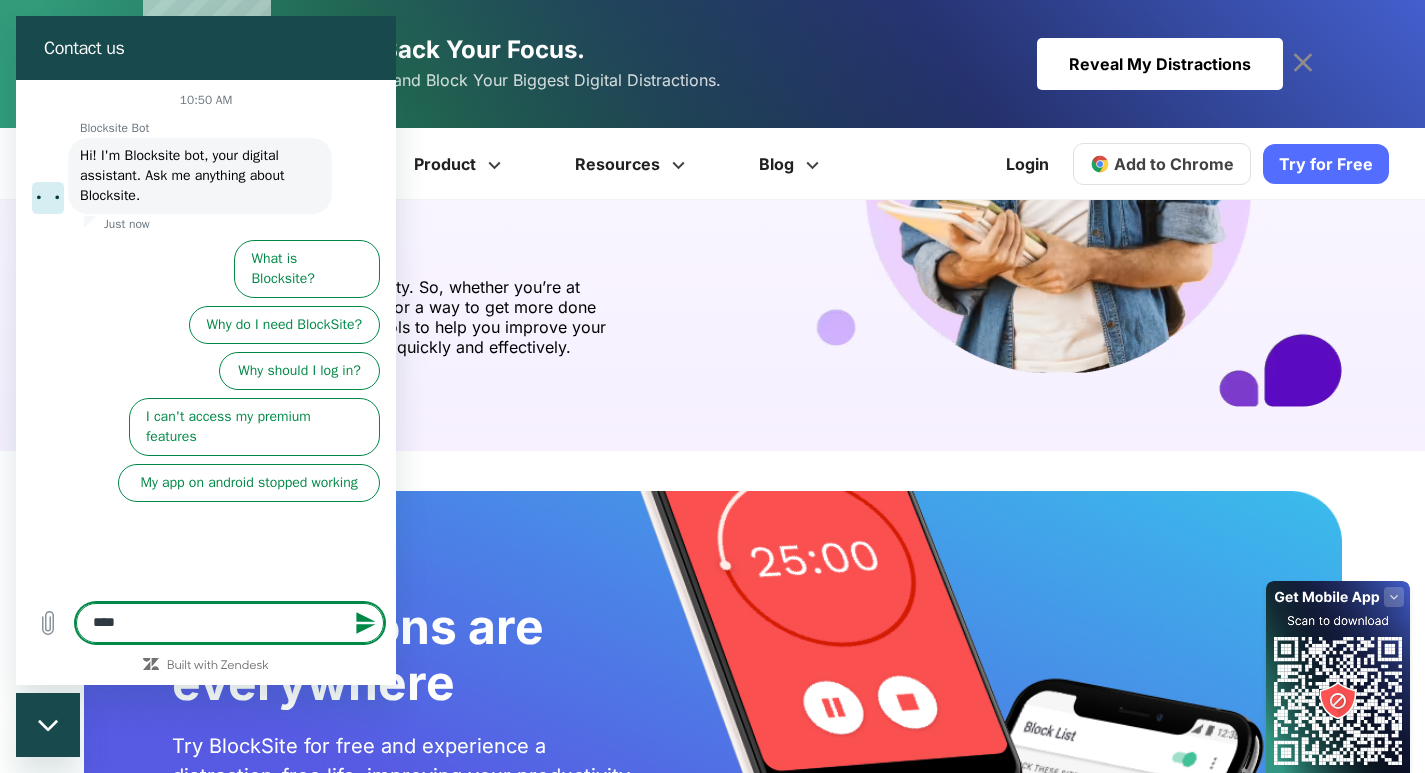 type on "*****" 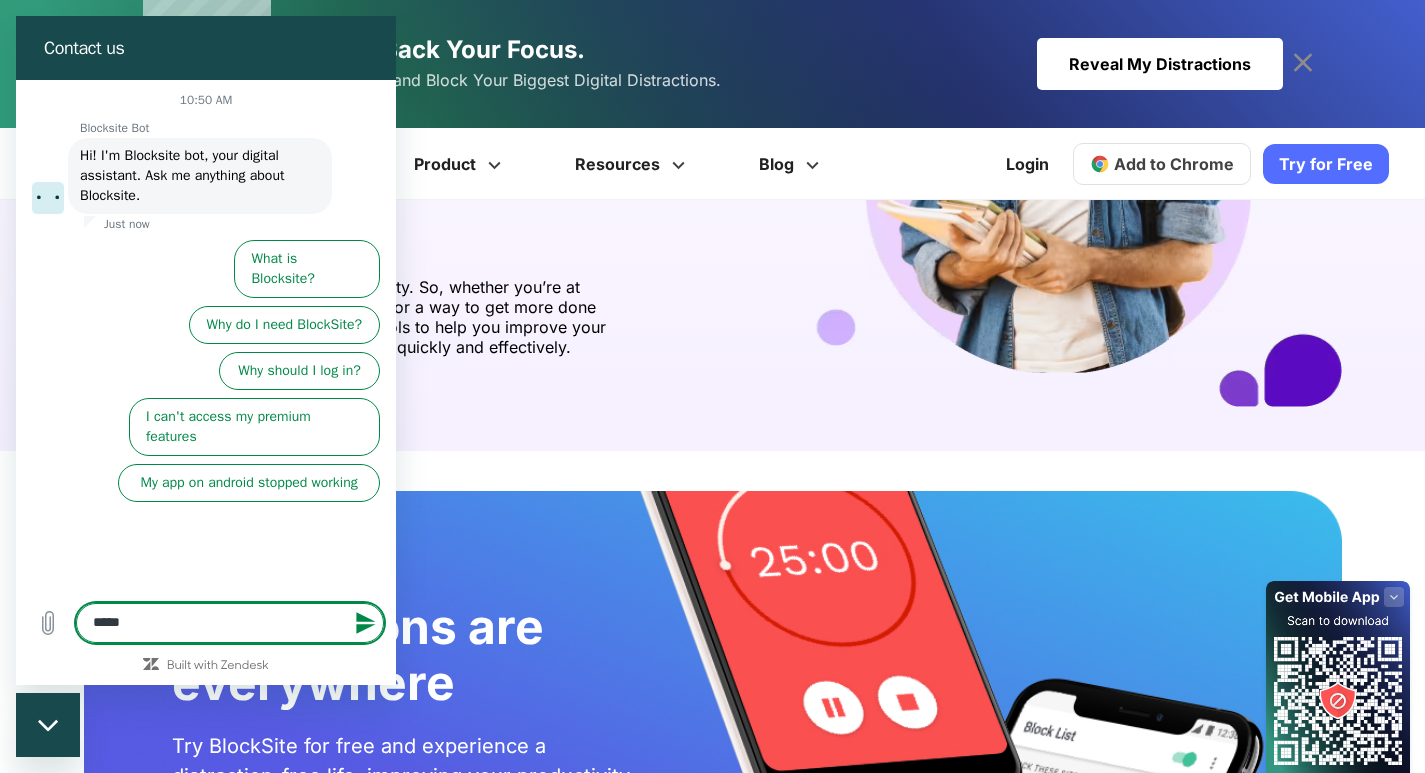 type on "******" 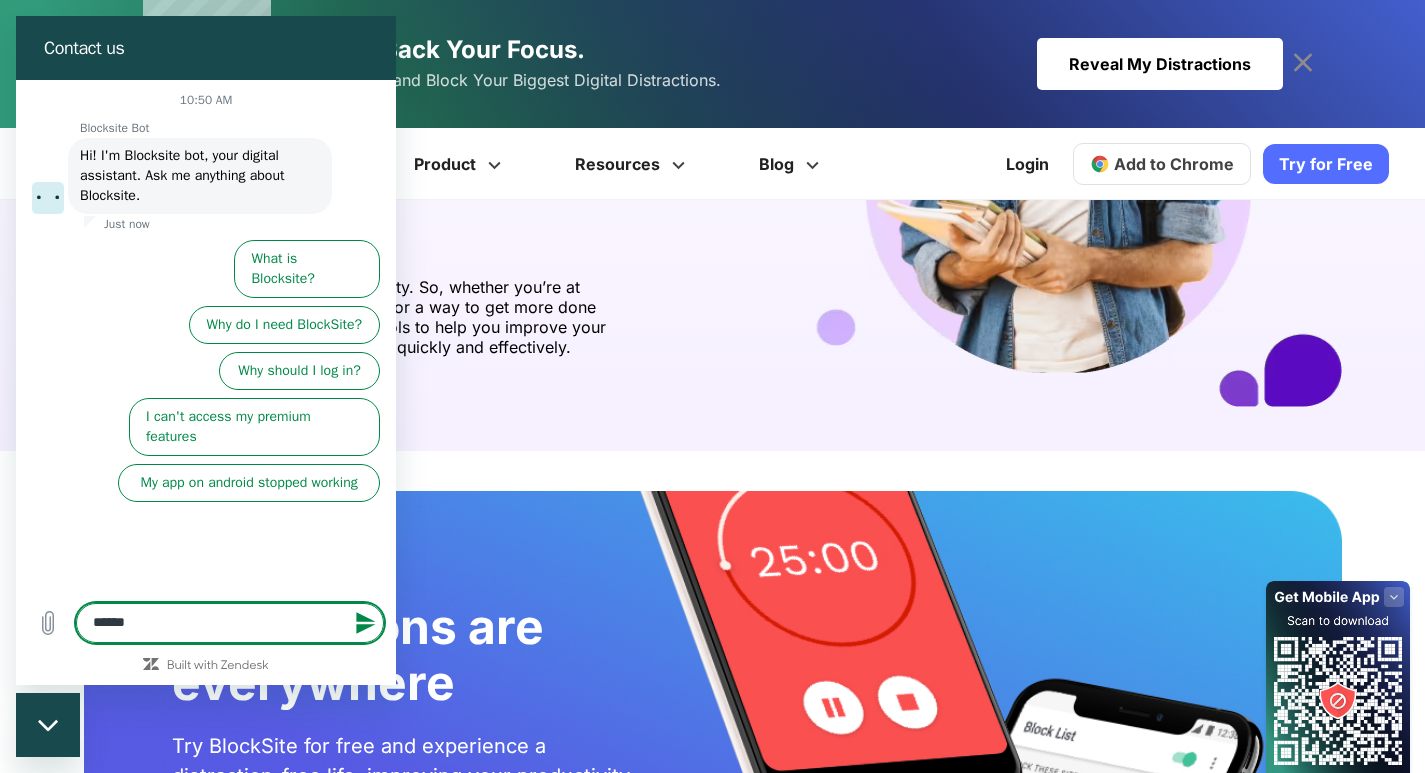 type on "*" 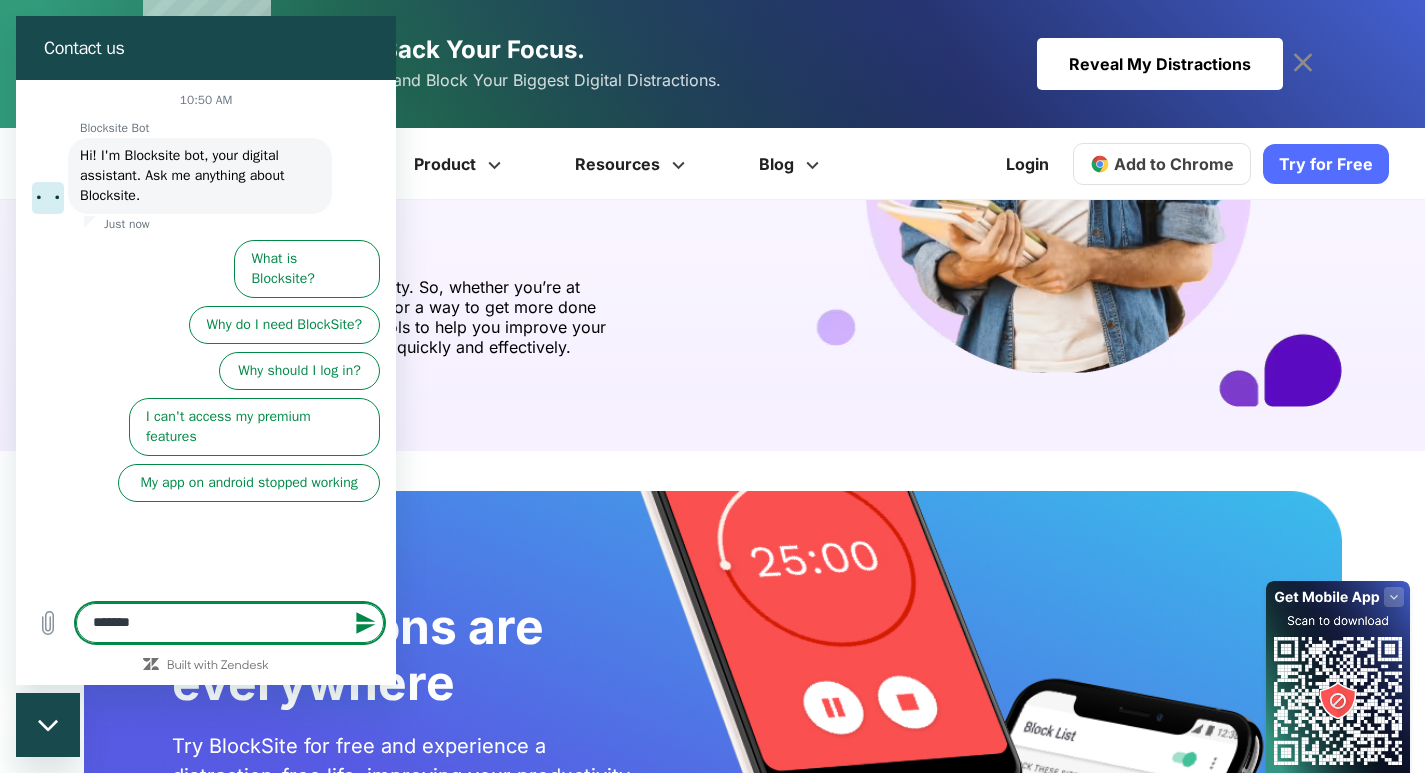 type on "********" 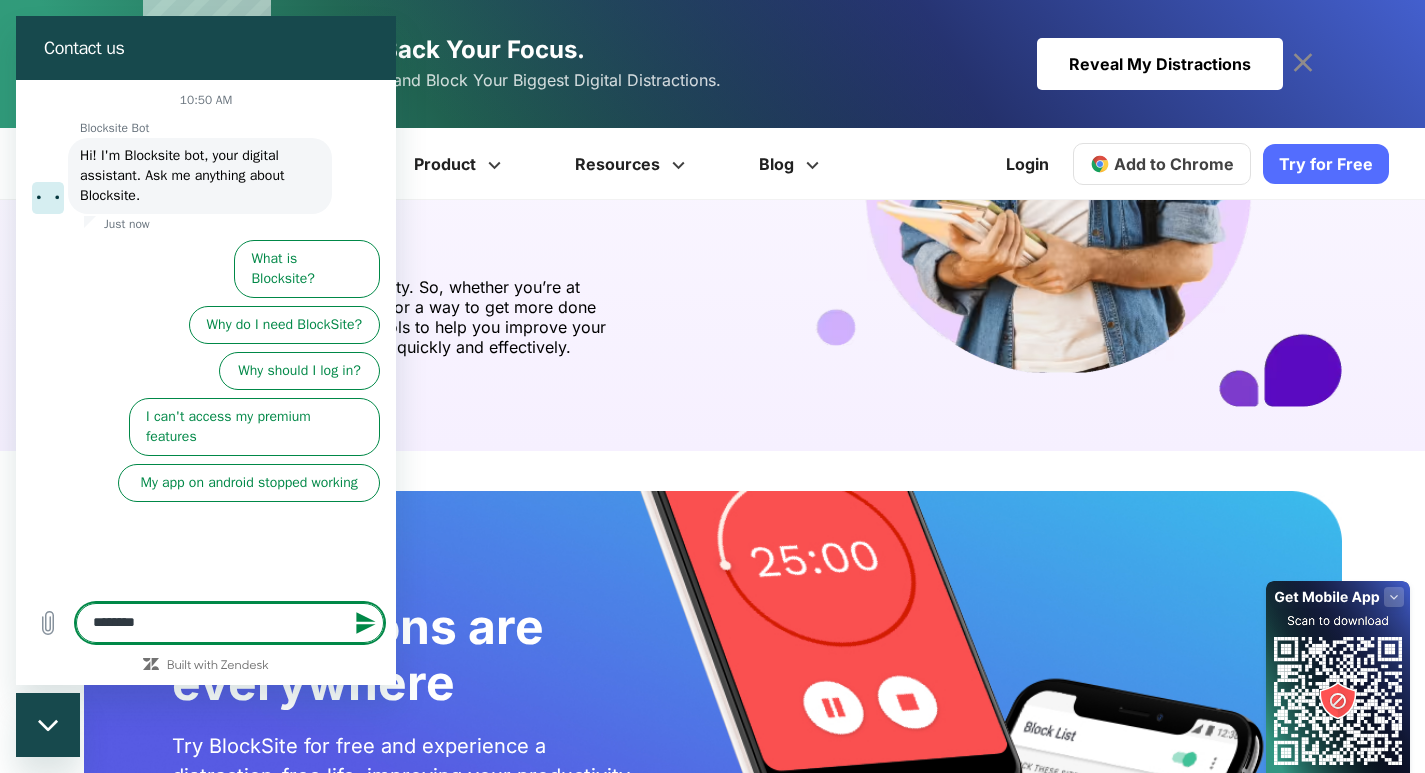 type on "********" 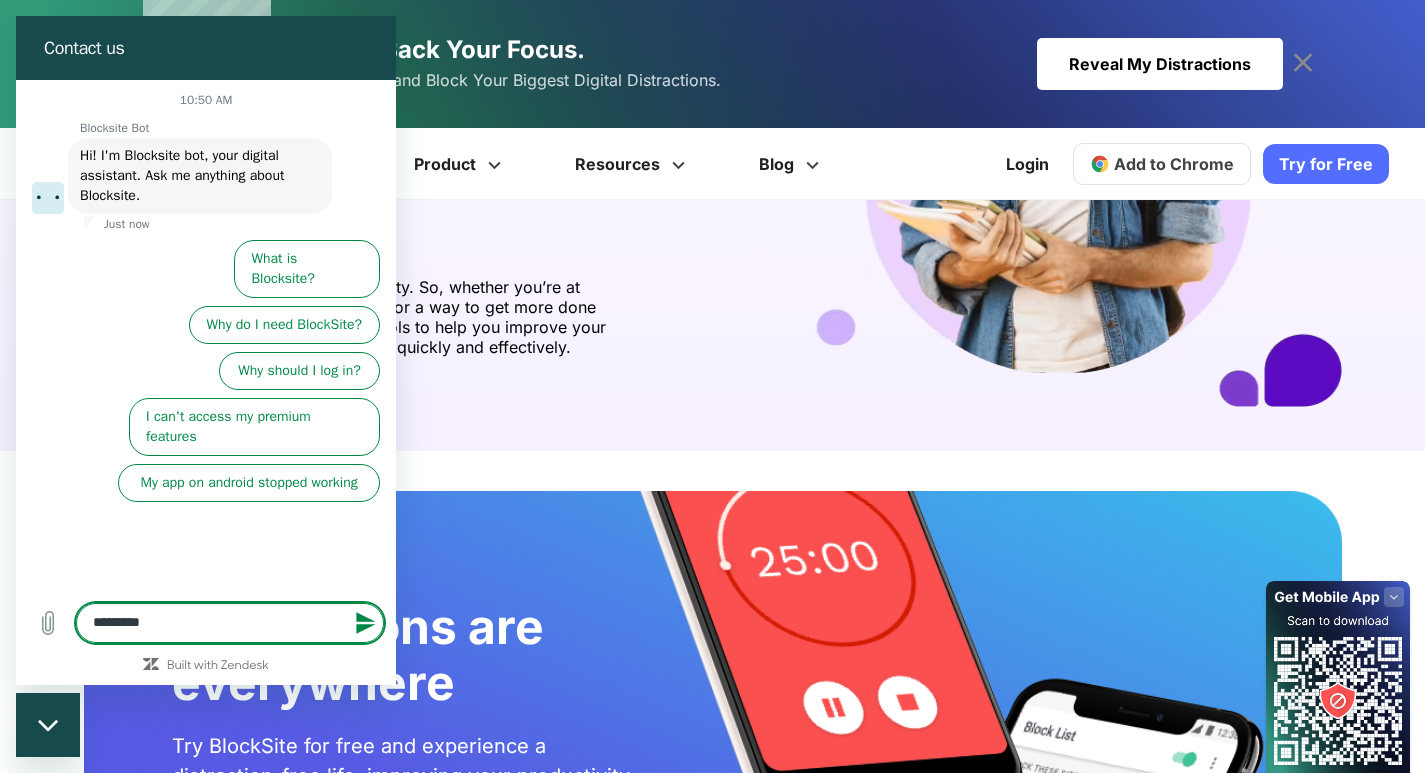 type on "**********" 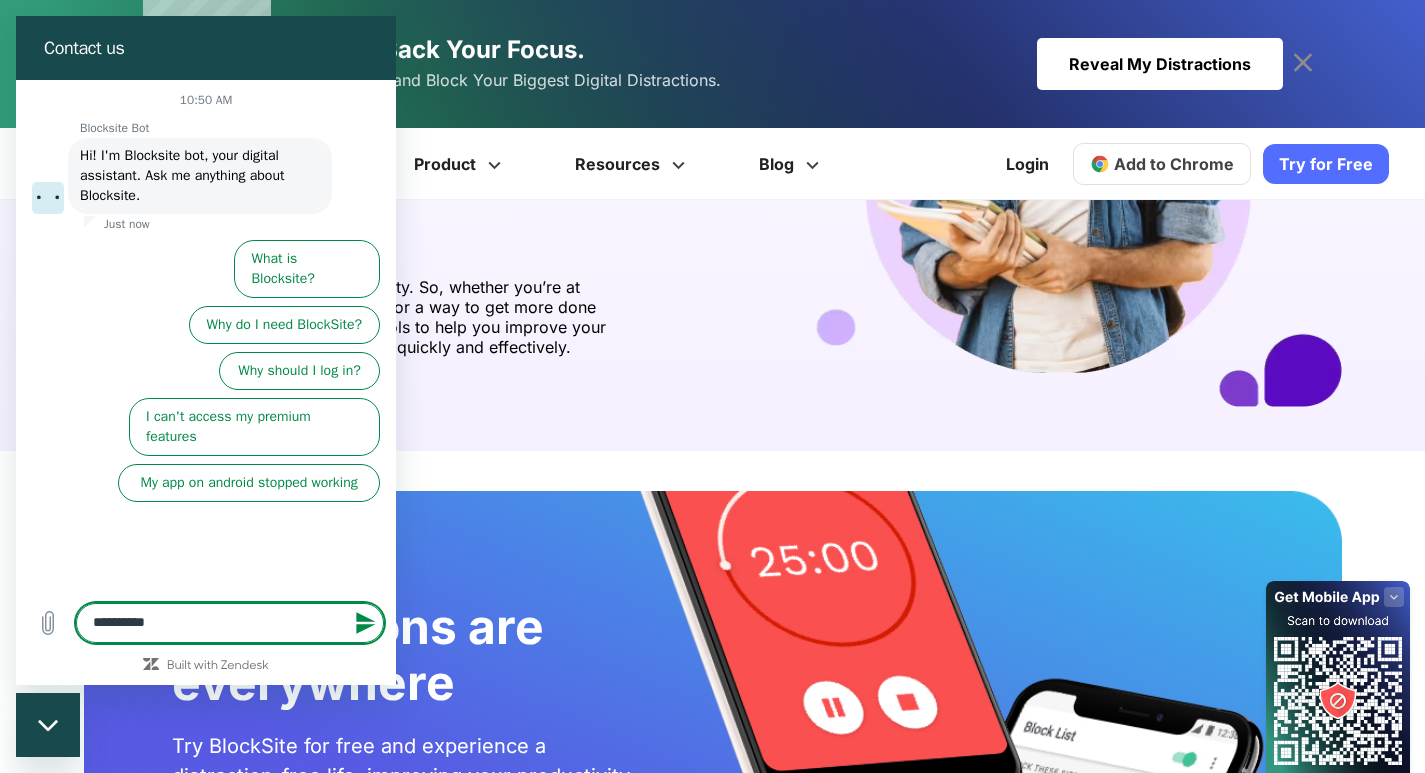 type on "********" 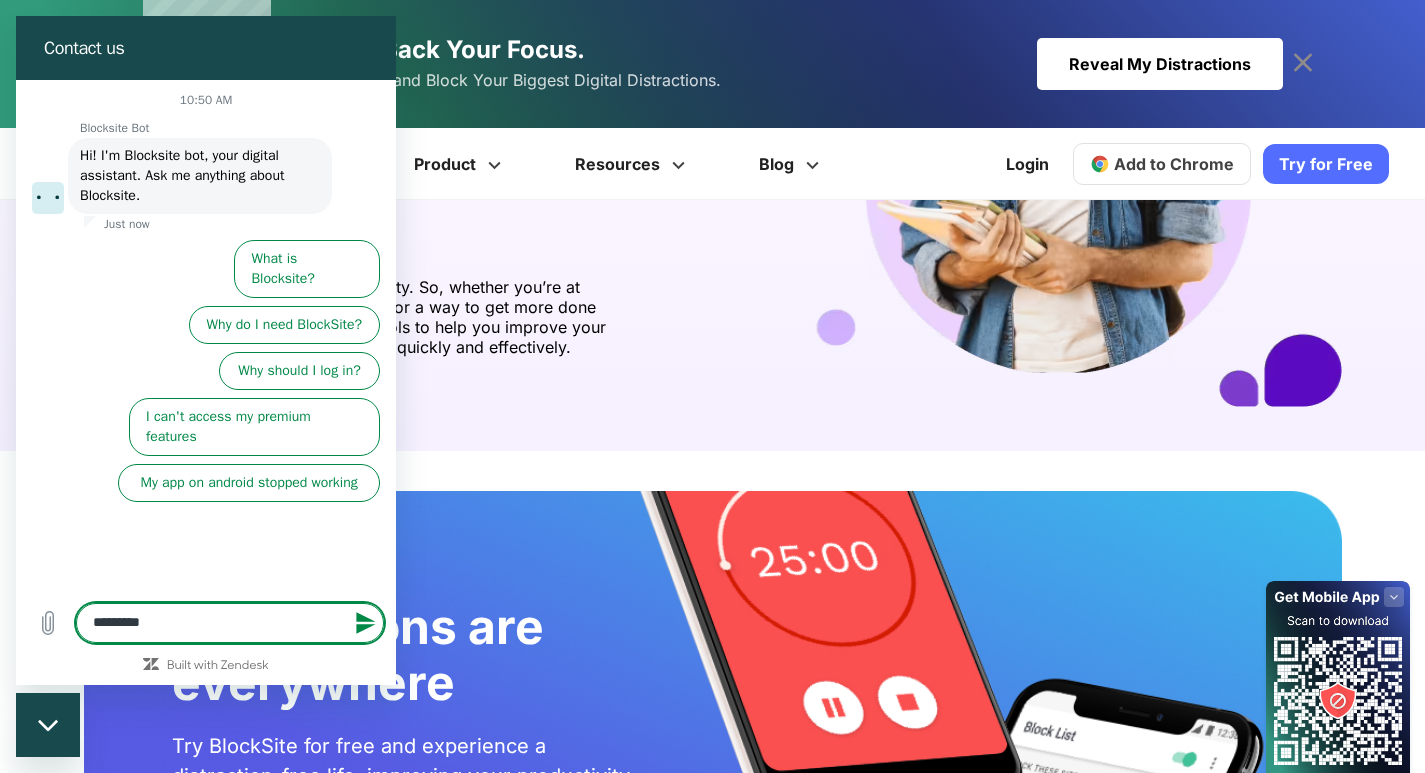 type on "**********" 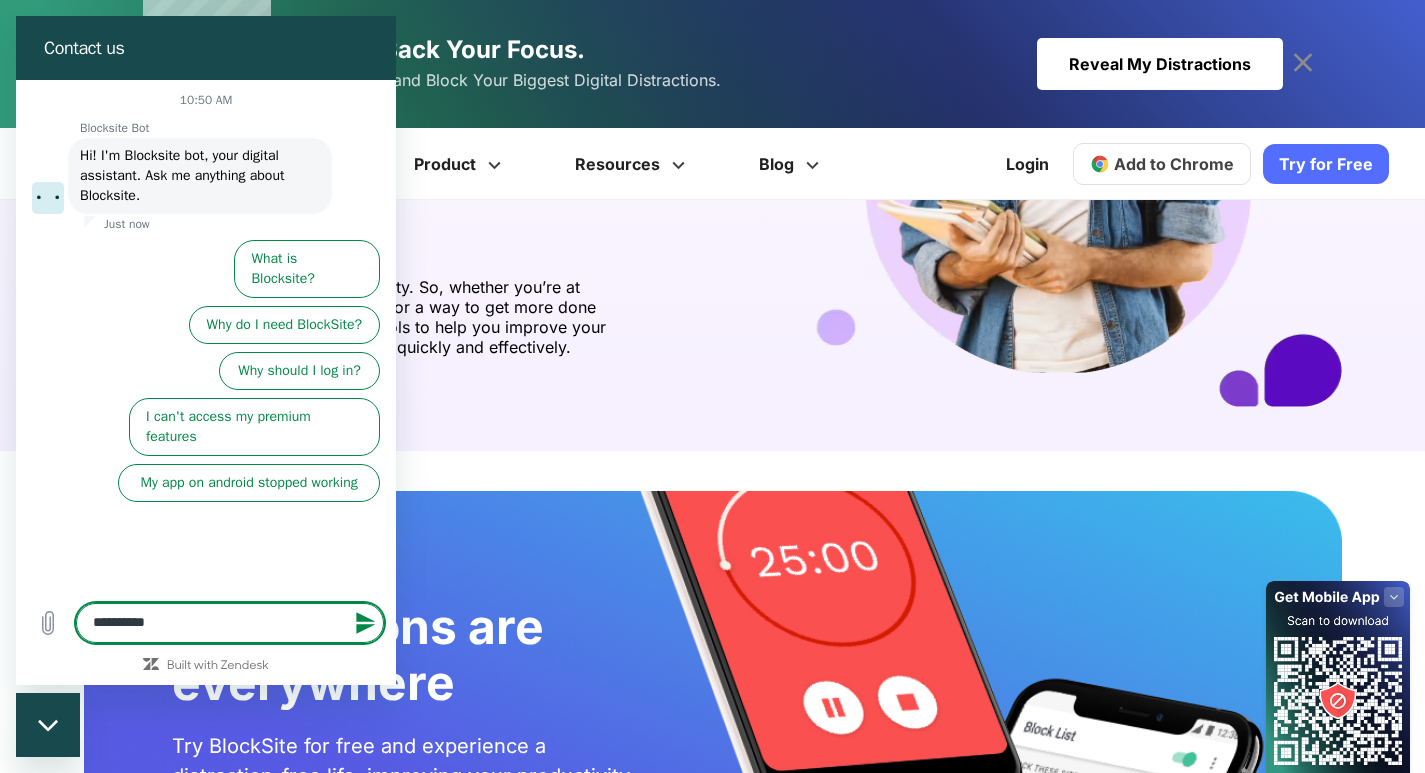 type on "**********" 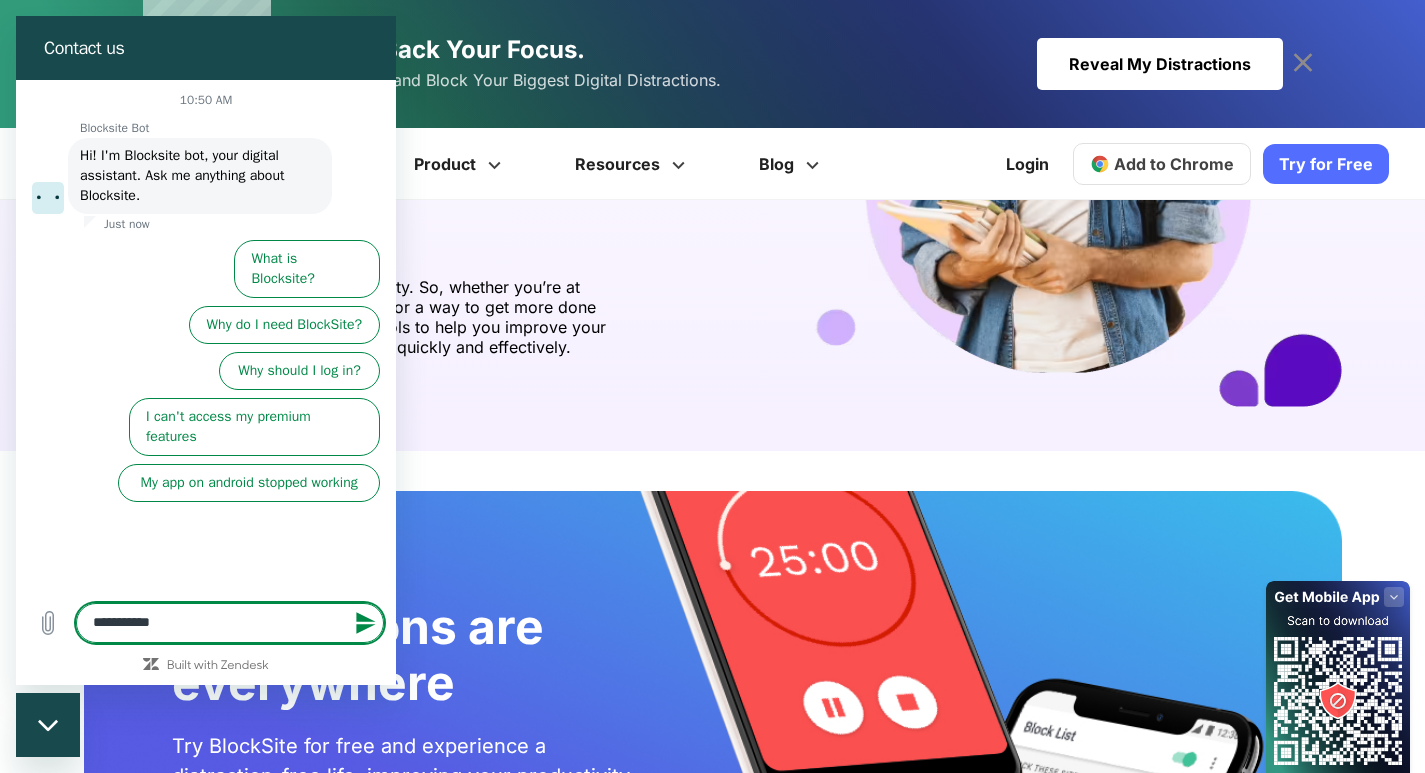 type on "**********" 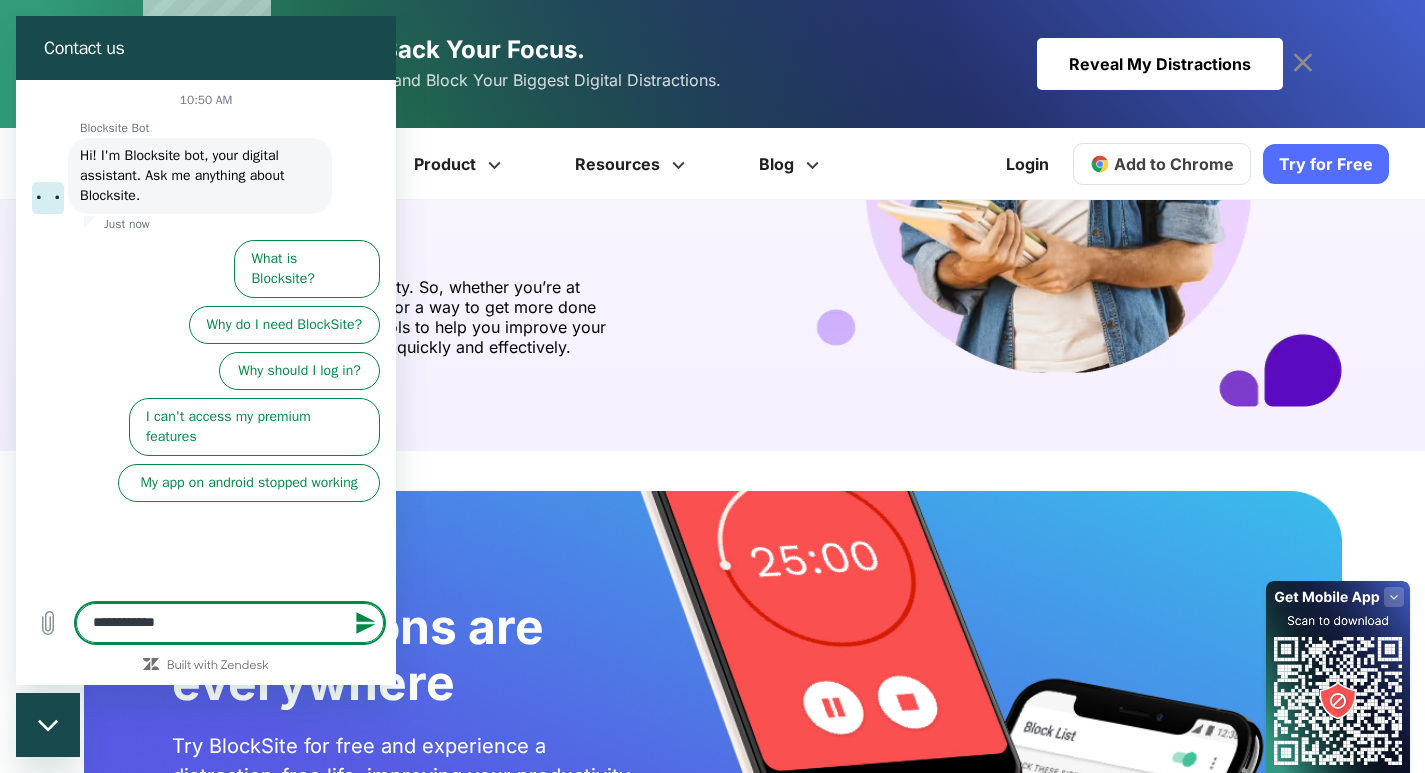 type on "**********" 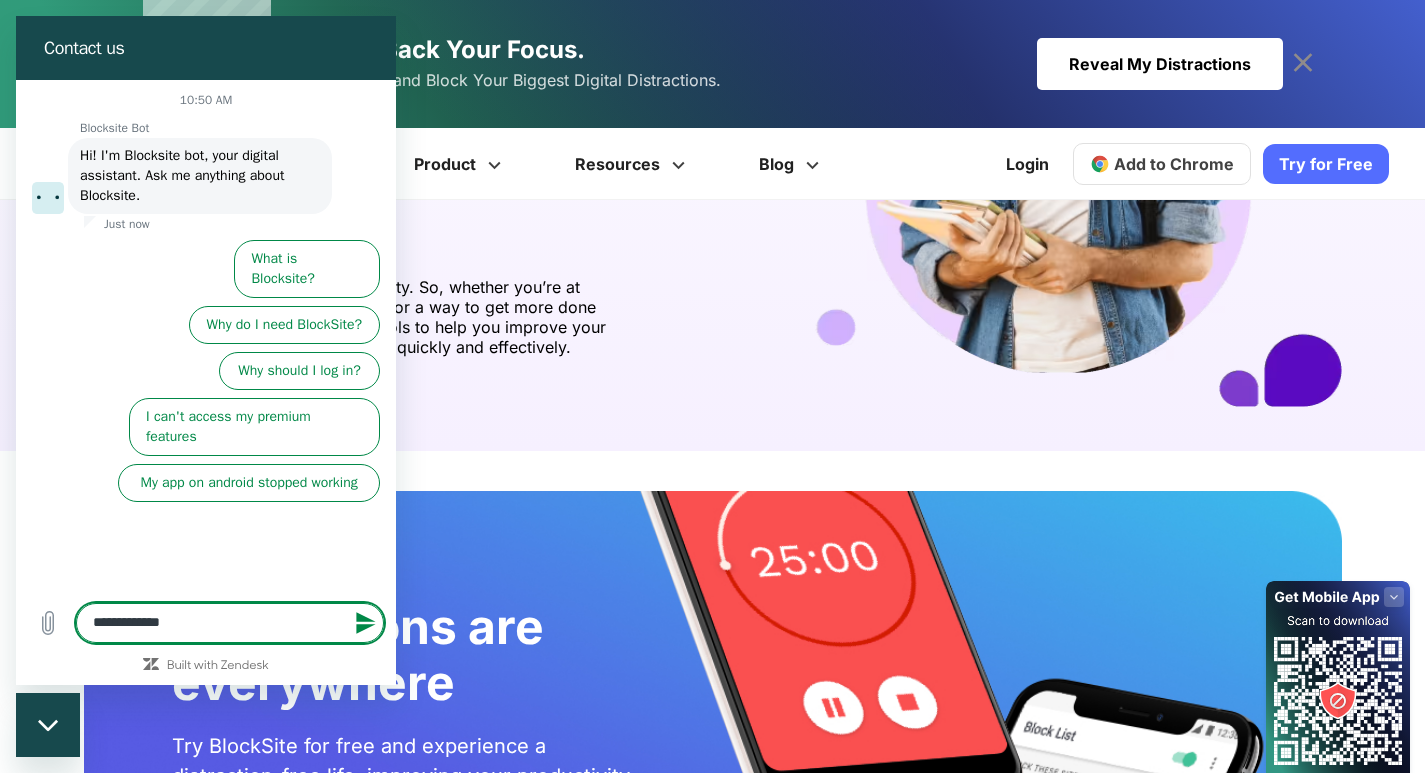 type on "**********" 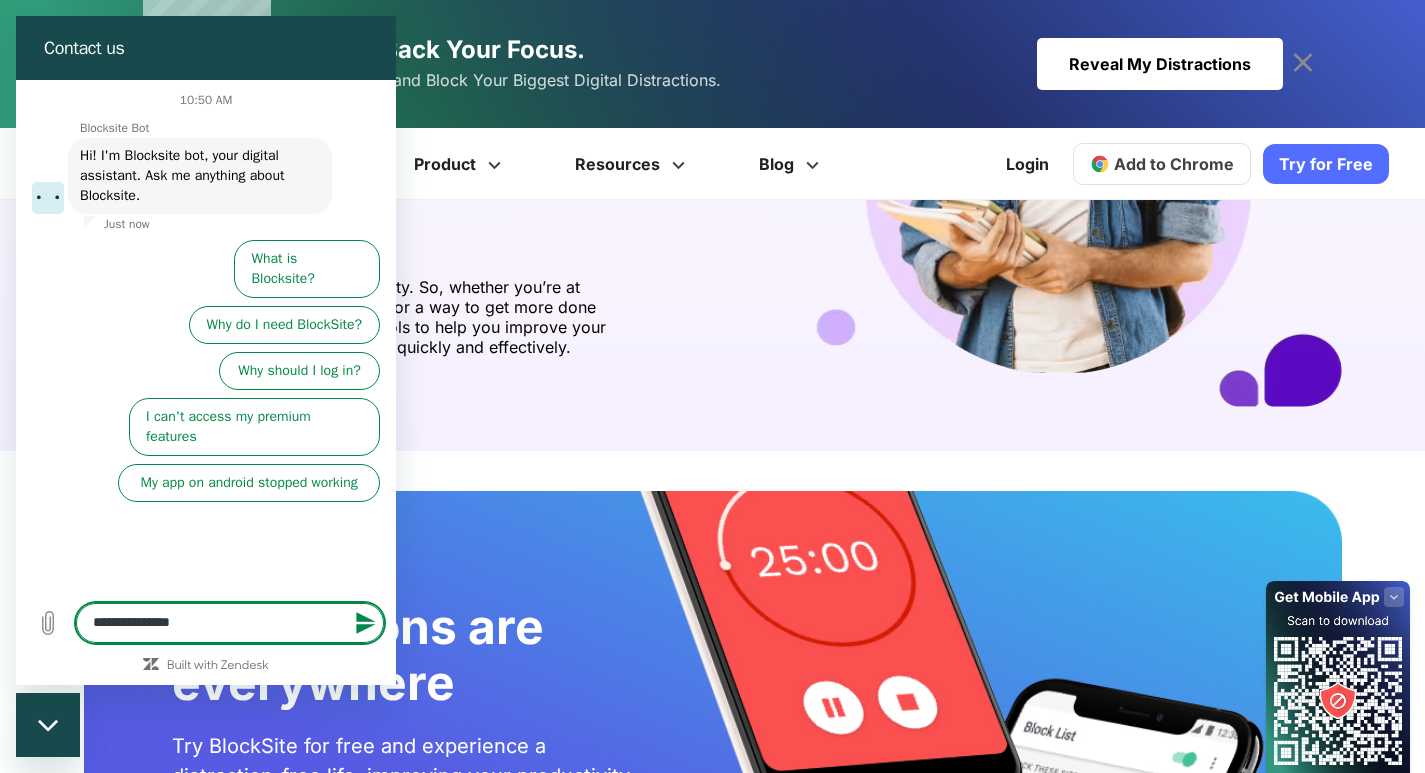 type on "**********" 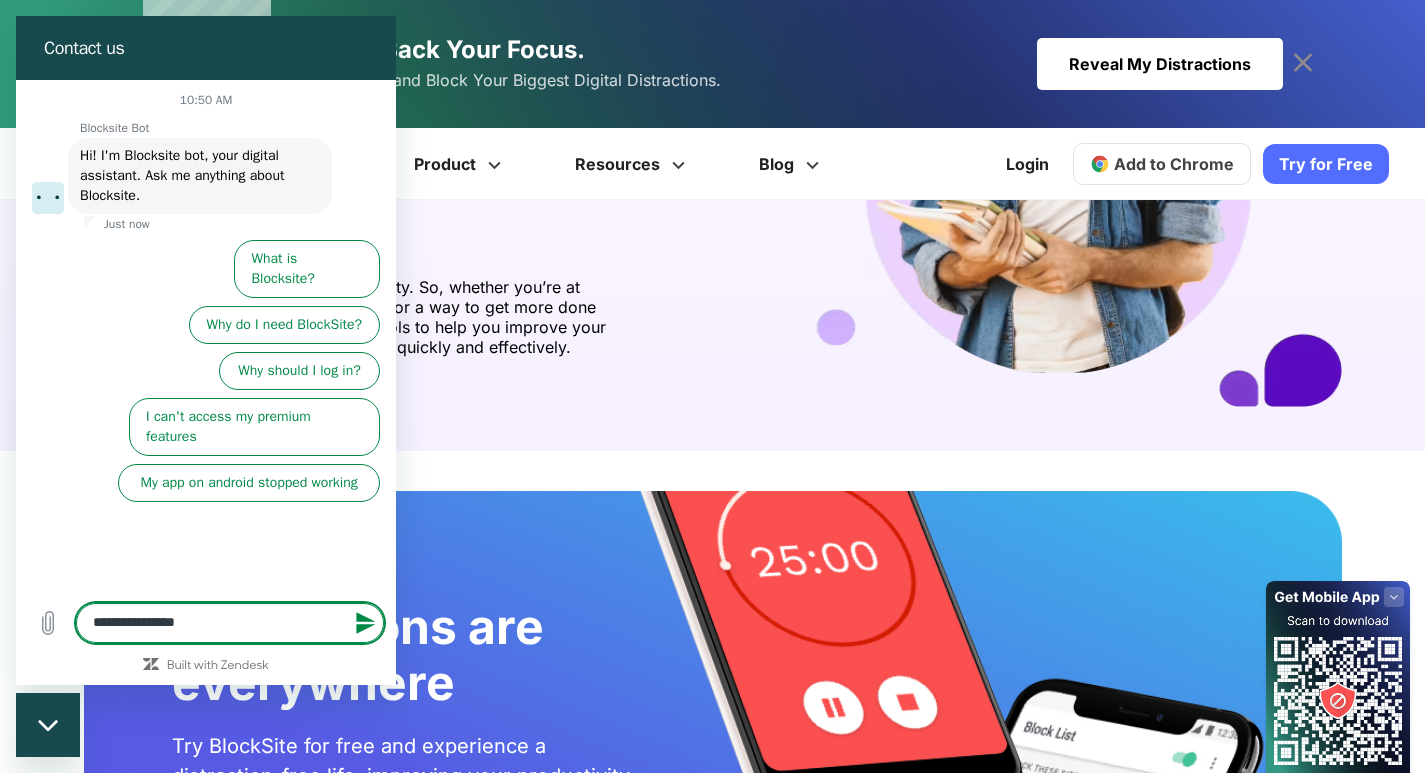 type on "**********" 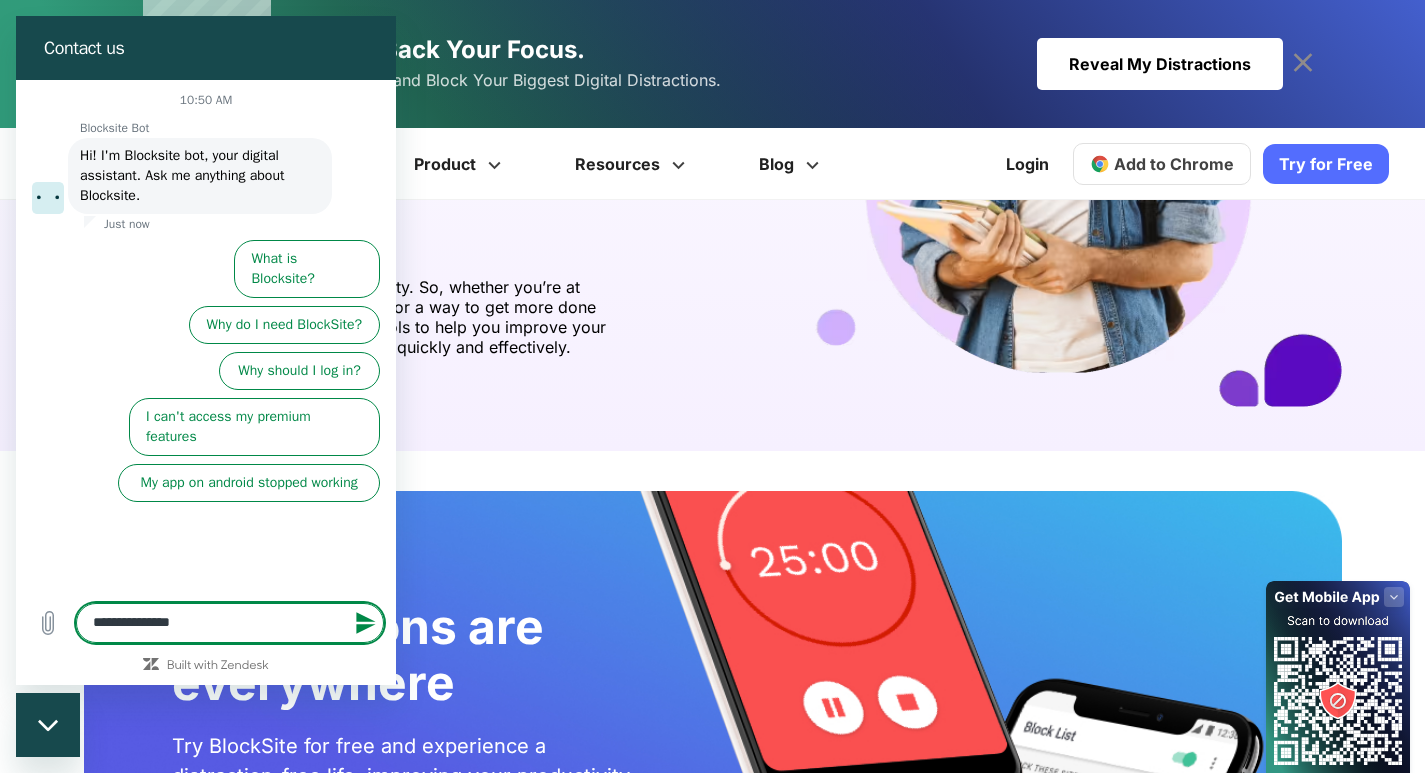 type on "**********" 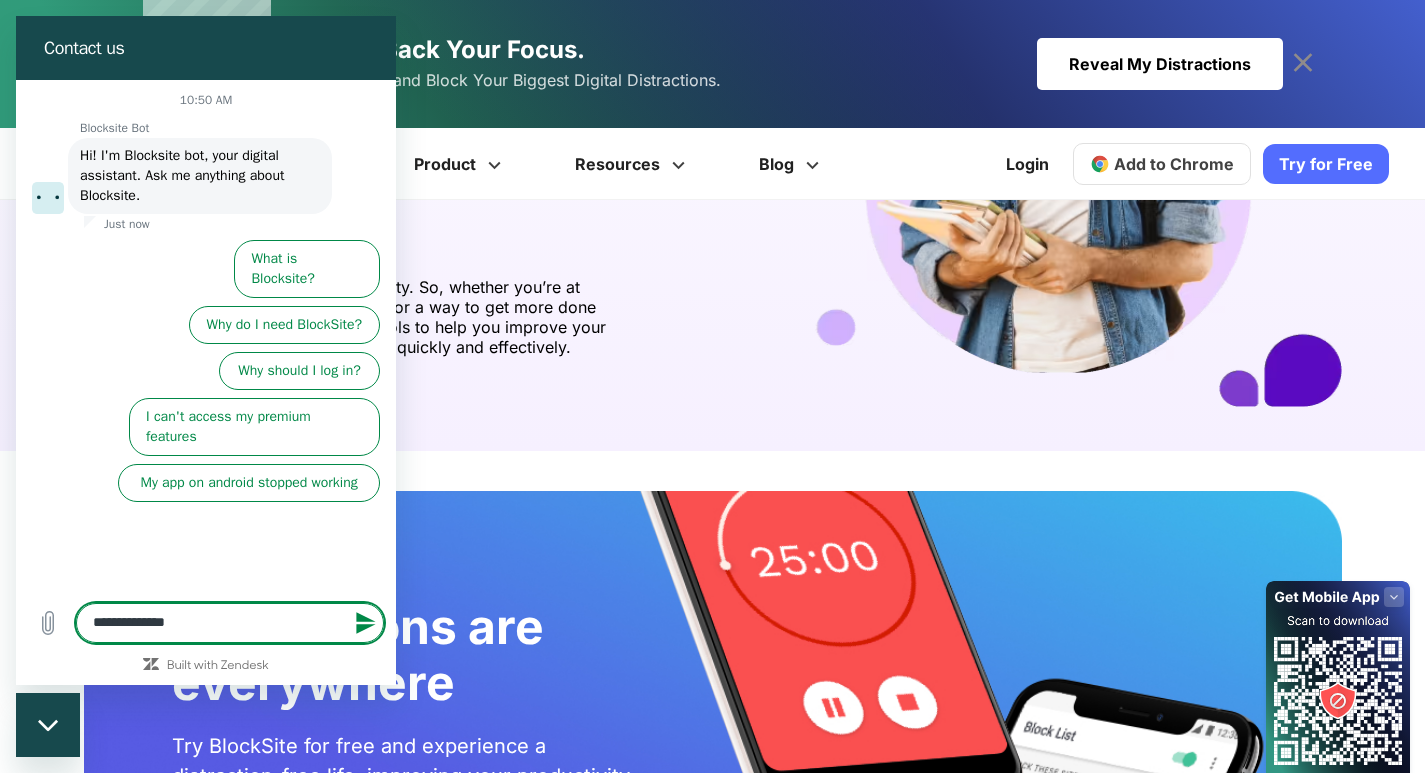 type on "**********" 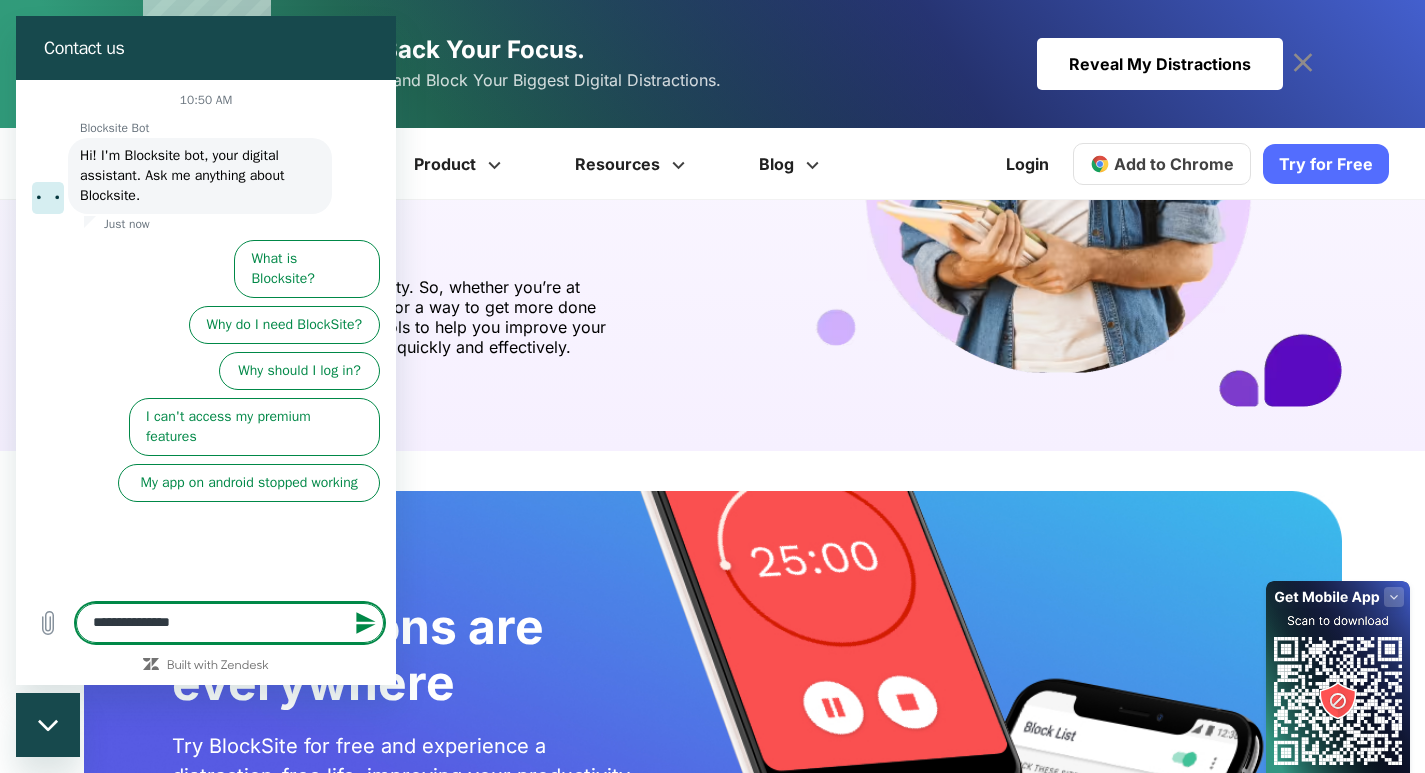 type on "**********" 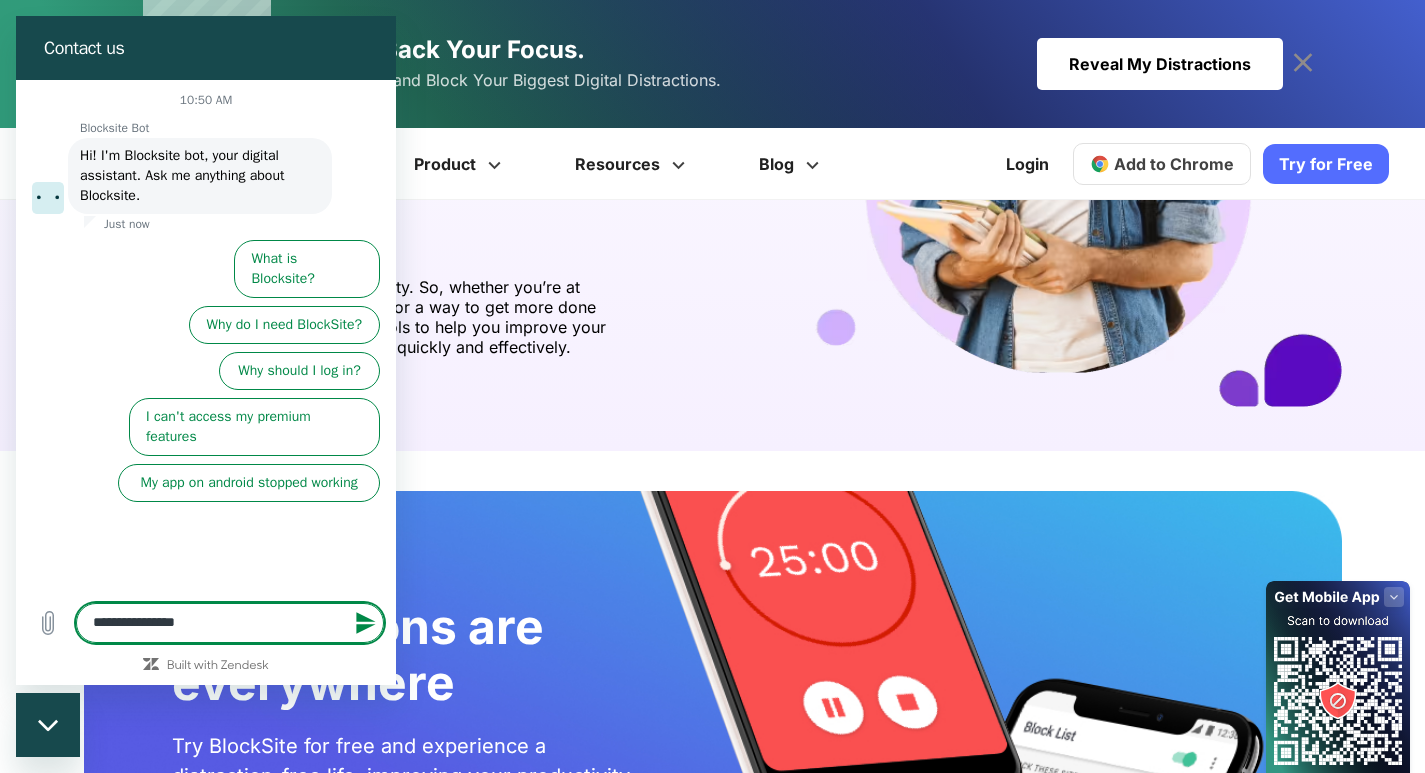 type on "**********" 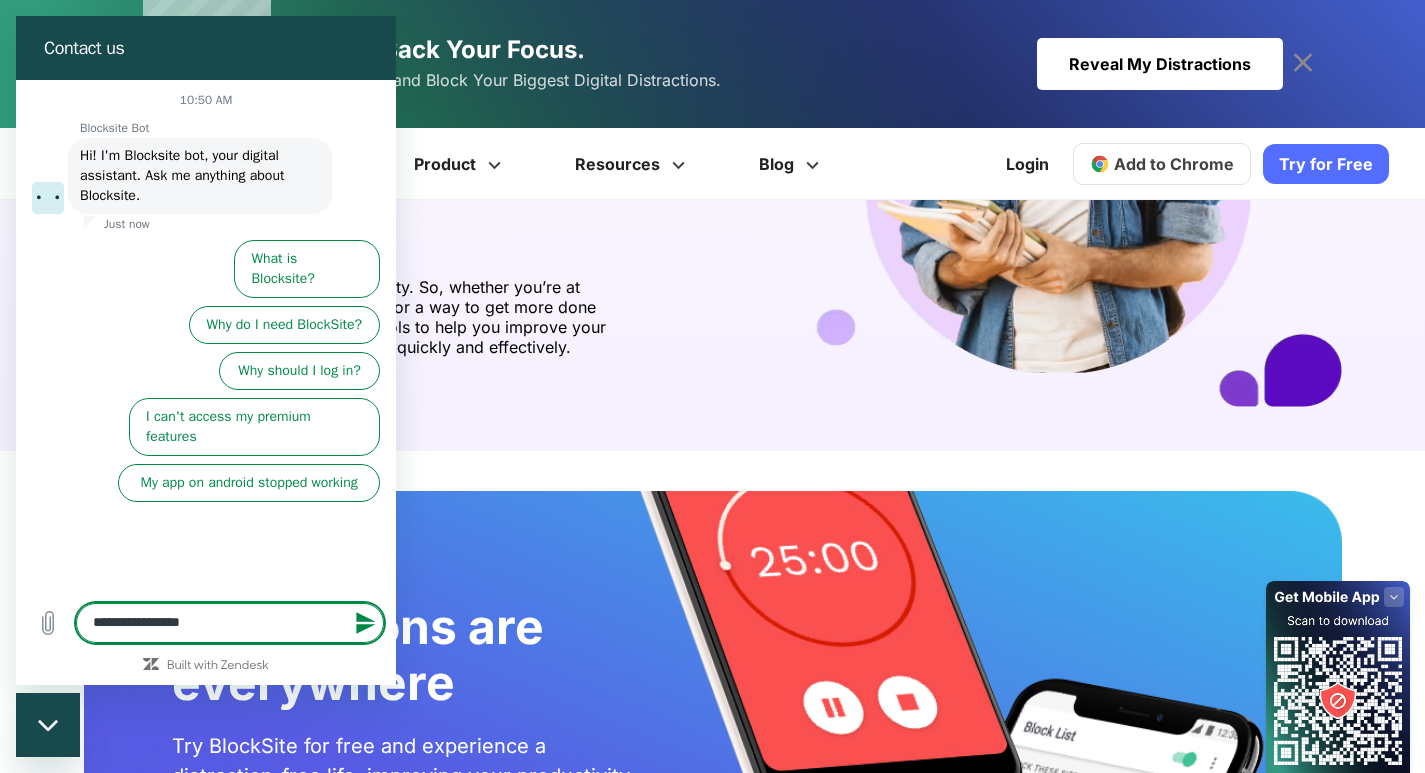 type on "**********" 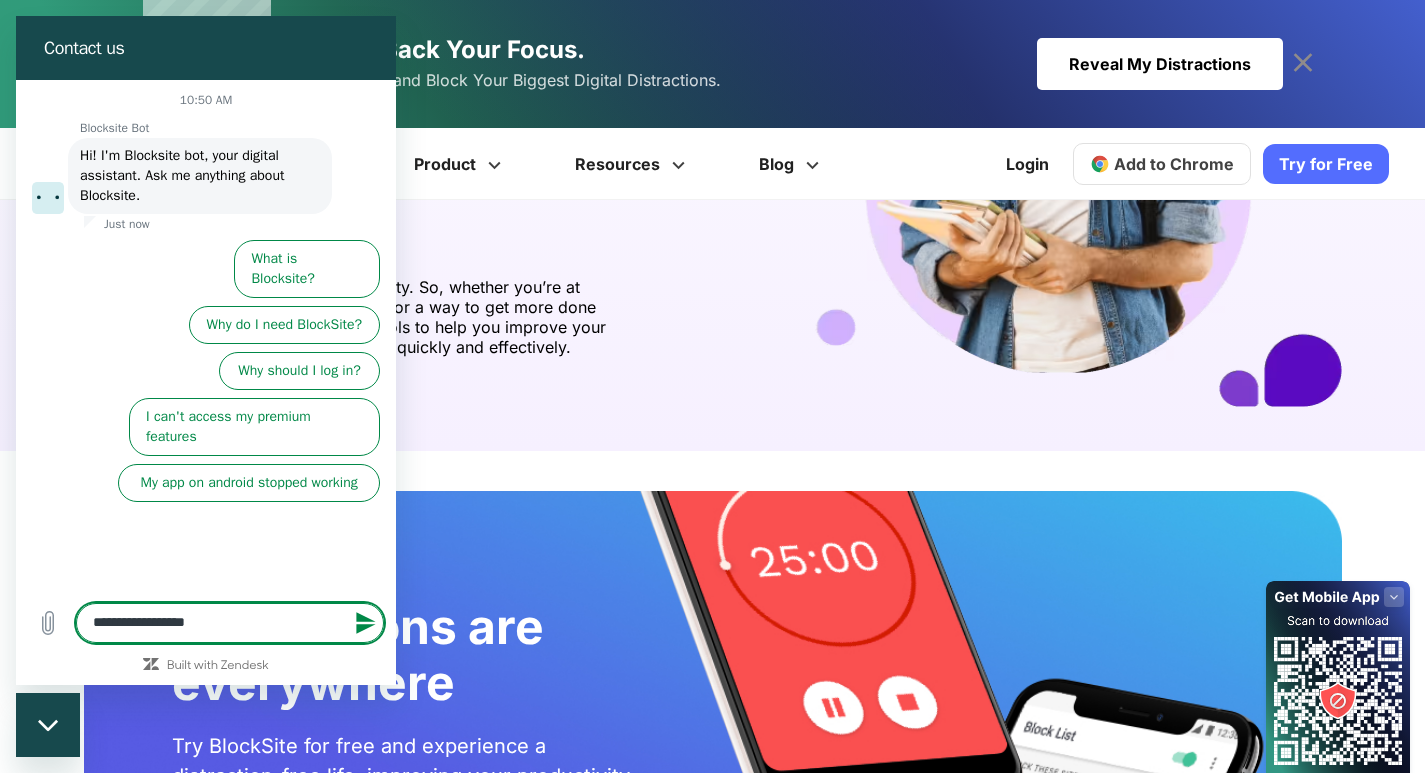 type on "**********" 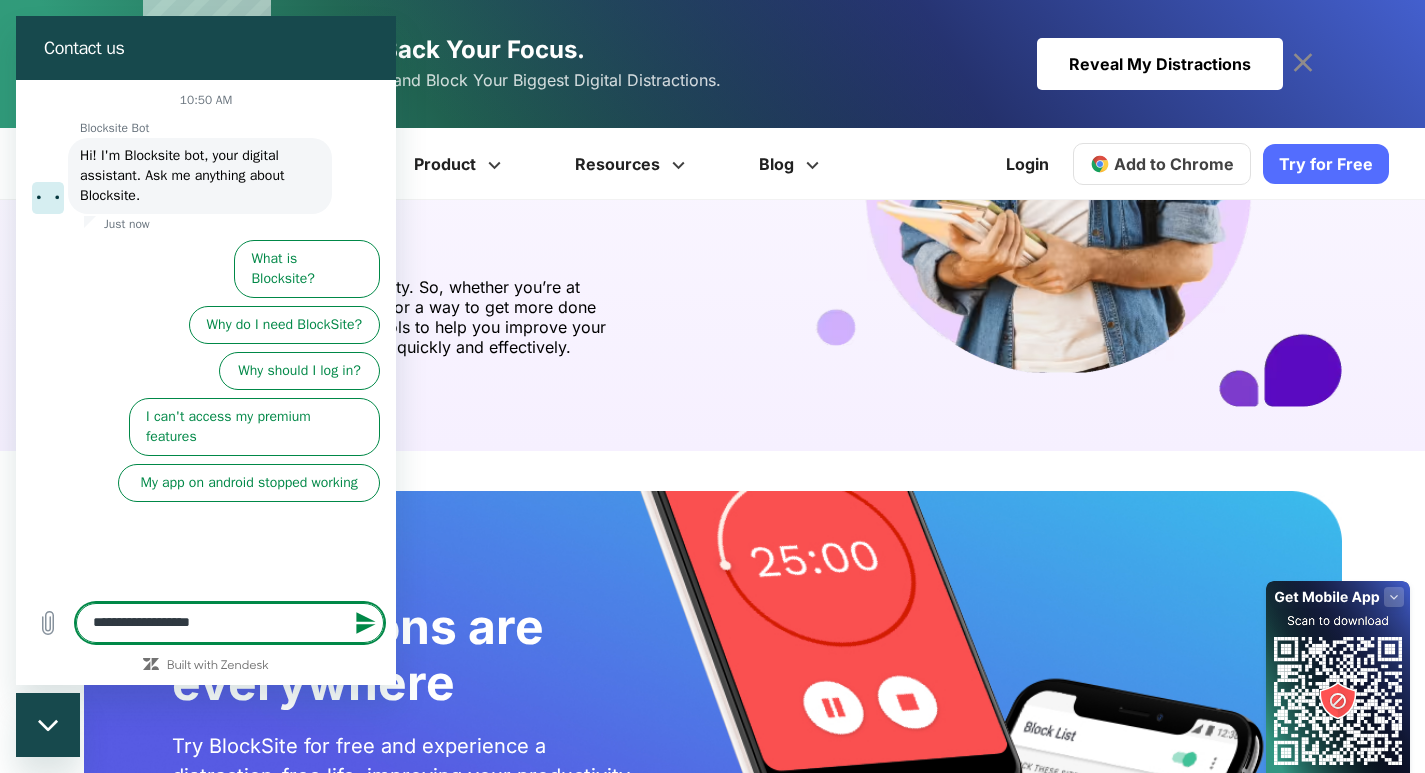 type on "**********" 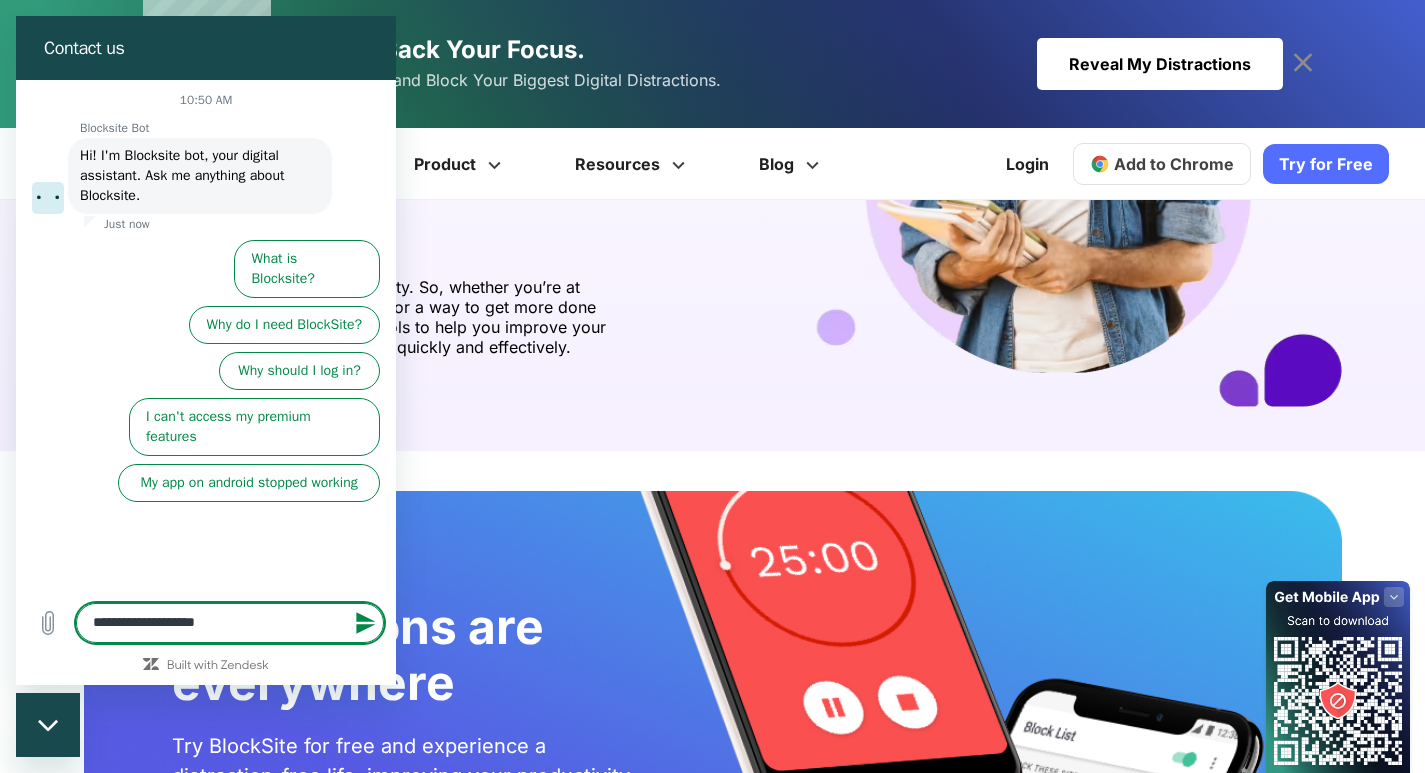 type on "**********" 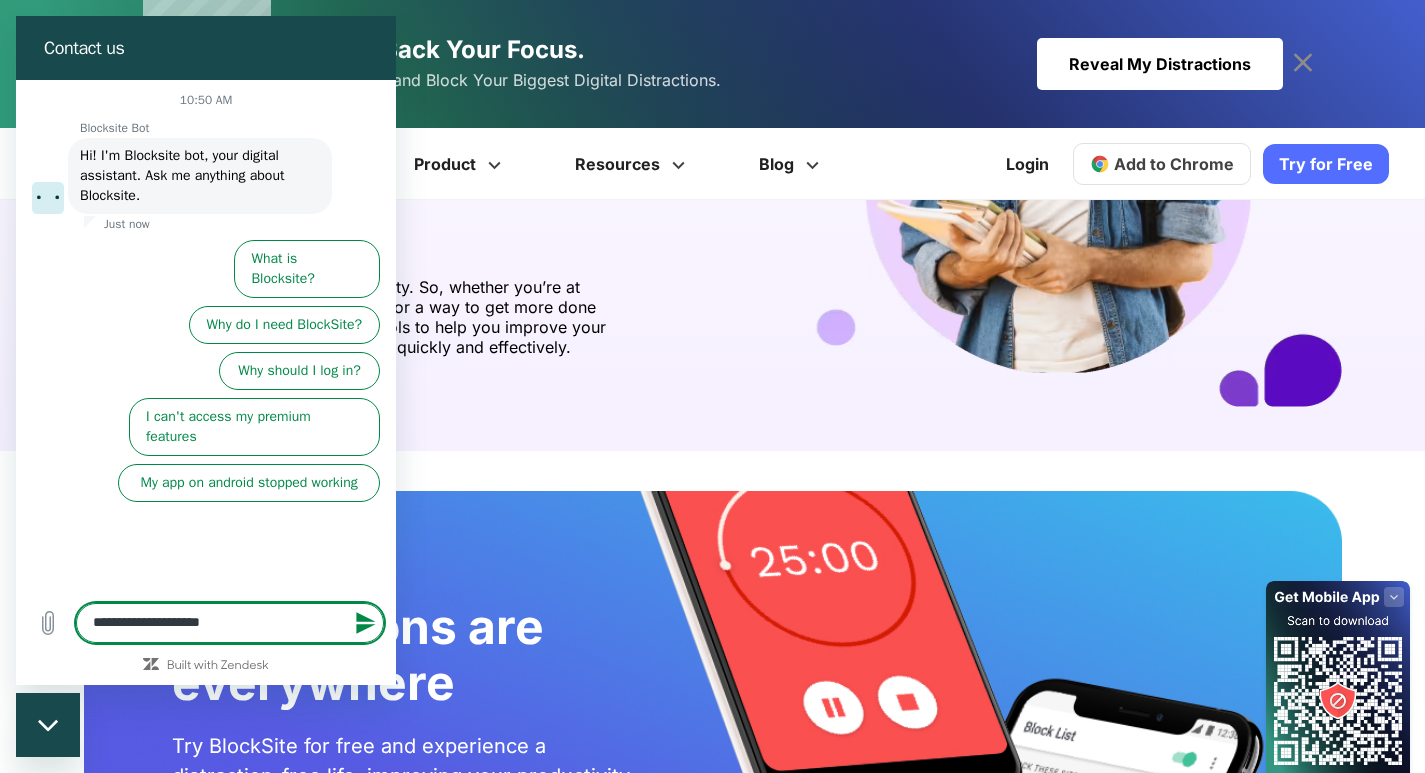 type on "**********" 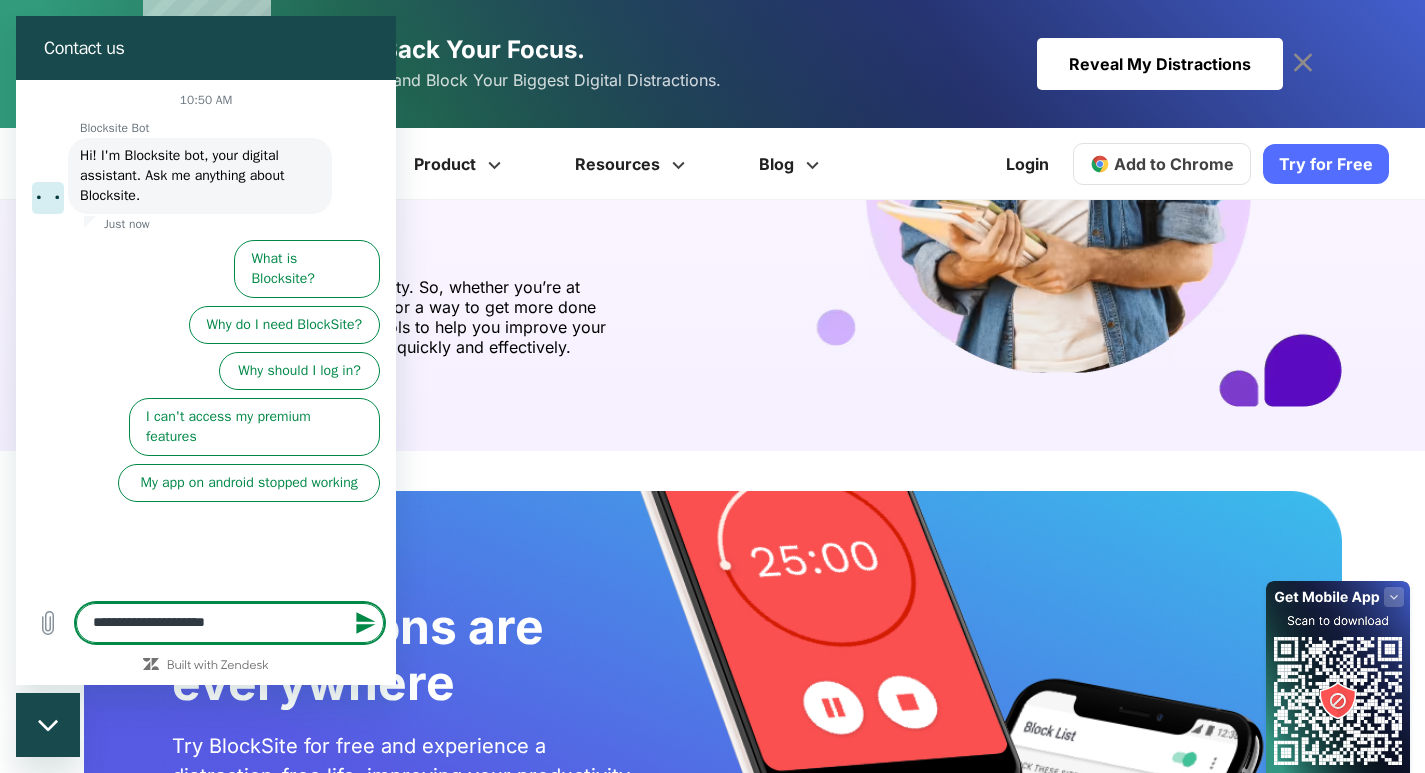 type on "**********" 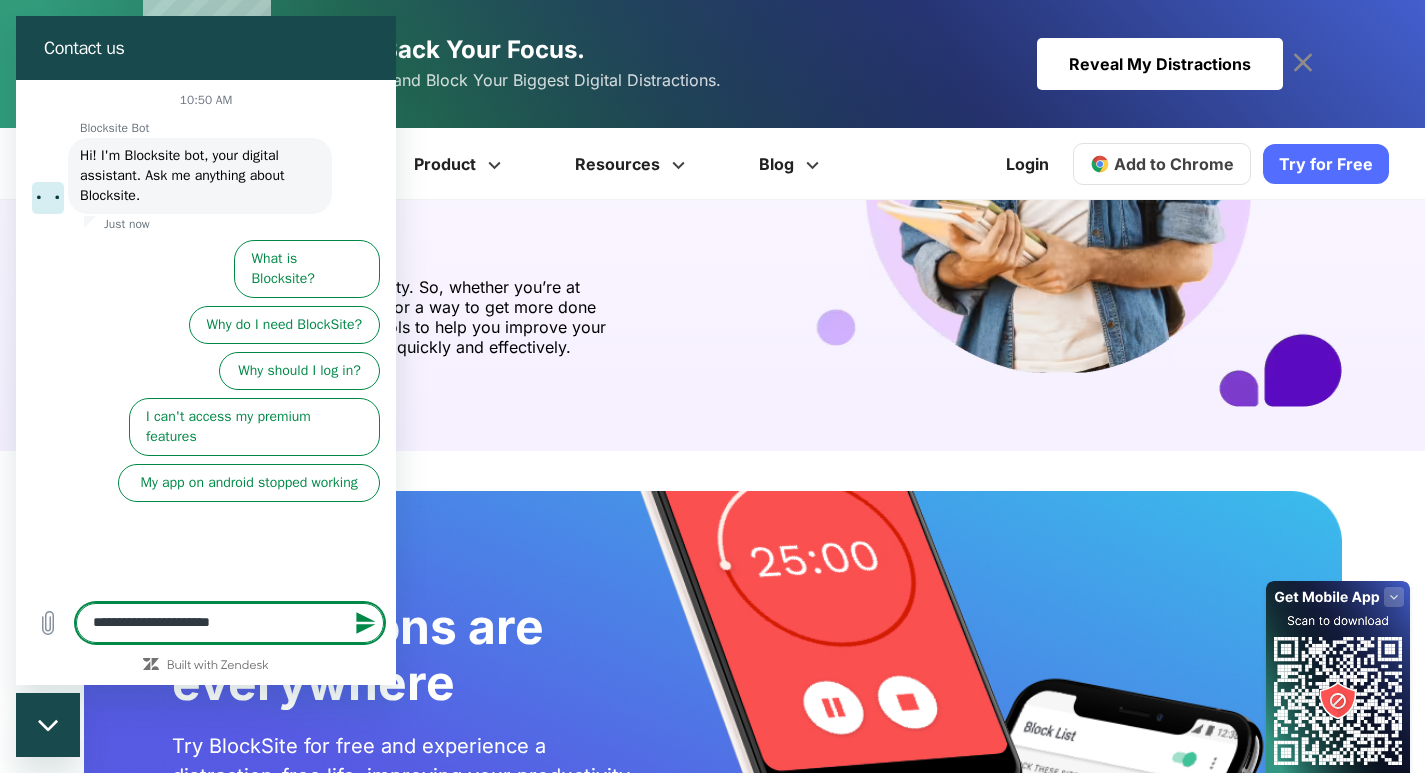 type on "**********" 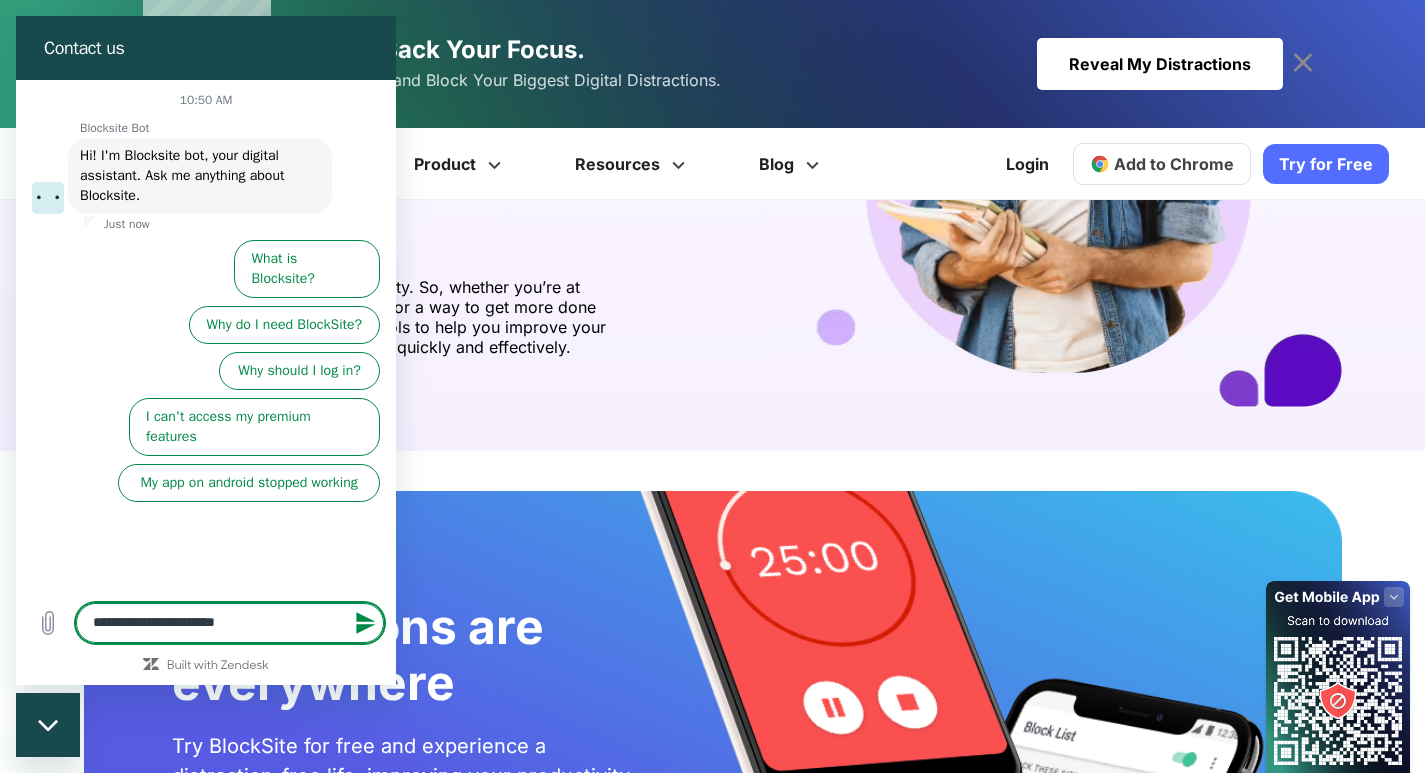 type on "**********" 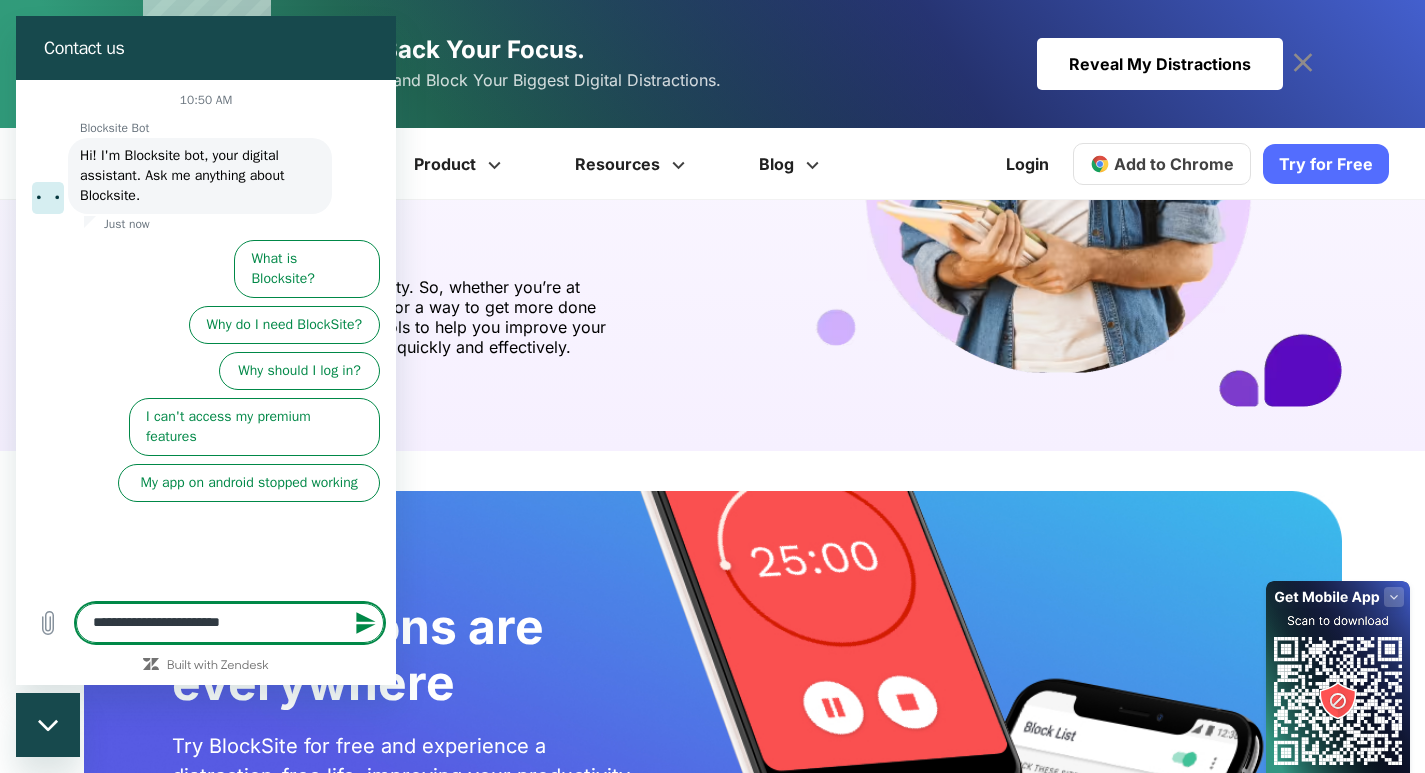 type on "*" 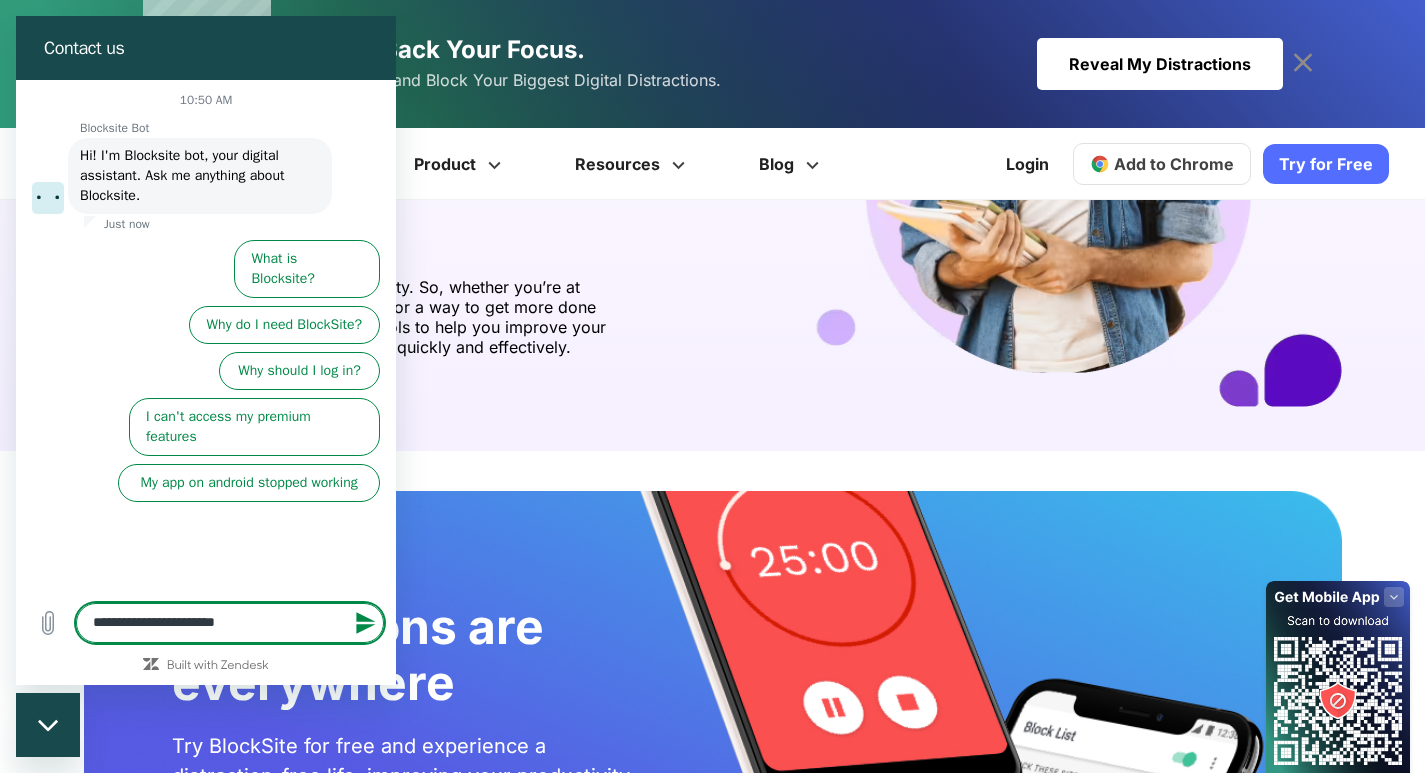 type on "**********" 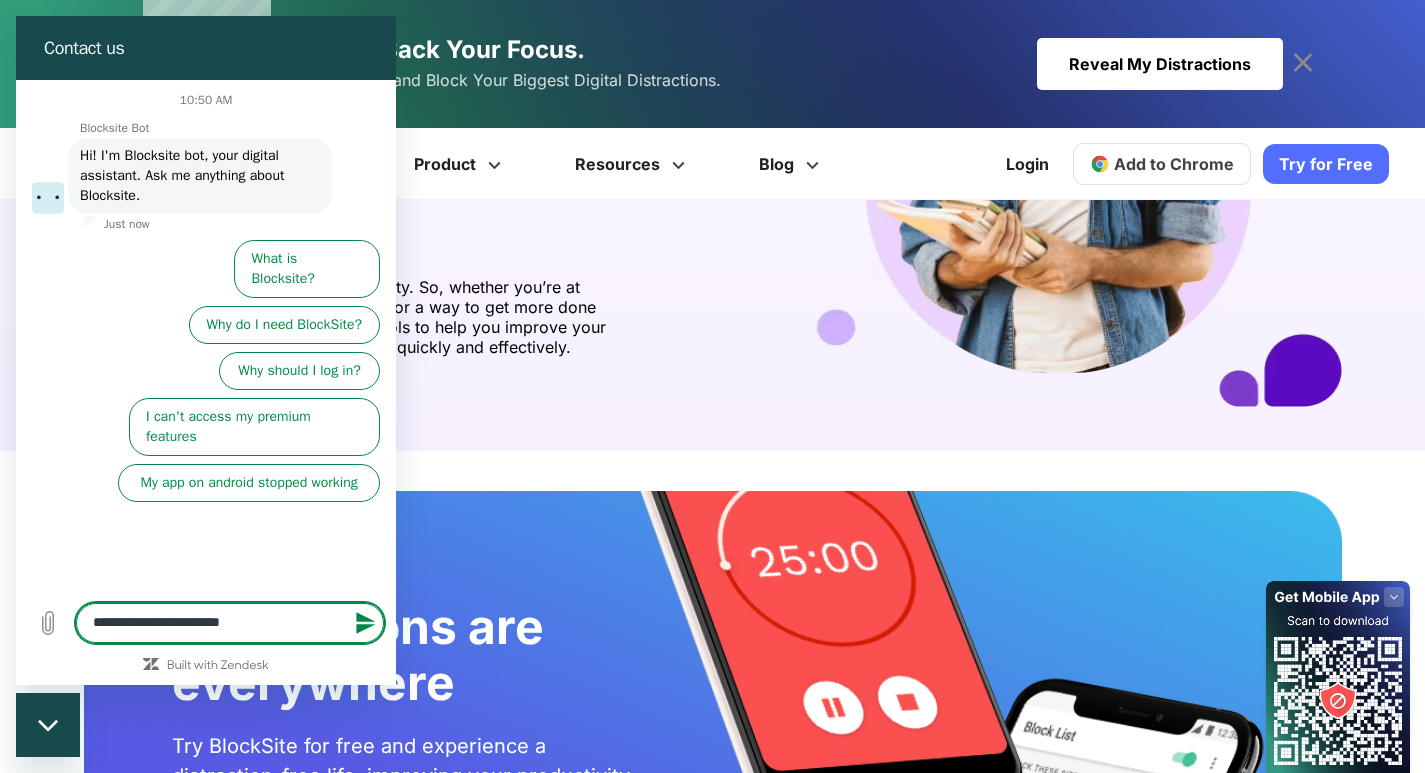 type on "**********" 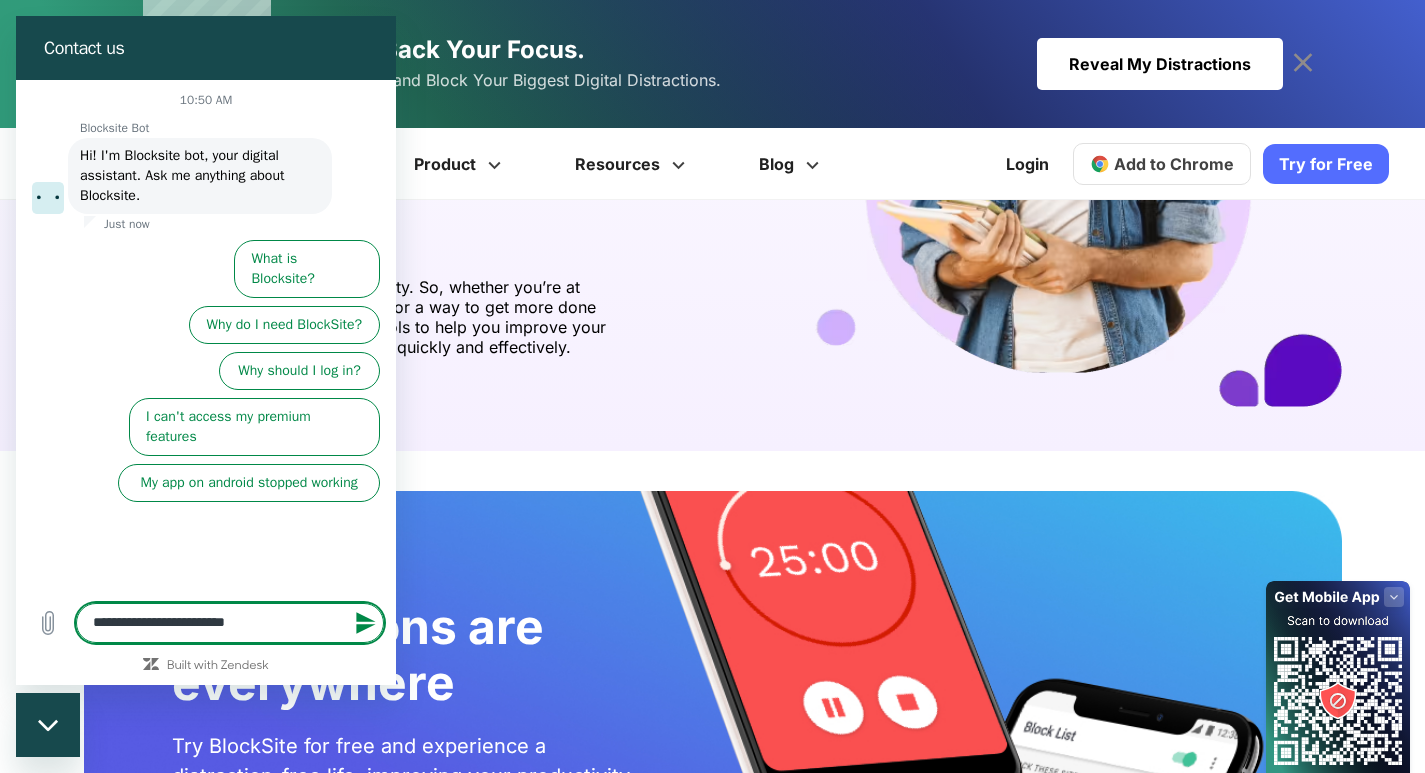 type on "**********" 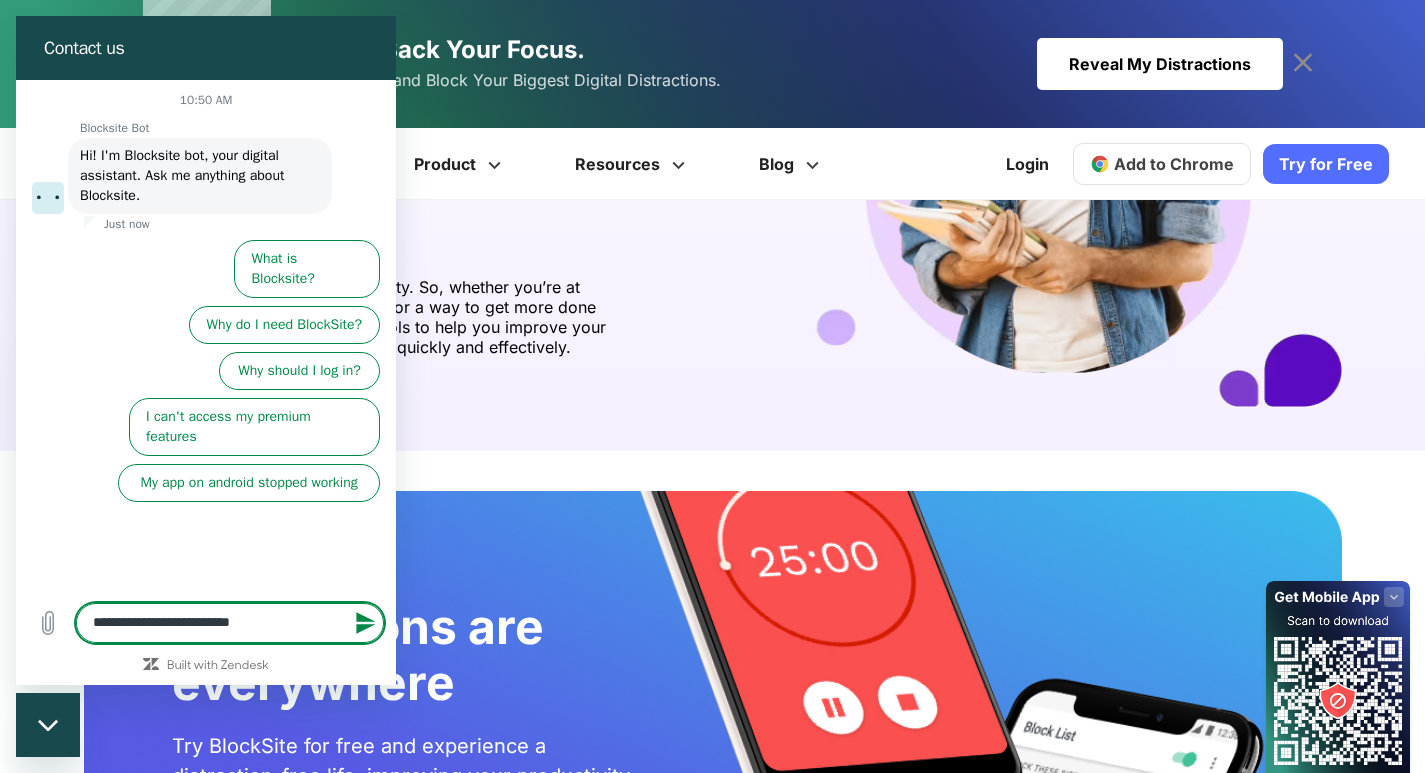 type on "**********" 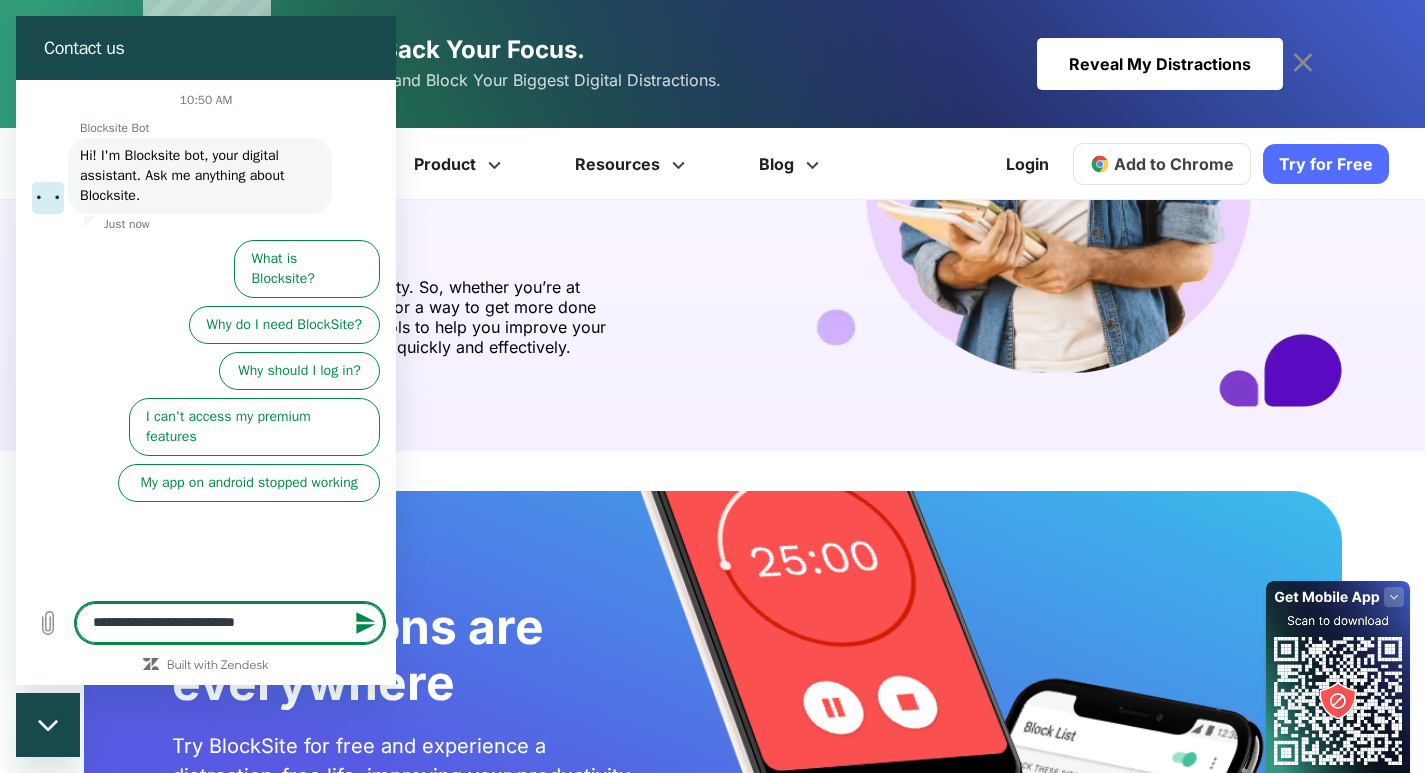 type on "**********" 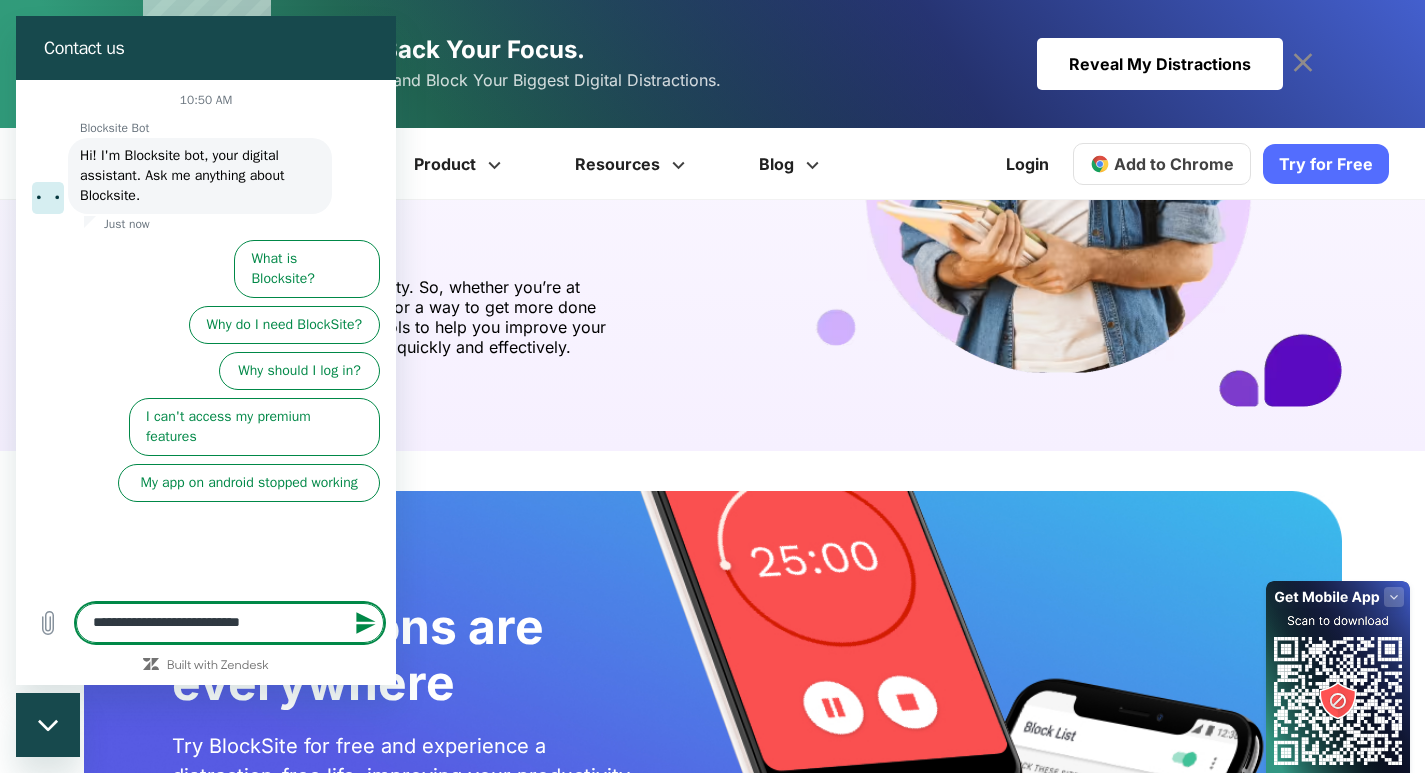 type on "**********" 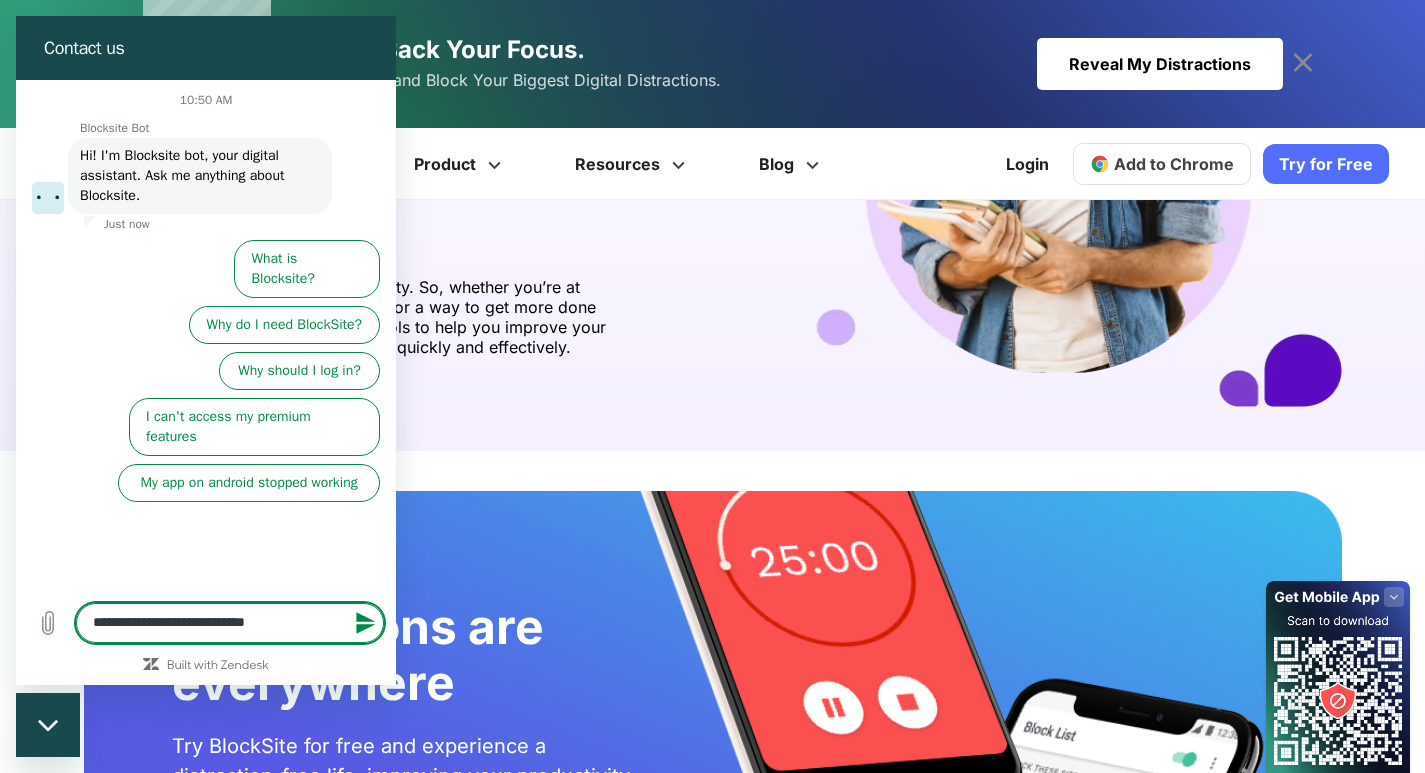 type on "**********" 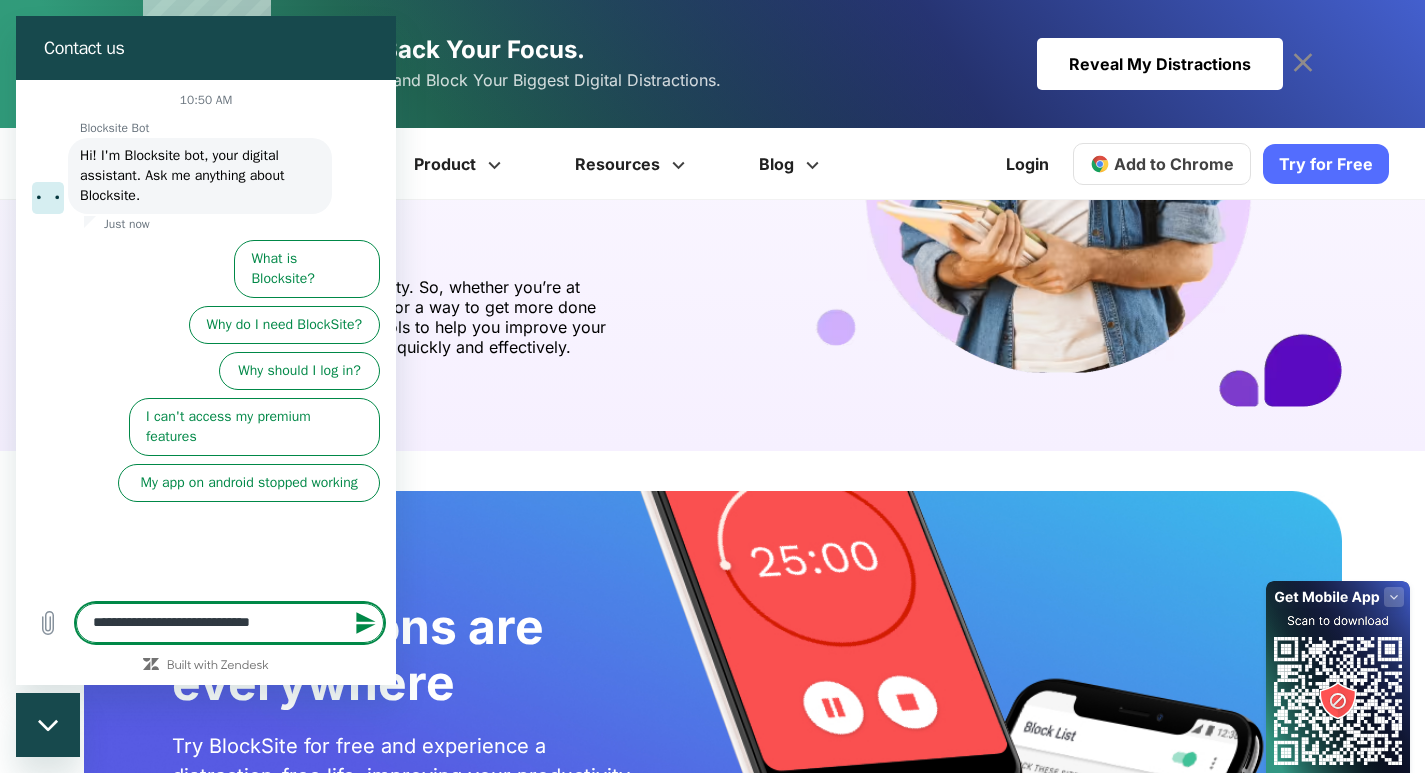 type on "**********" 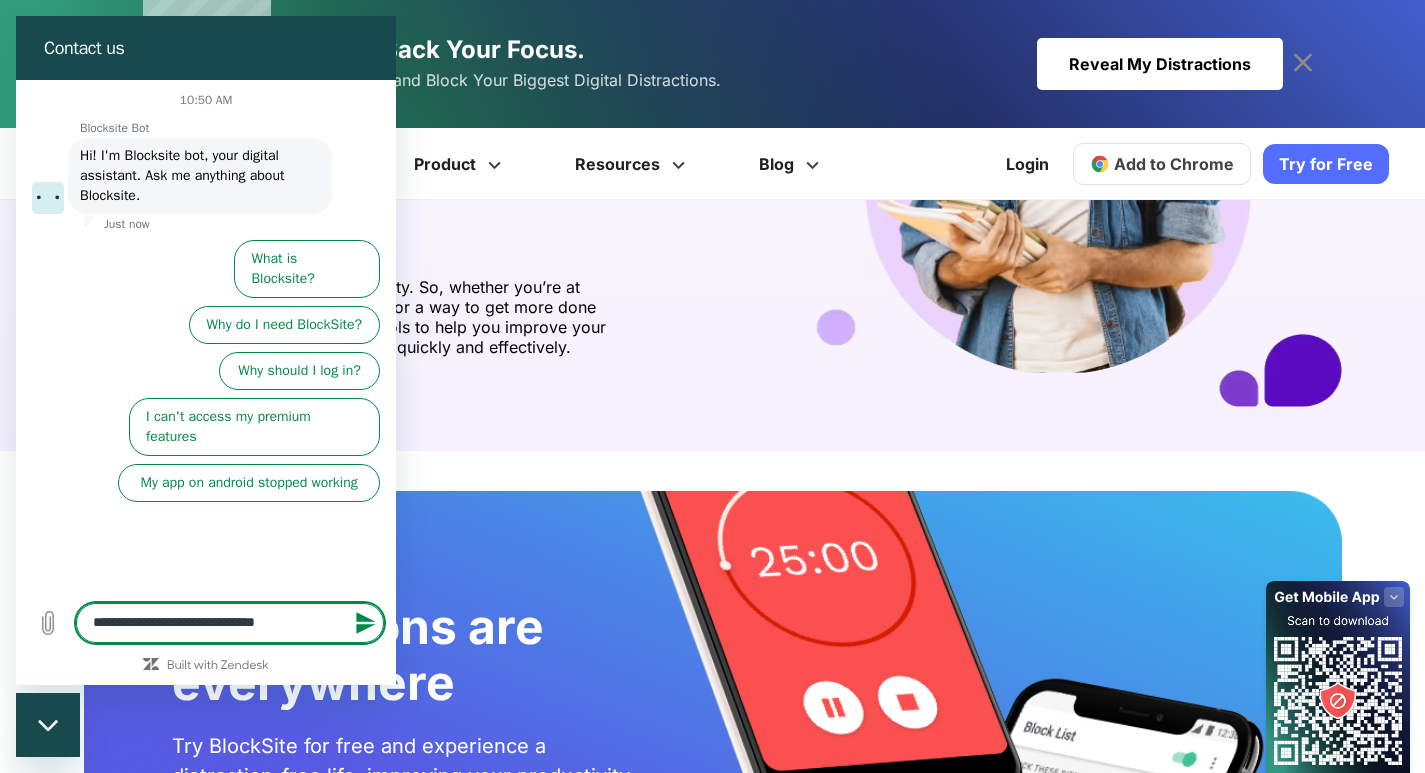 type on "**********" 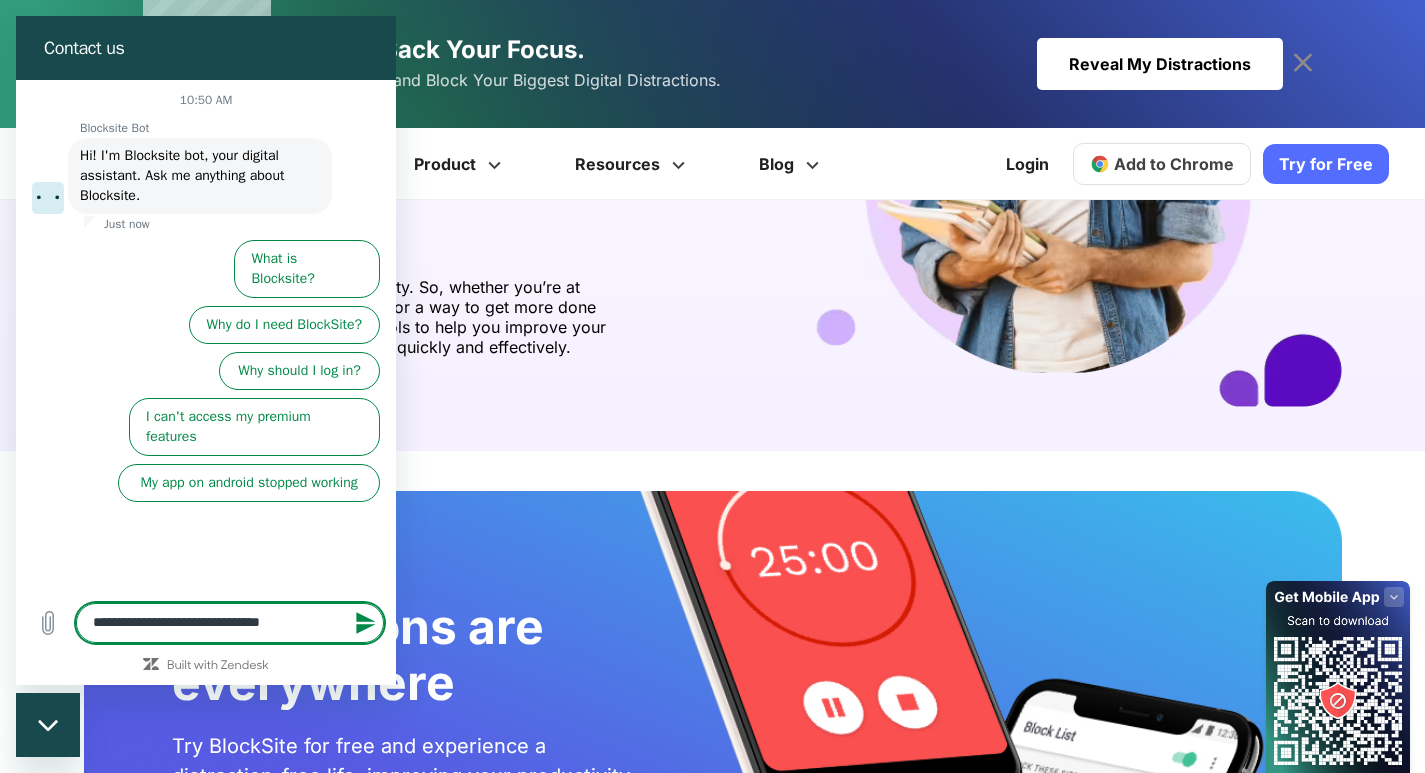 type on "**********" 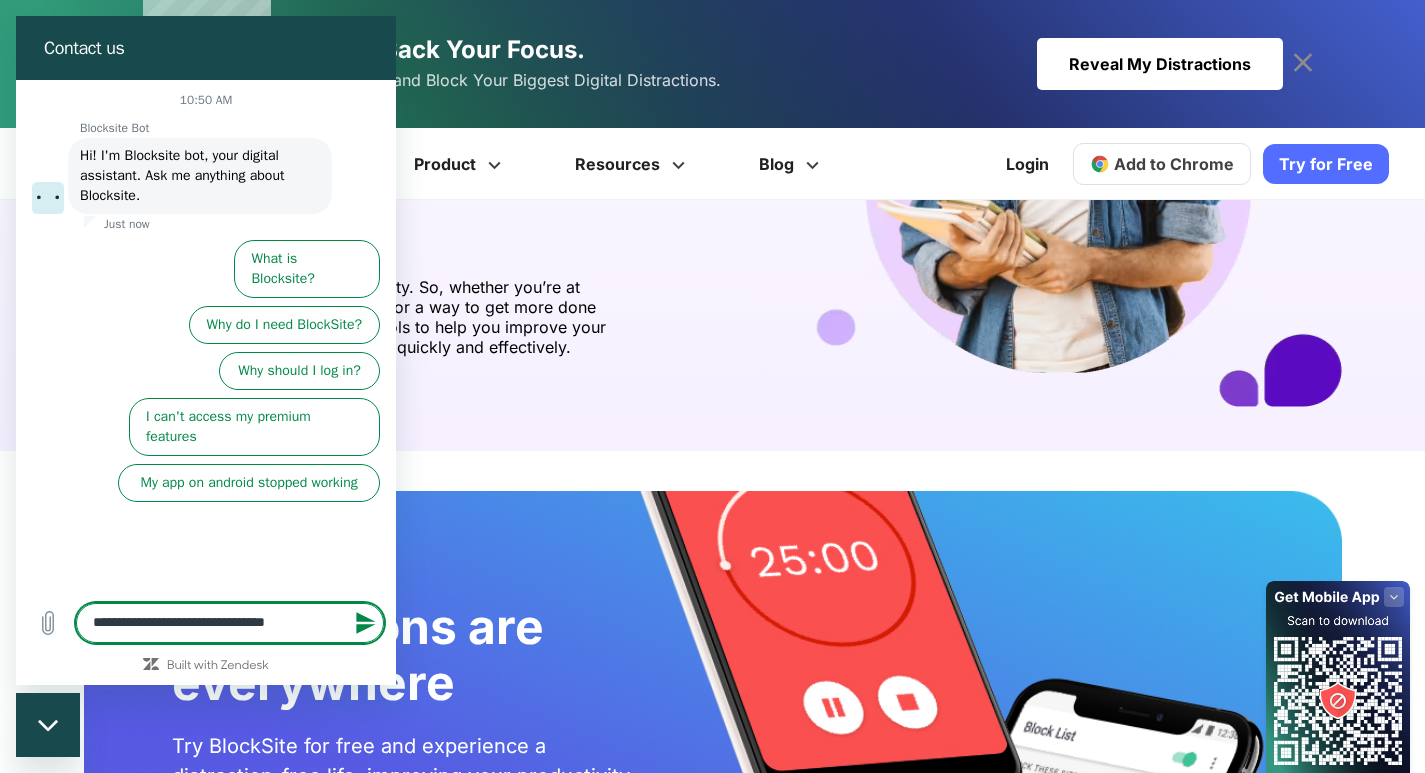 type on "**********" 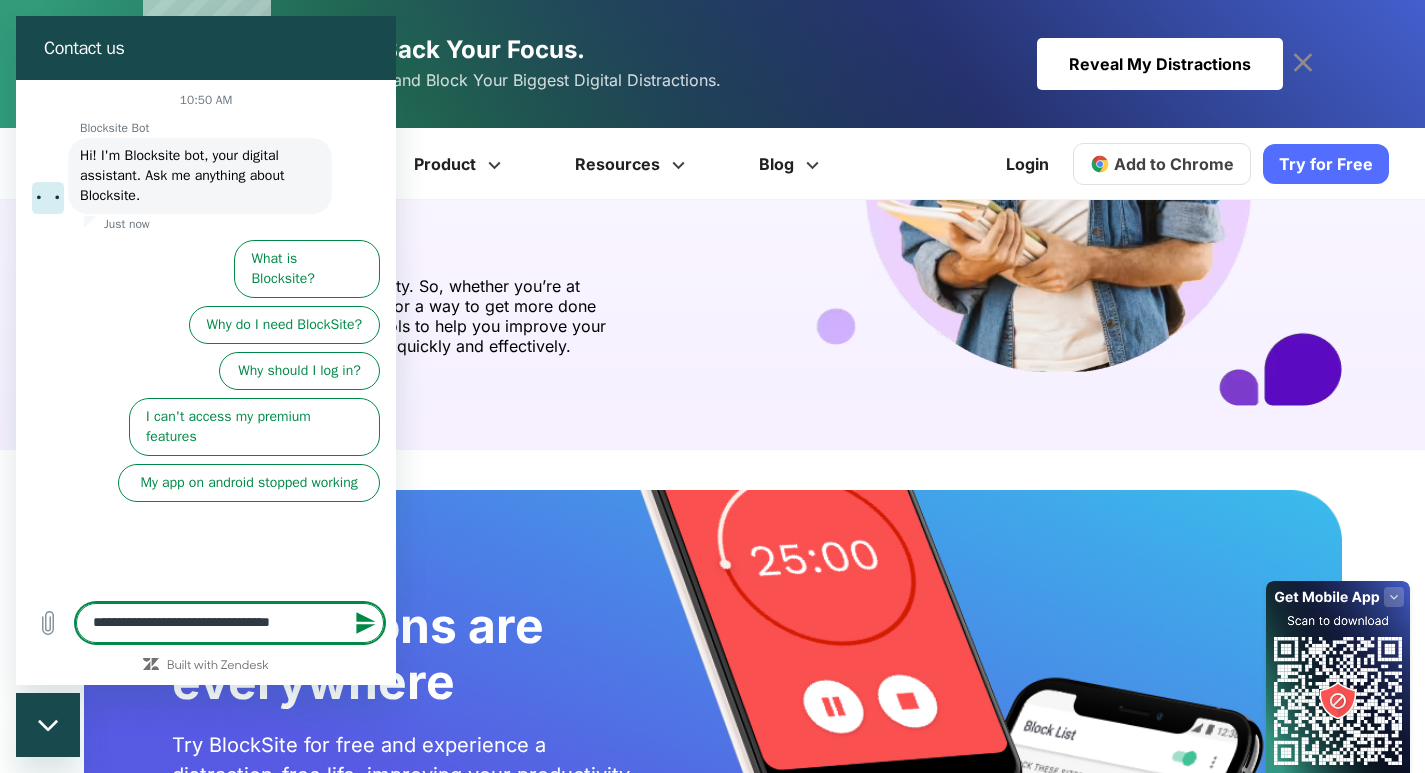 scroll, scrollTop: 3155, scrollLeft: 0, axis: vertical 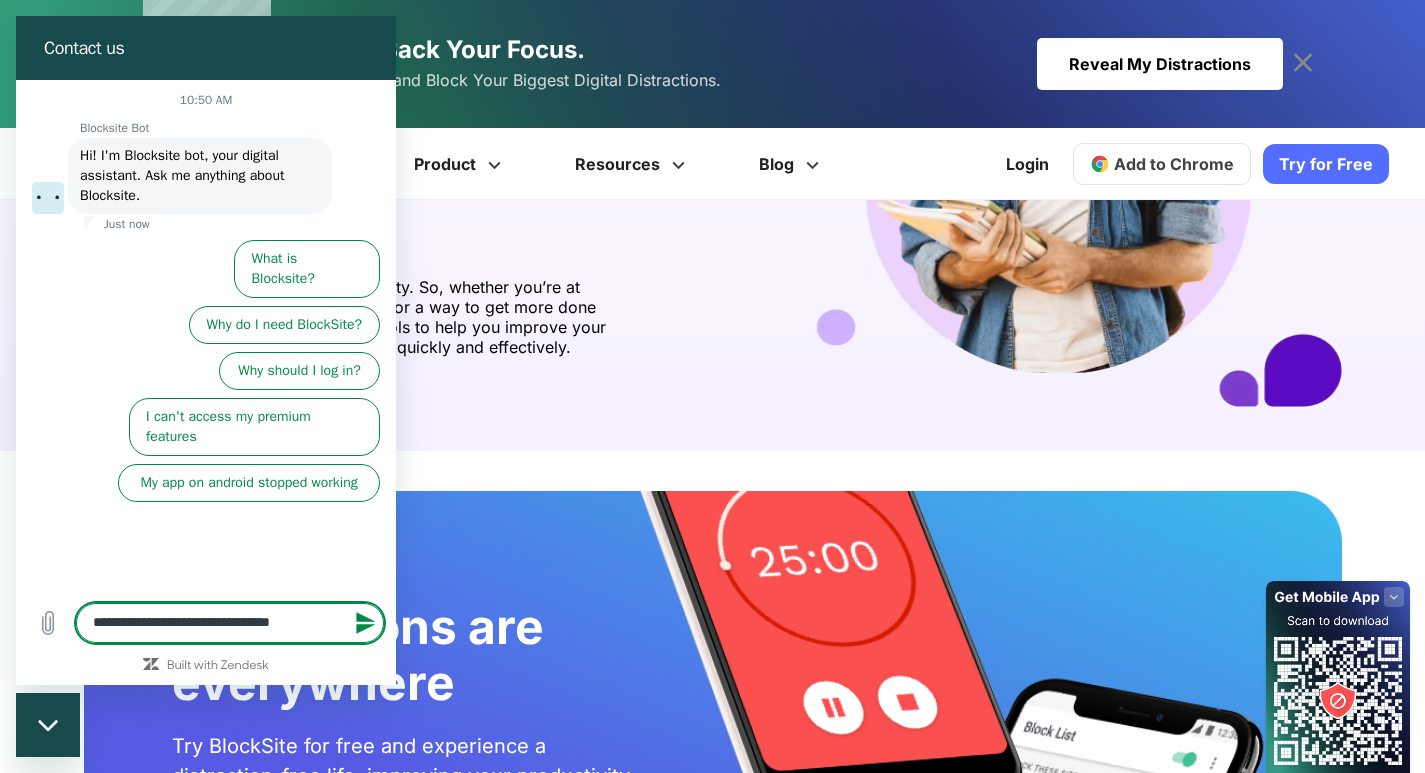 drag, startPoint x: 192, startPoint y: 627, endPoint x: 150, endPoint y: 625, distance: 42.047592 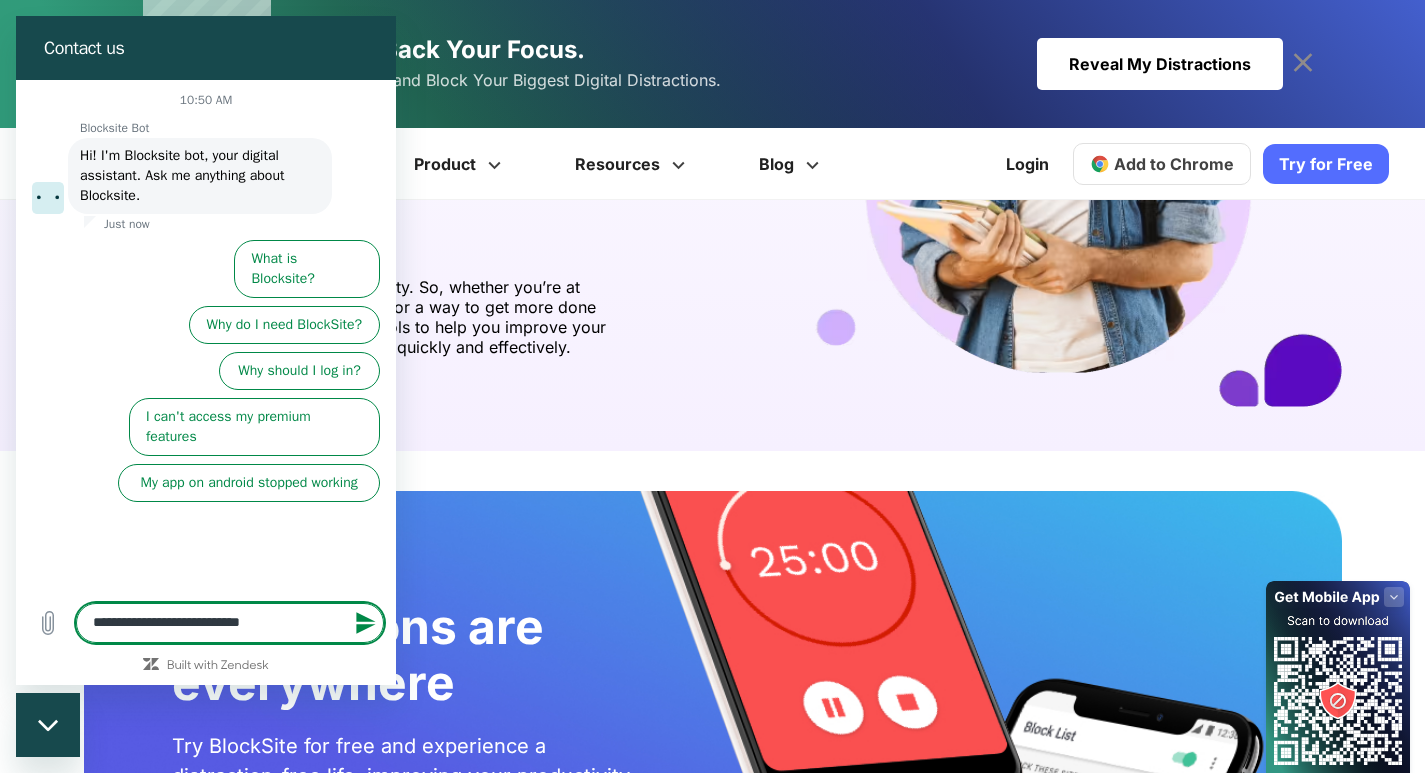 type on "**********" 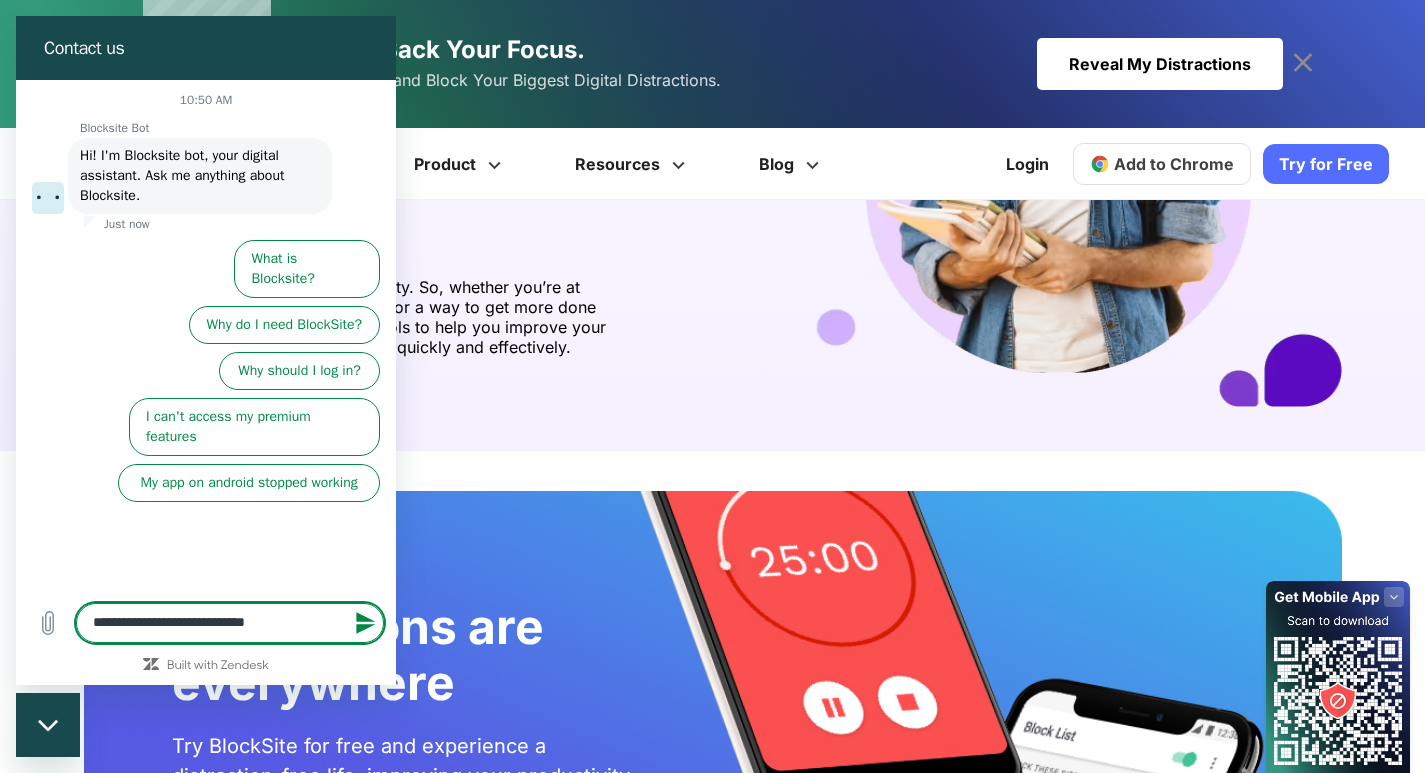 type on "**********" 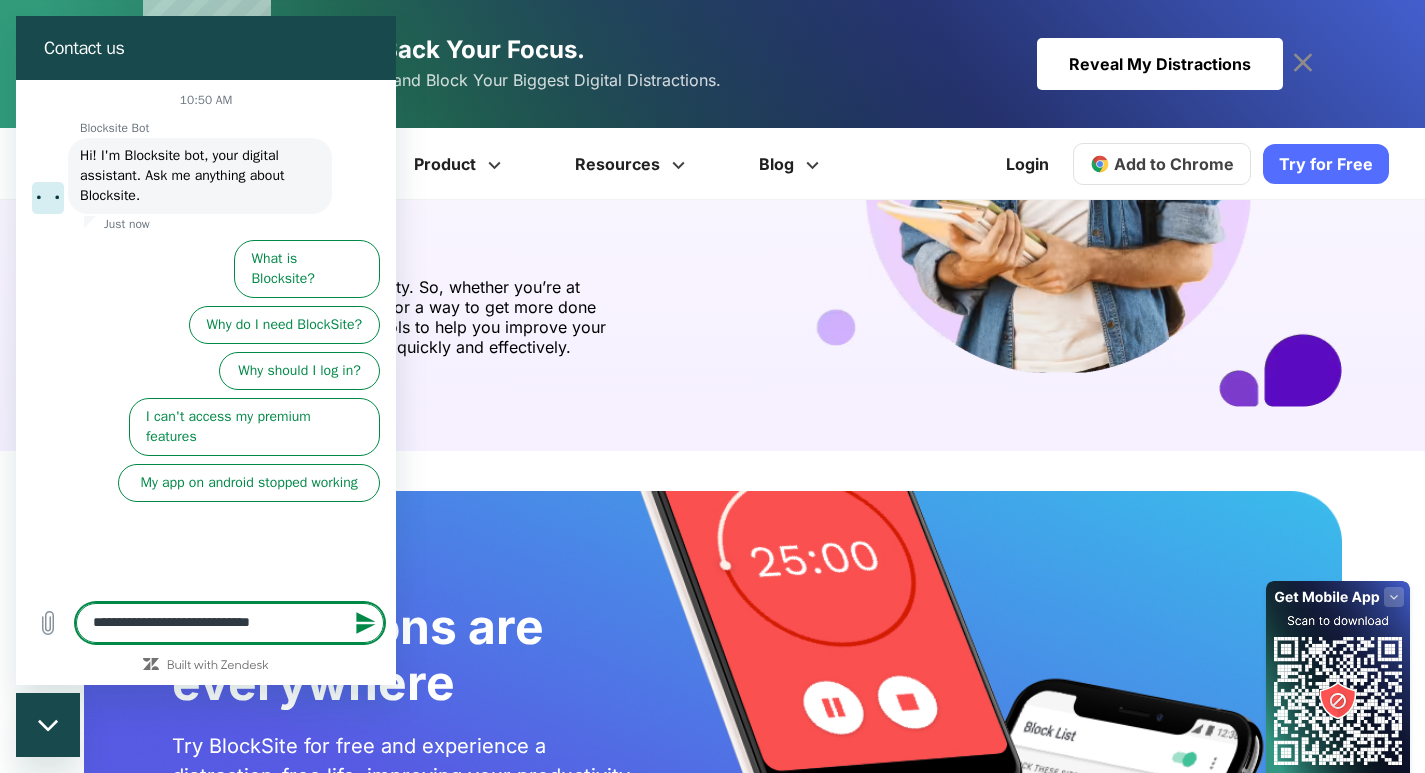 type on "**********" 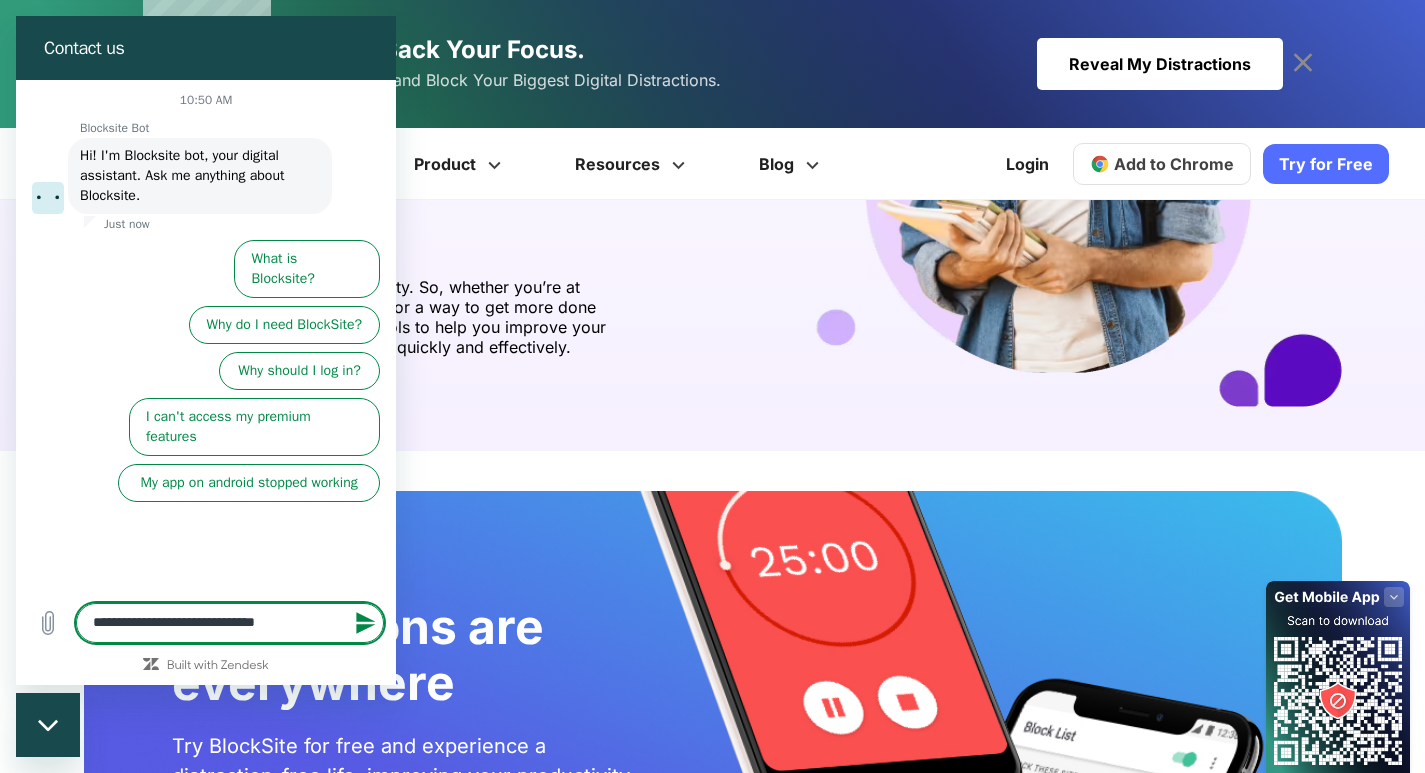 type on "**********" 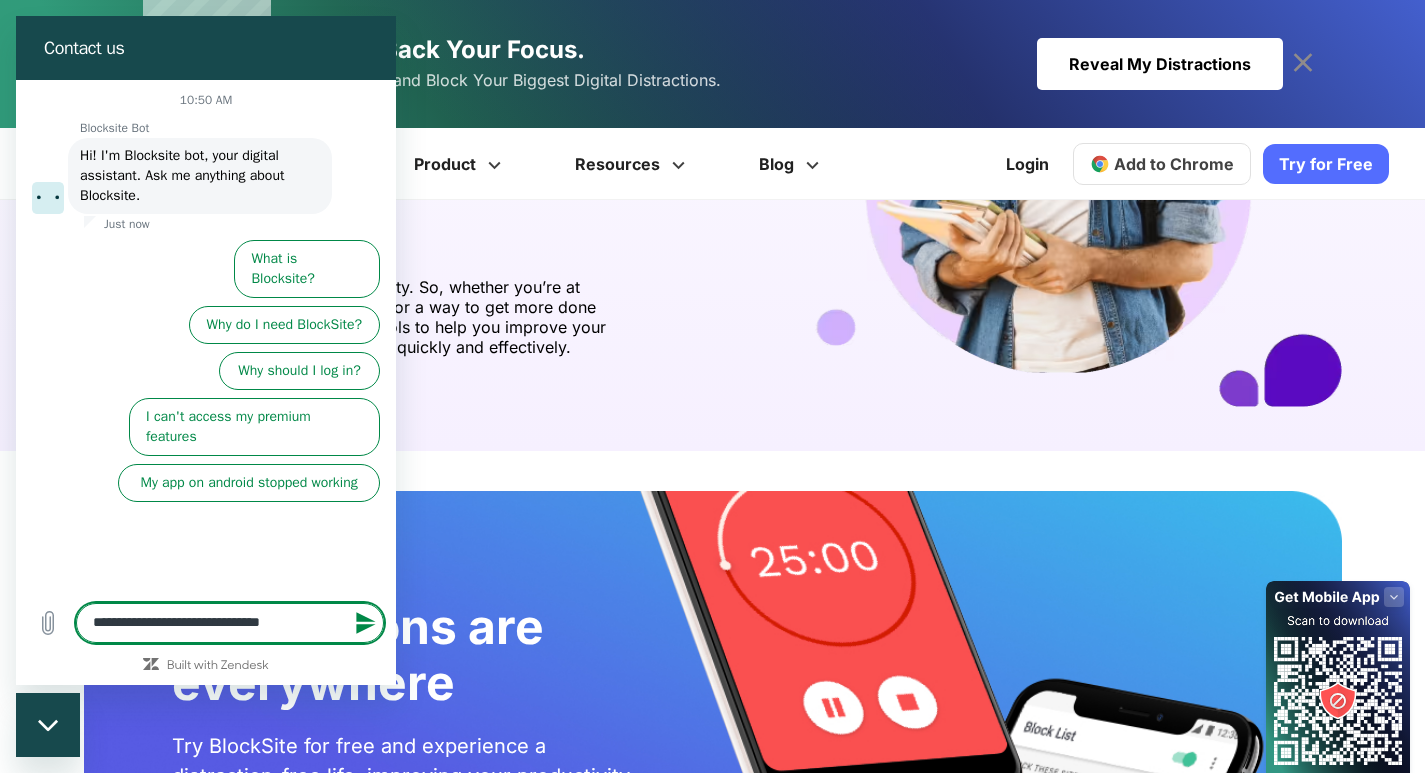 type on "*" 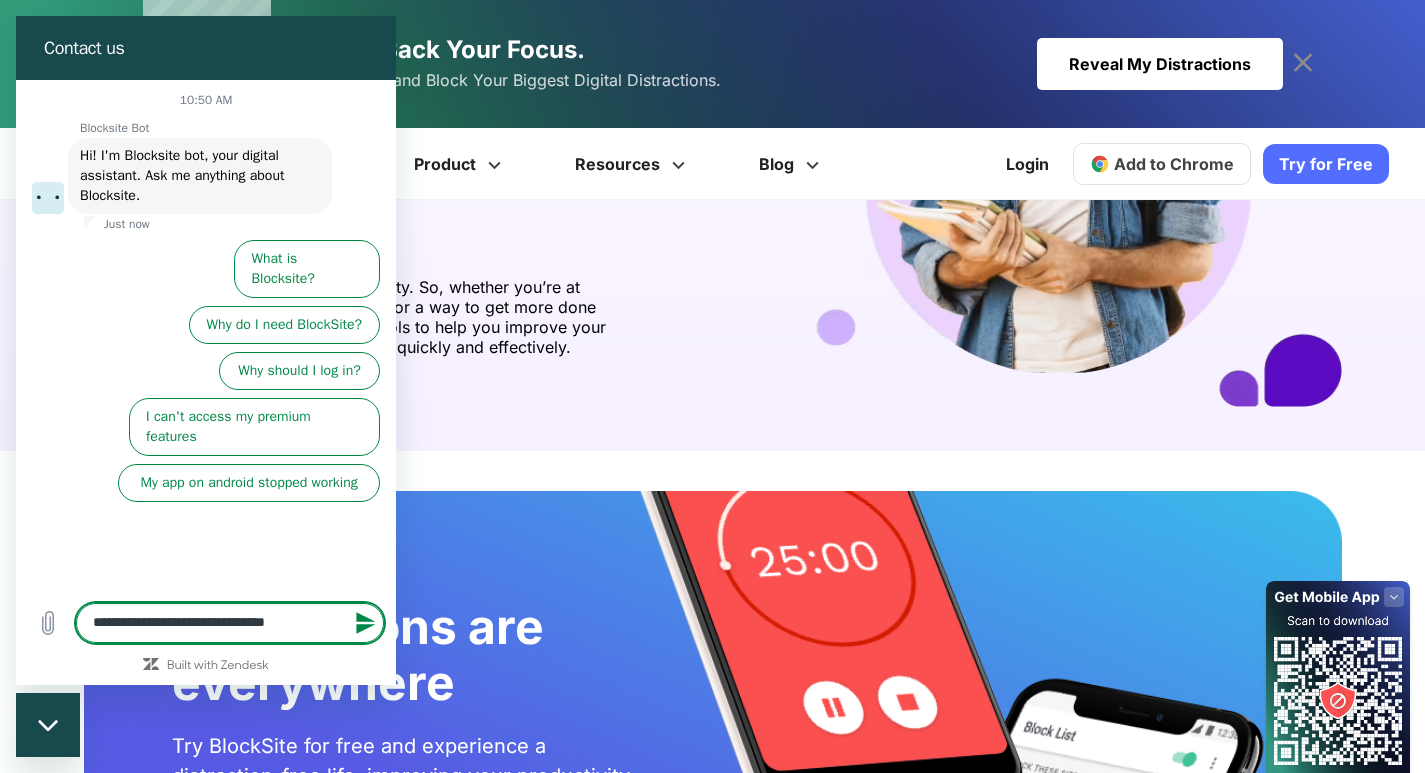 type on "**********" 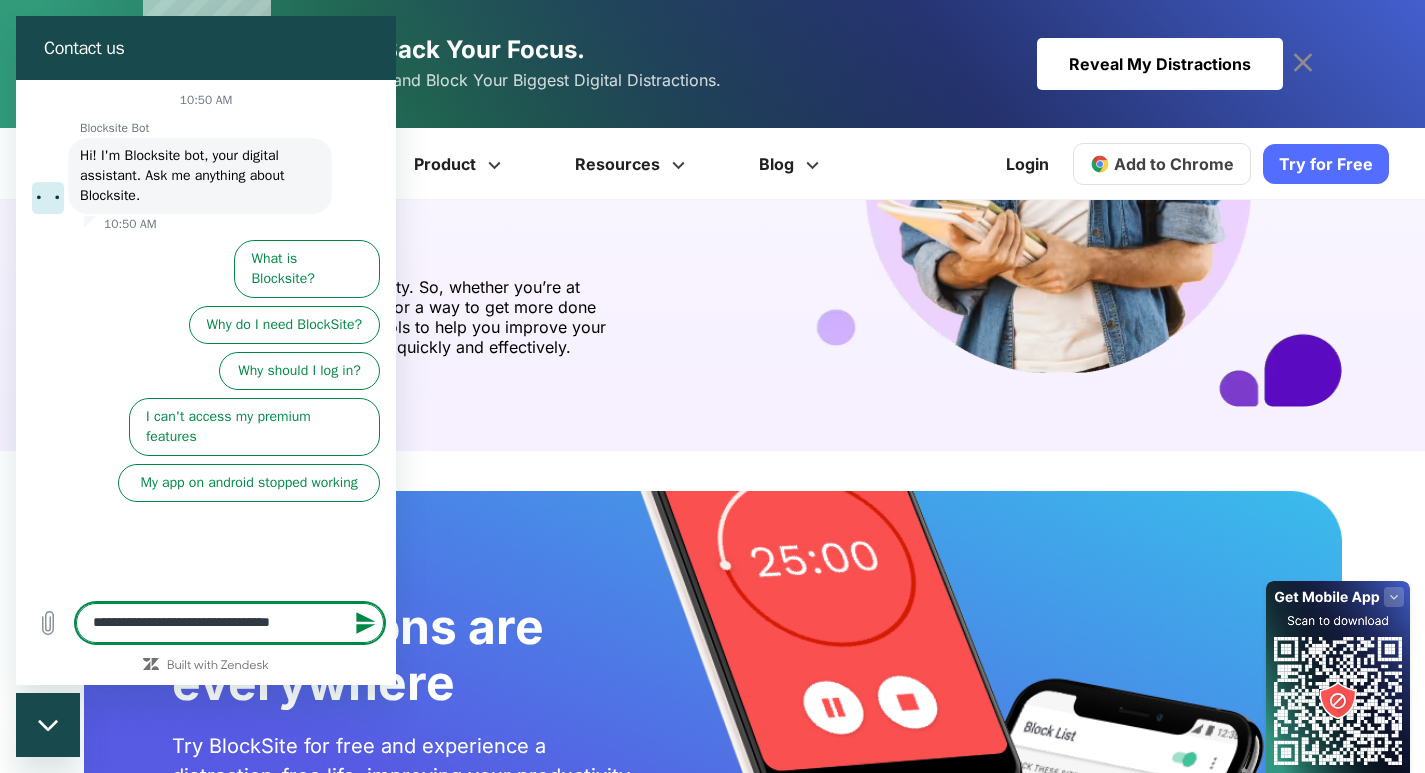 type on "**********" 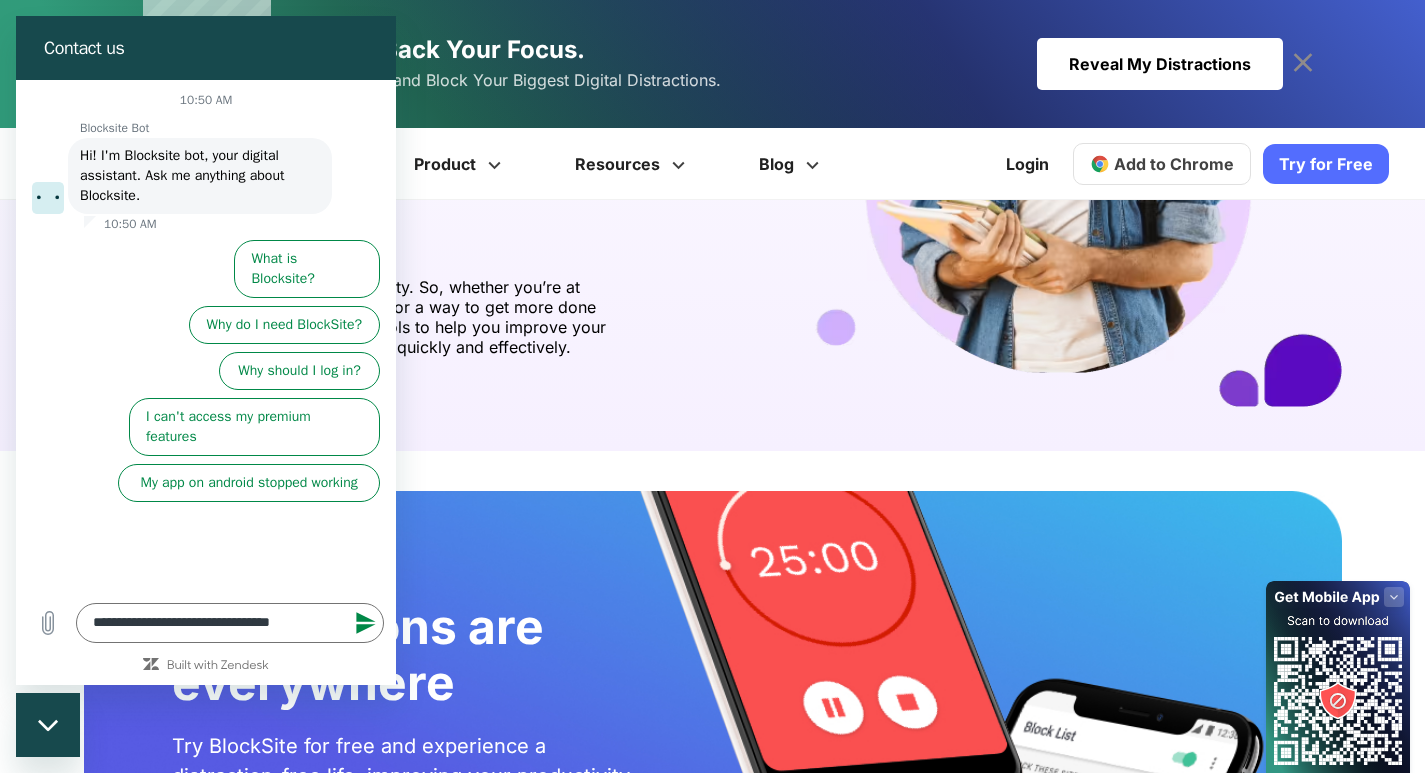 click 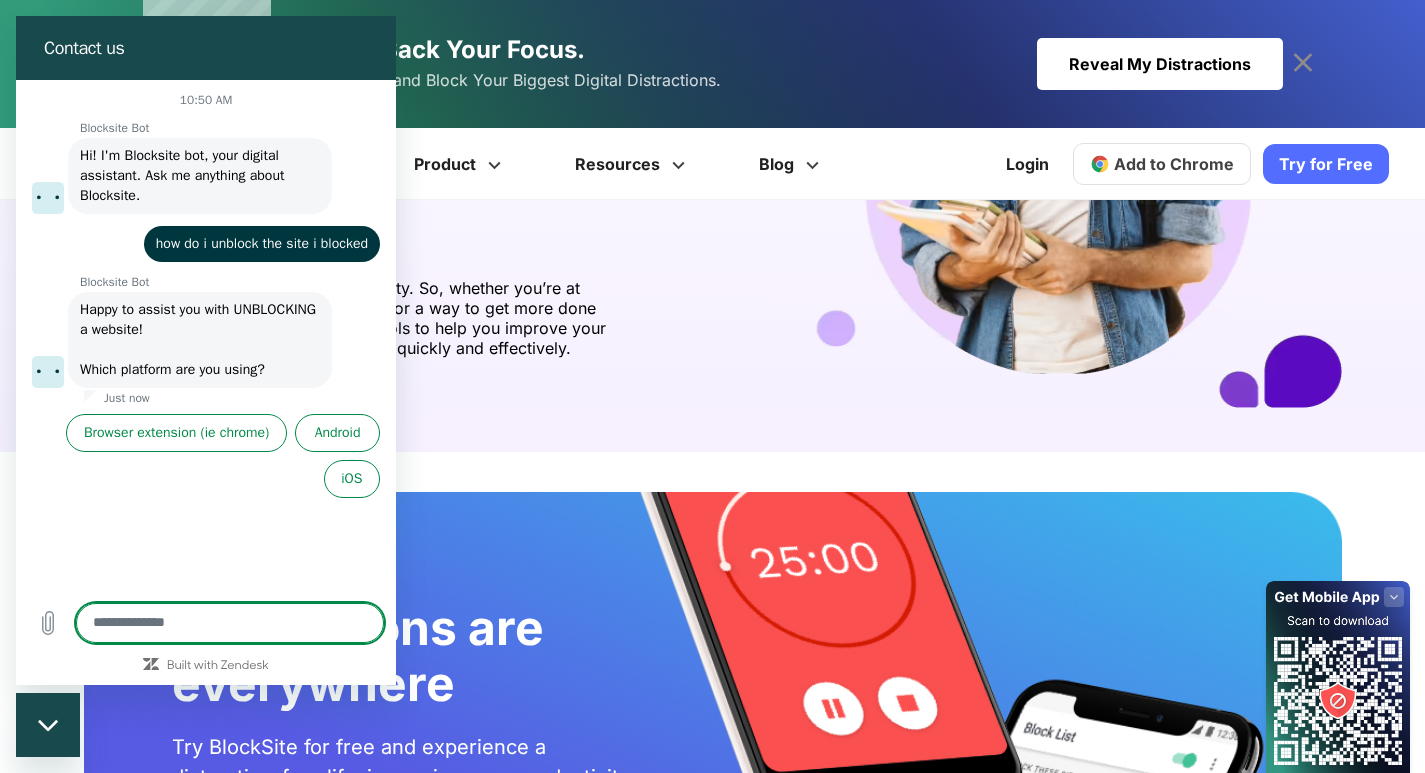 scroll, scrollTop: 3167, scrollLeft: 0, axis: vertical 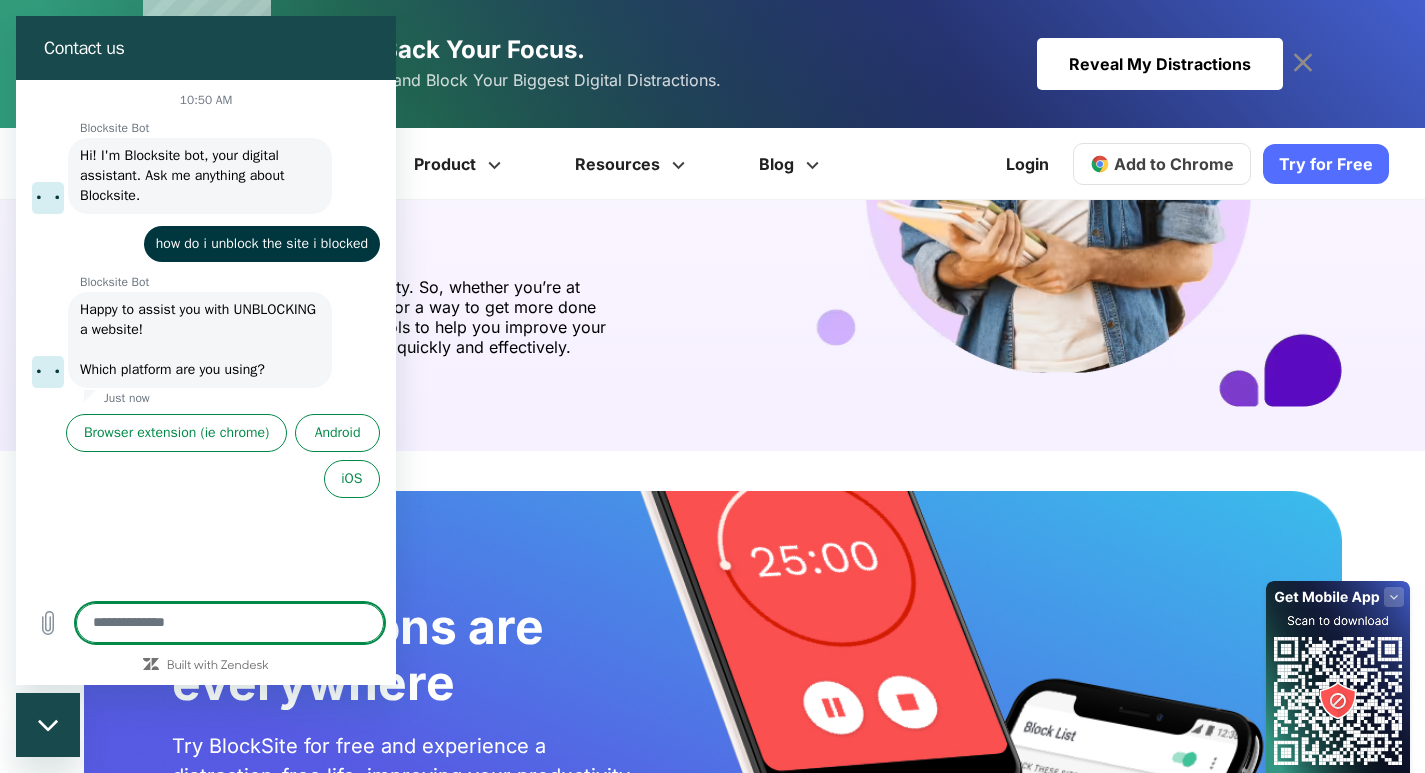 drag, startPoint x: 219, startPoint y: 434, endPoint x: 280, endPoint y: 539, distance: 121.433105 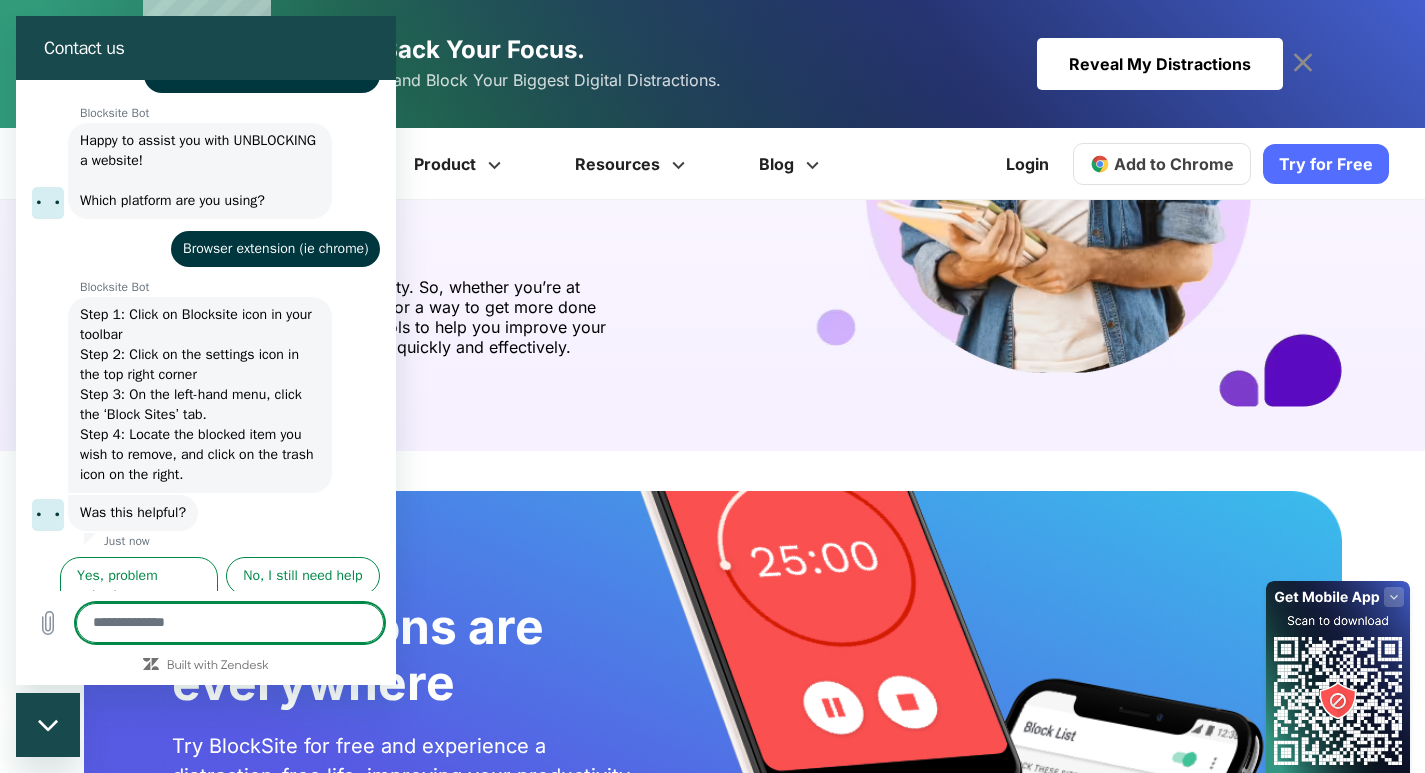 scroll, scrollTop: 178, scrollLeft: 0, axis: vertical 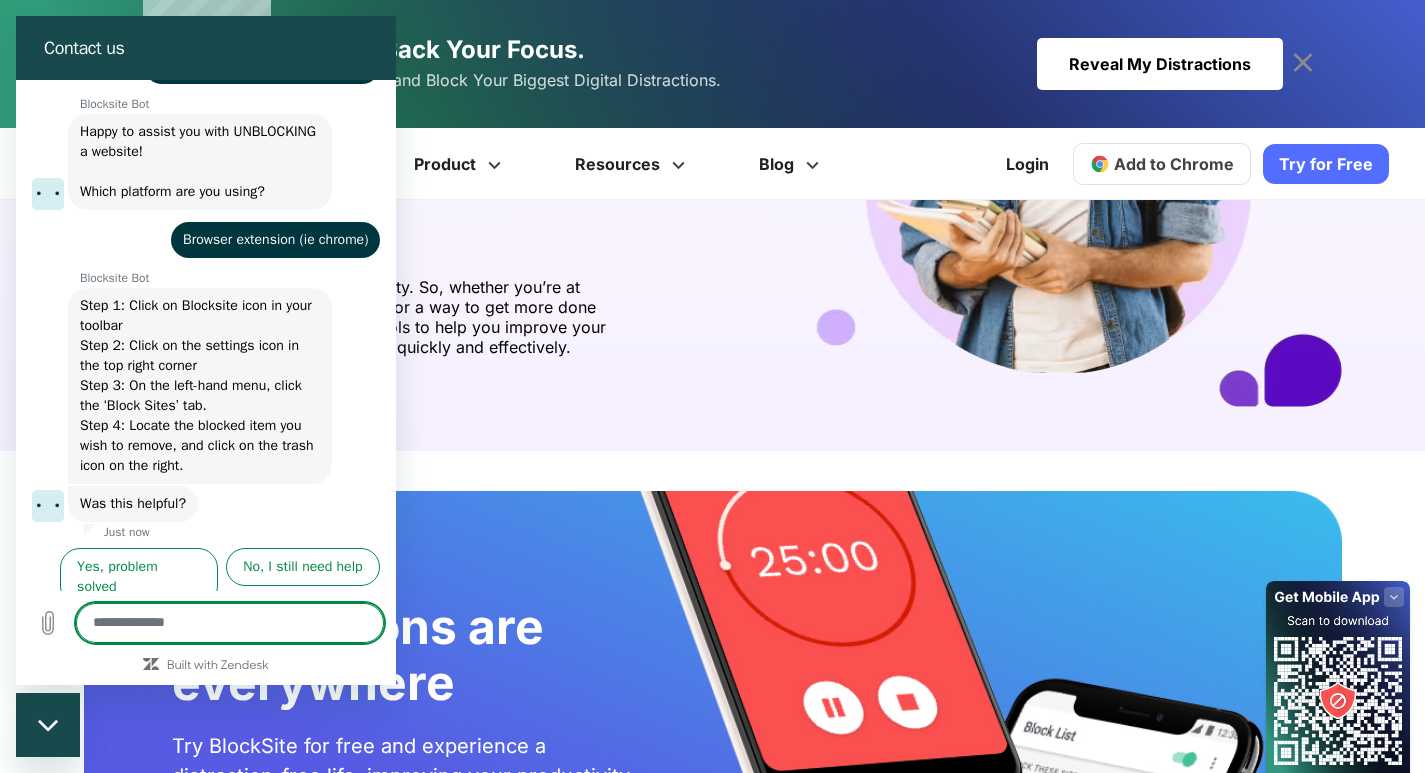 click on "Take control of your
workday
Control Your Time
One of the most effective skills you can have in life is effective time management. If you’re not managing your time well, you won’t be able to reach your professional or personal goals. With the various features available on BlockSite your time management schedule will never look better.
You’ll be able to get everything you need to do done using the best time management techniques and still have time to browse your favorite sites and apps!
Boost Your Productivity" at bounding box center [712, 47] 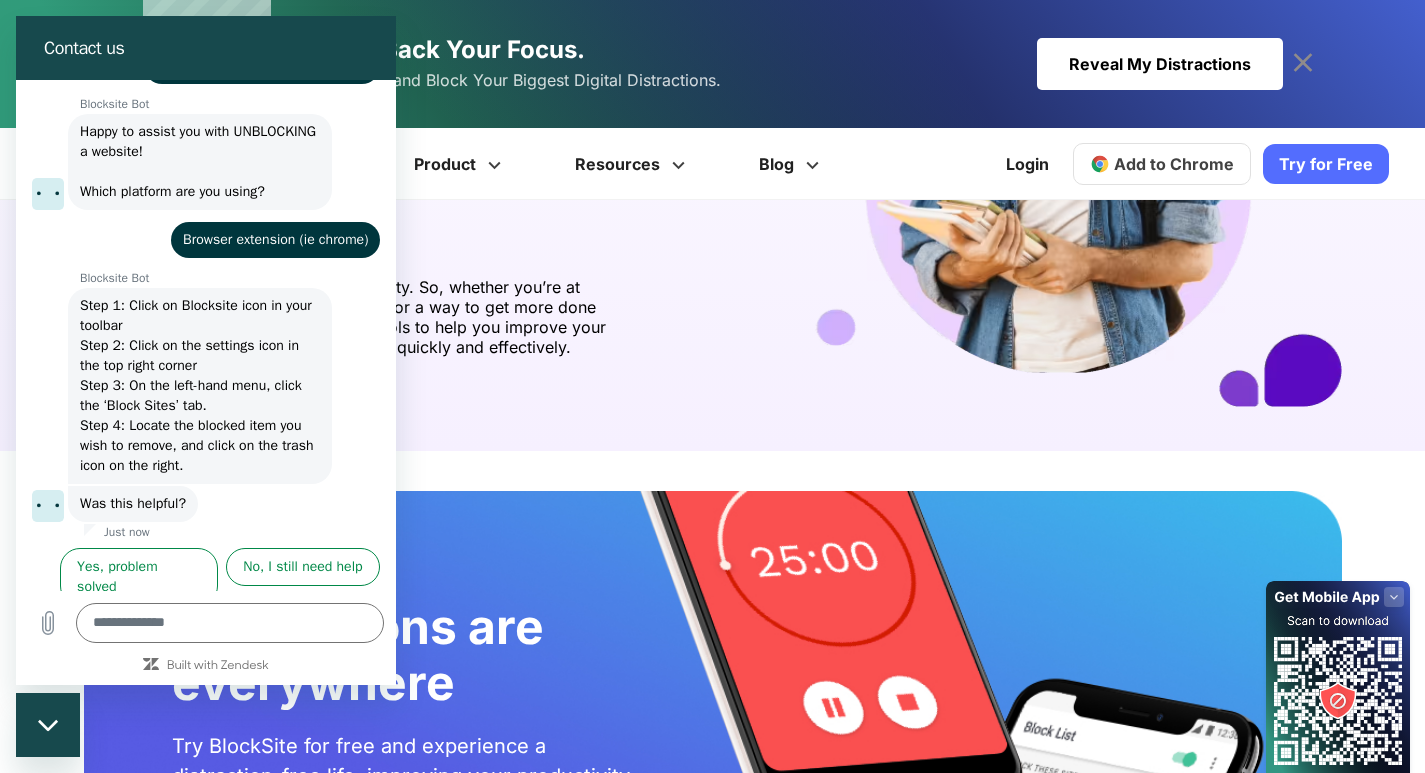 click on "Contact us" at bounding box center (206, 48) 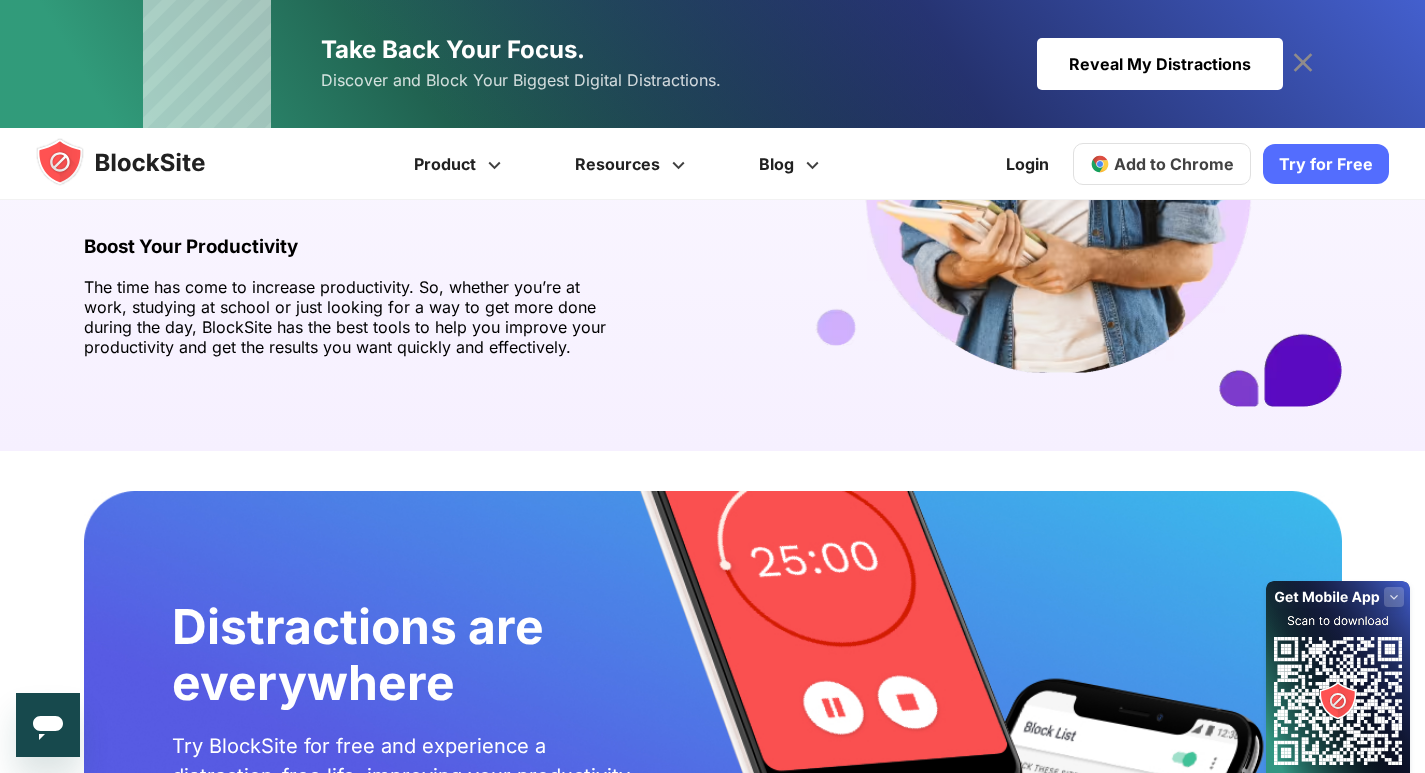 click at bounding box center (140, 162) 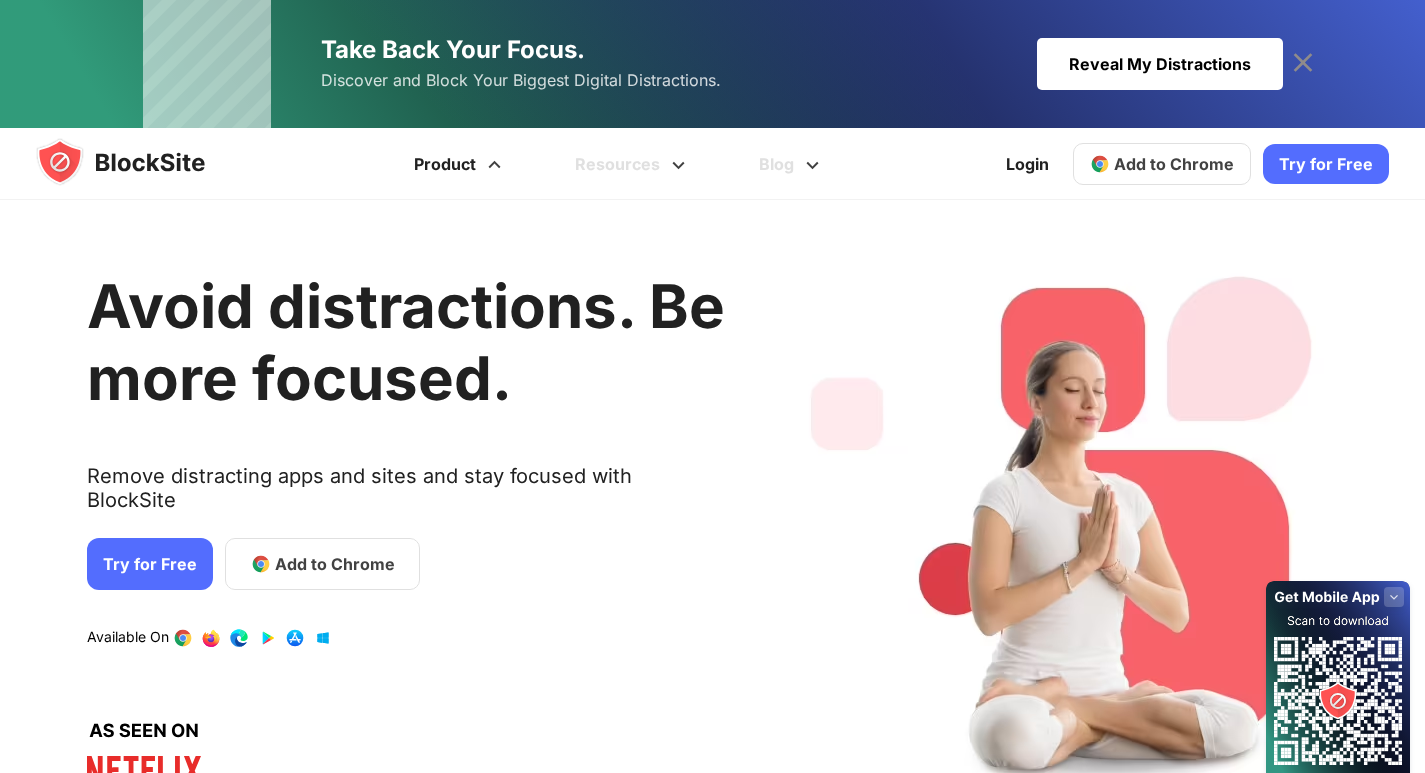 scroll, scrollTop: 0, scrollLeft: 0, axis: both 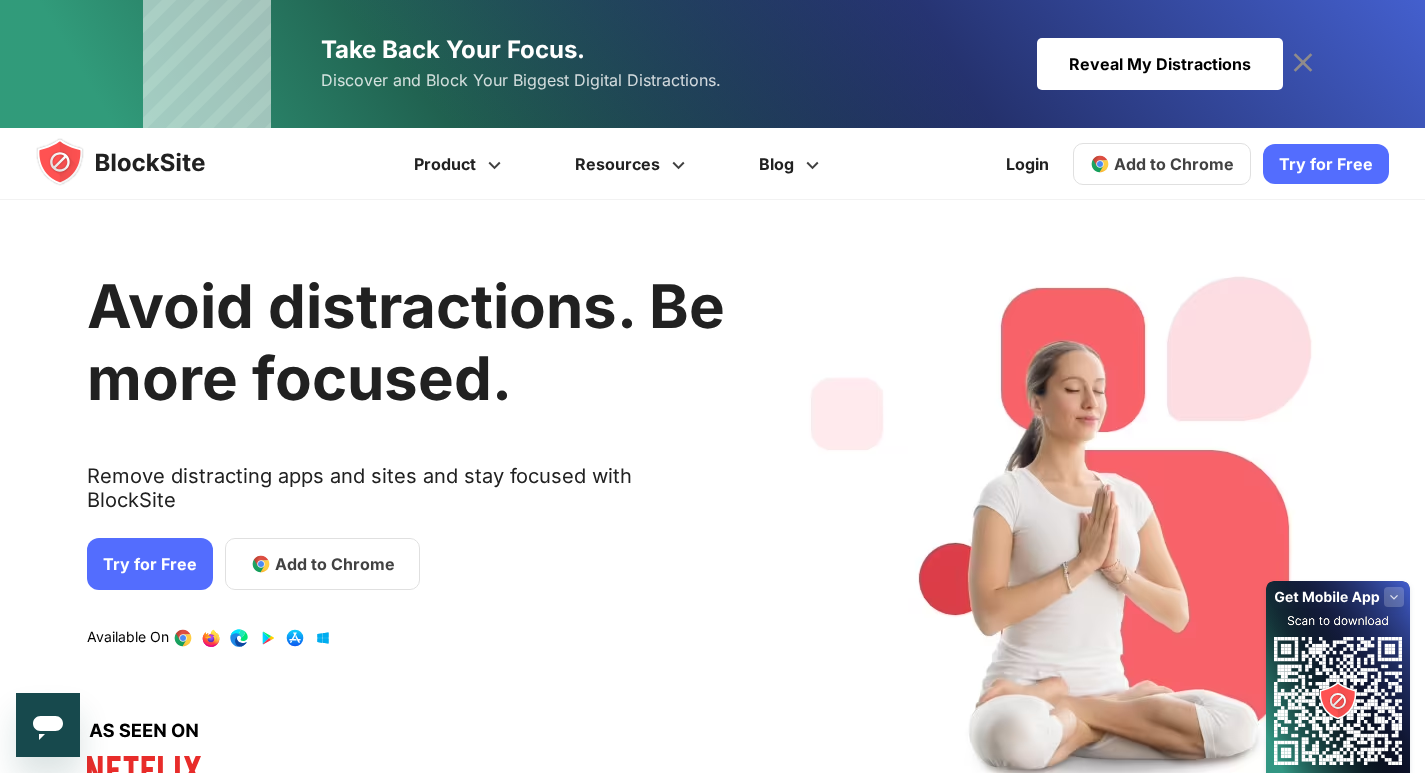 click 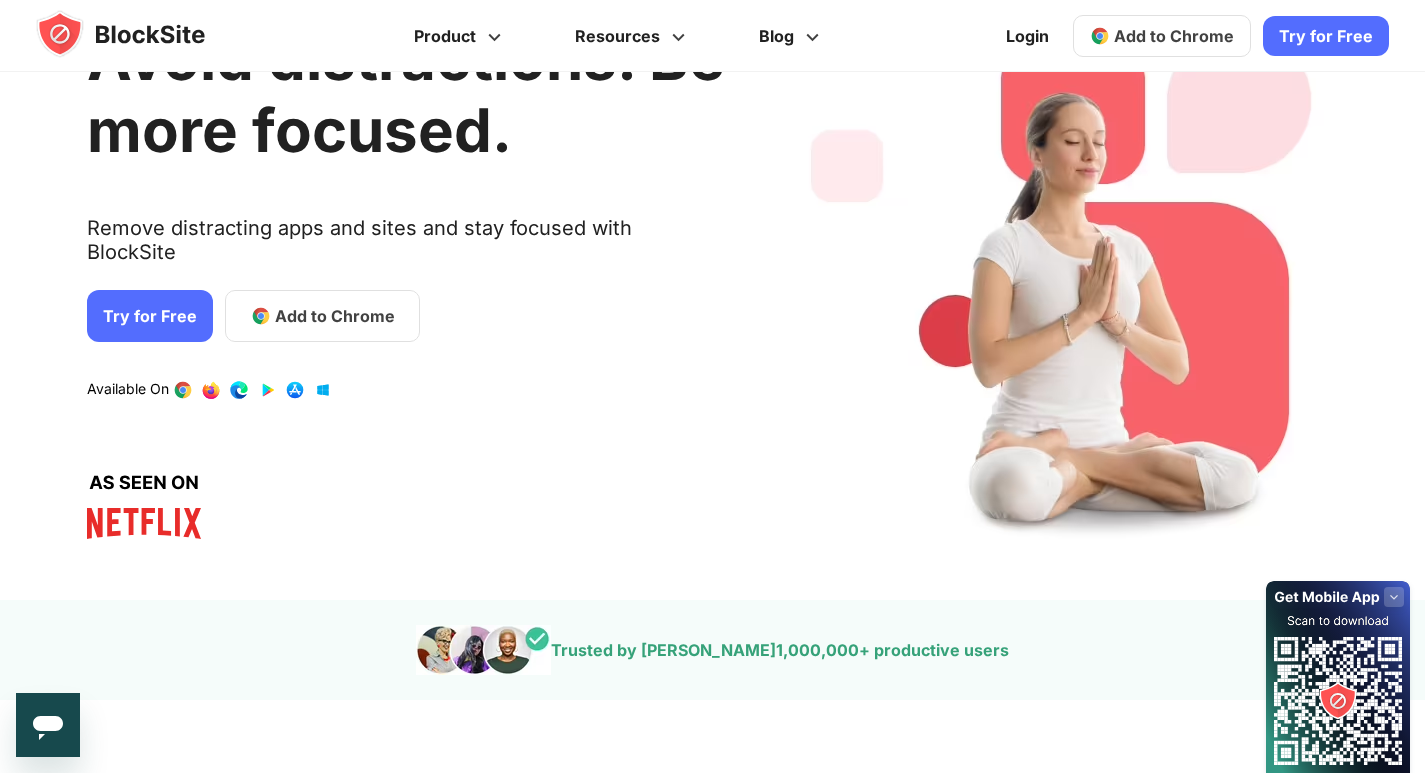 scroll, scrollTop: 0, scrollLeft: 0, axis: both 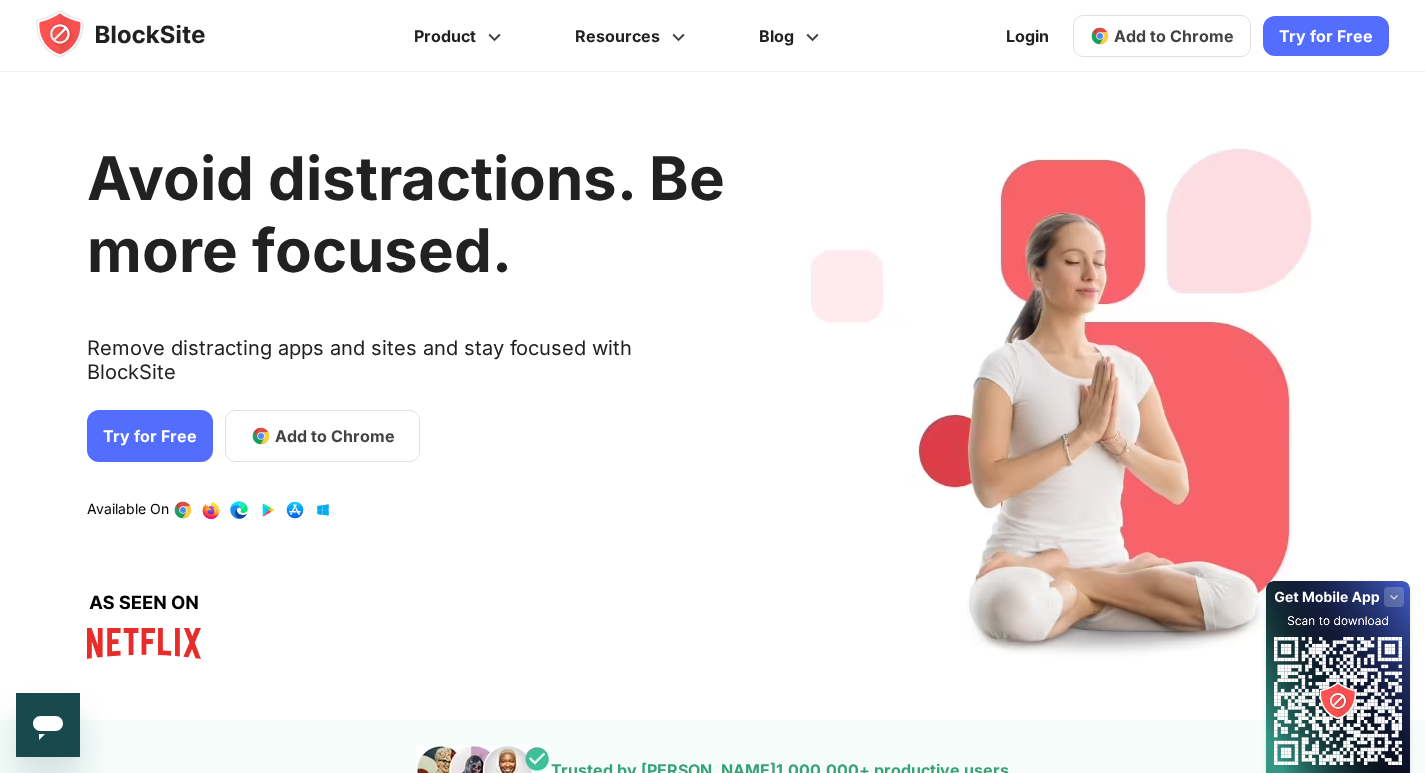 click at bounding box center [140, 34] 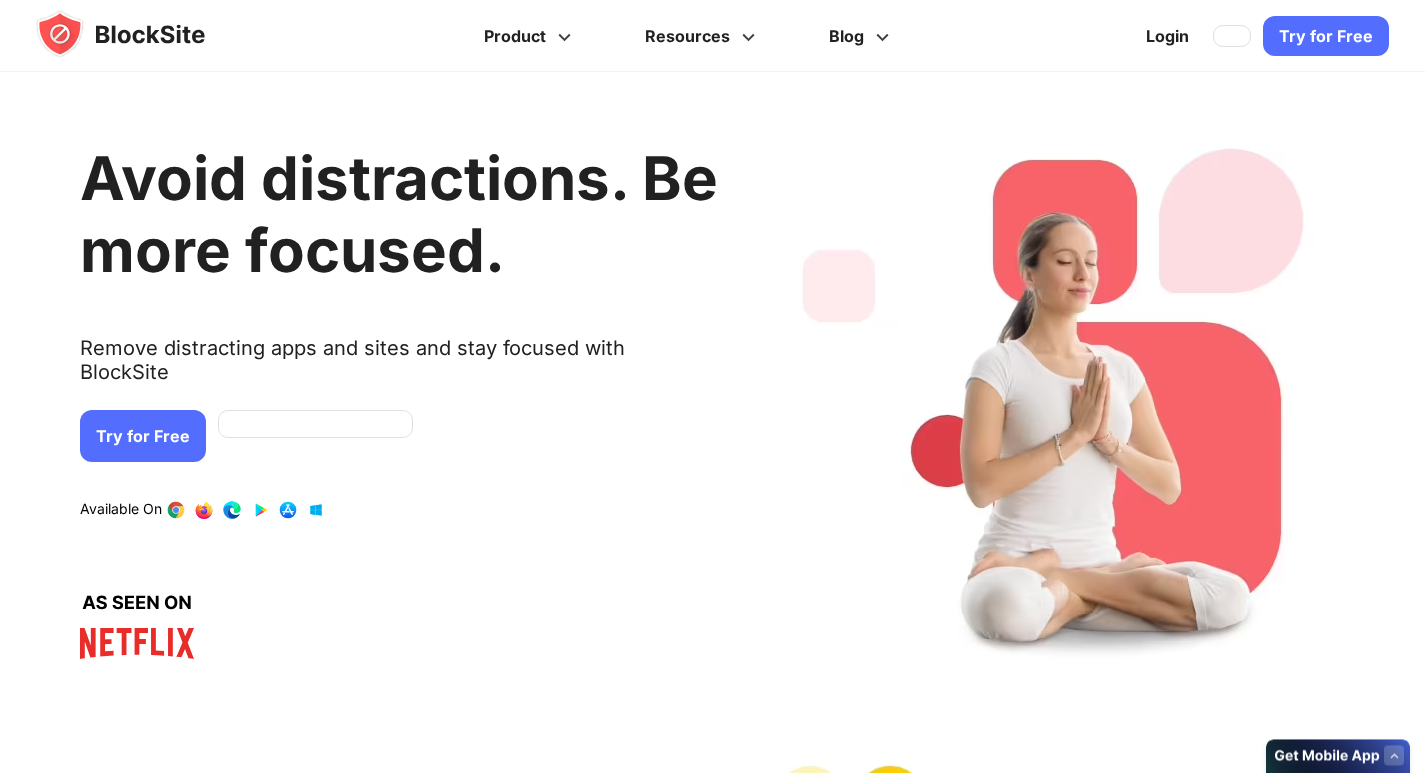 scroll, scrollTop: 0, scrollLeft: 0, axis: both 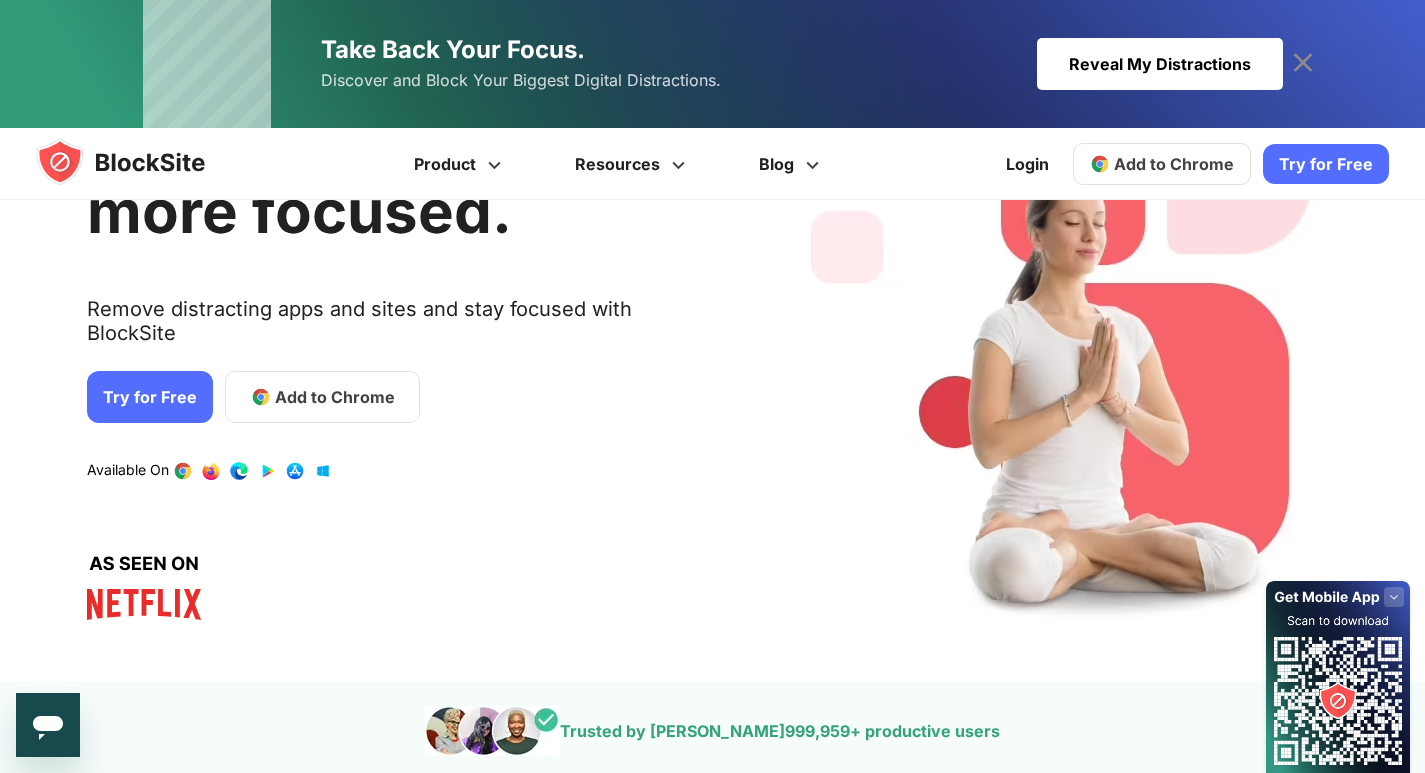 click 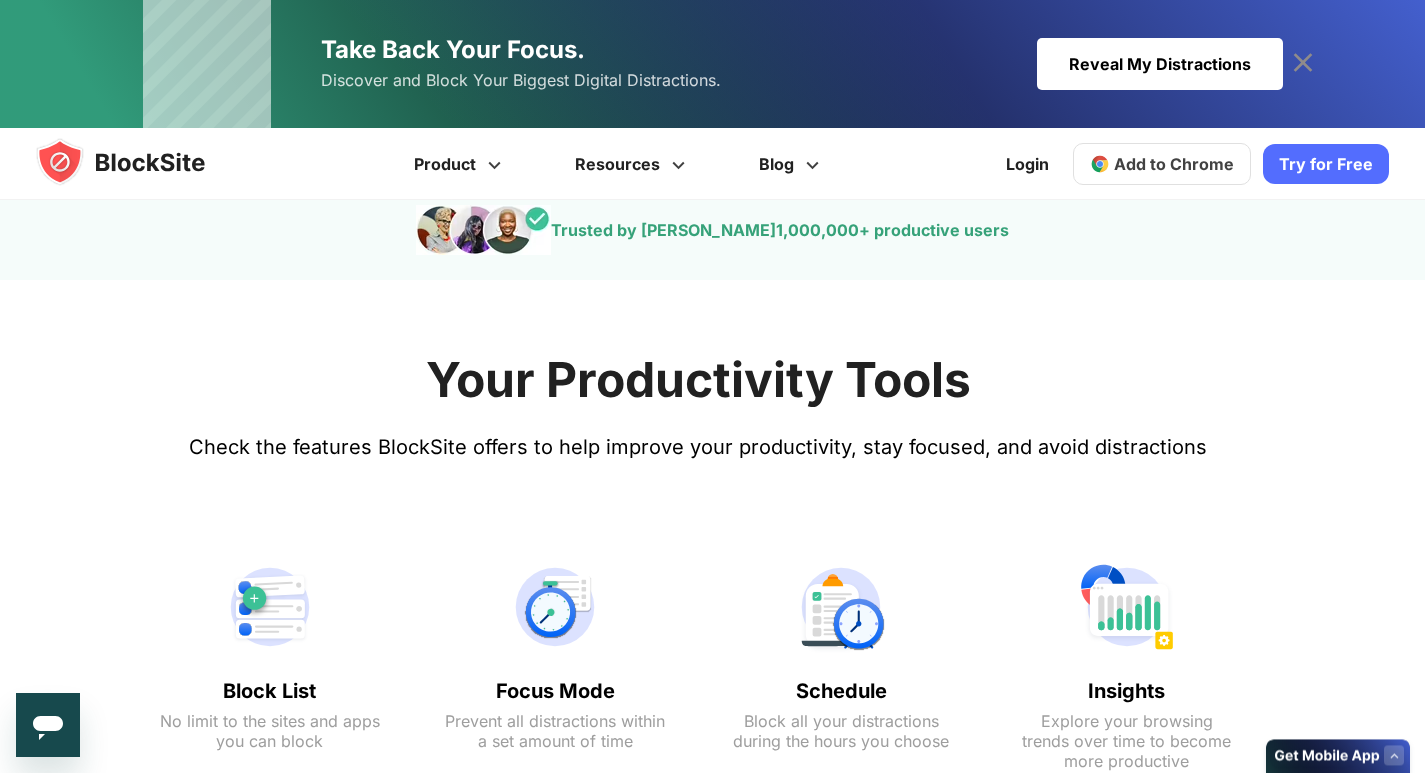 scroll, scrollTop: 667, scrollLeft: 0, axis: vertical 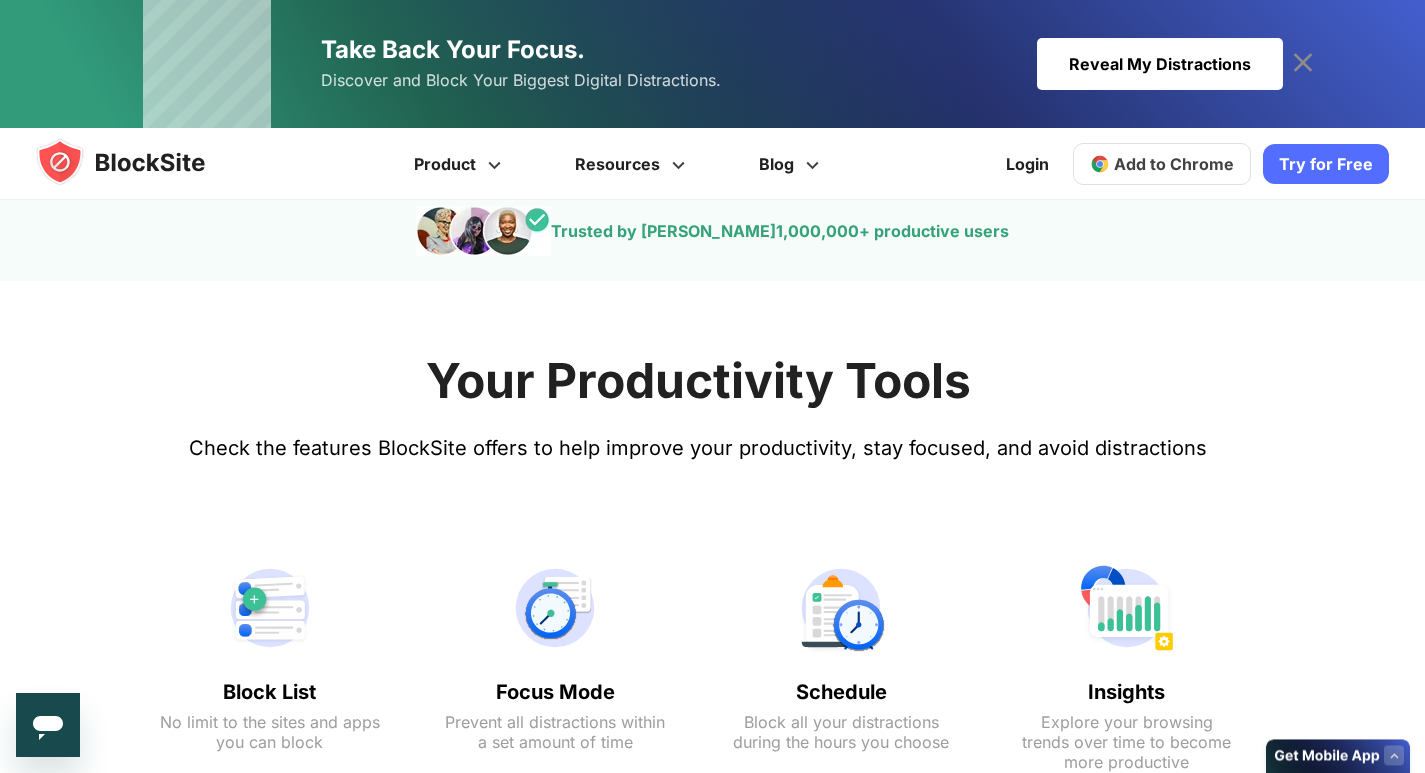 click at bounding box center [270, 608] 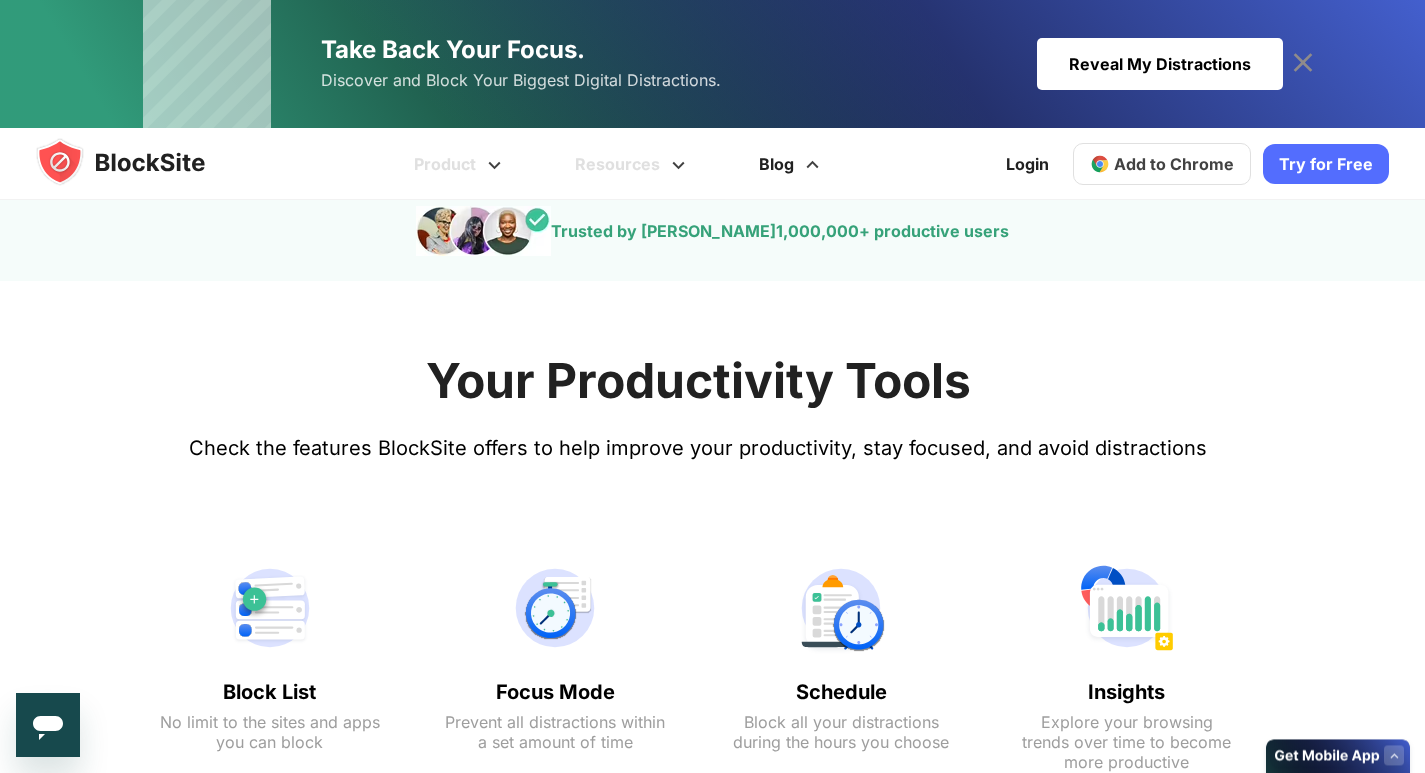 click on "Blog" at bounding box center [792, 164] 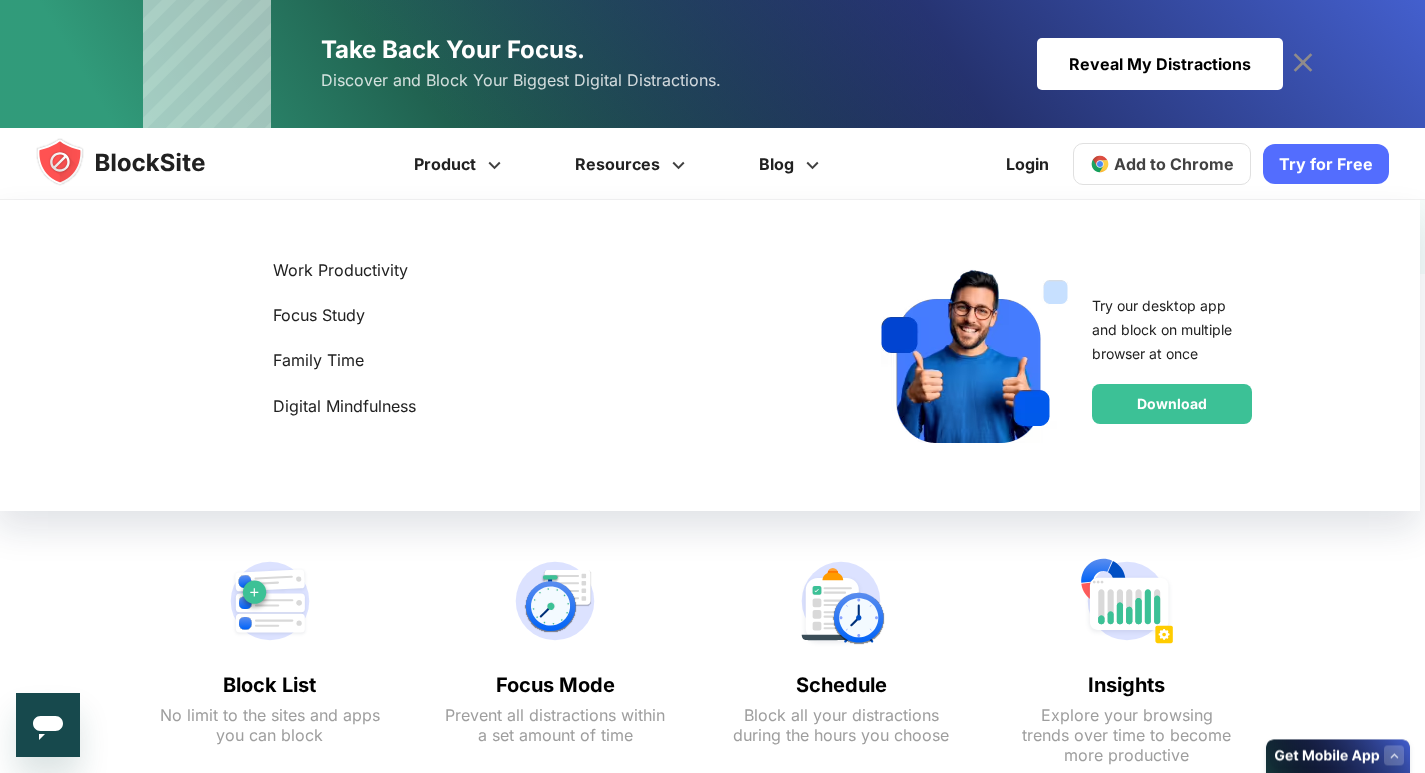 click at bounding box center (270, 601) 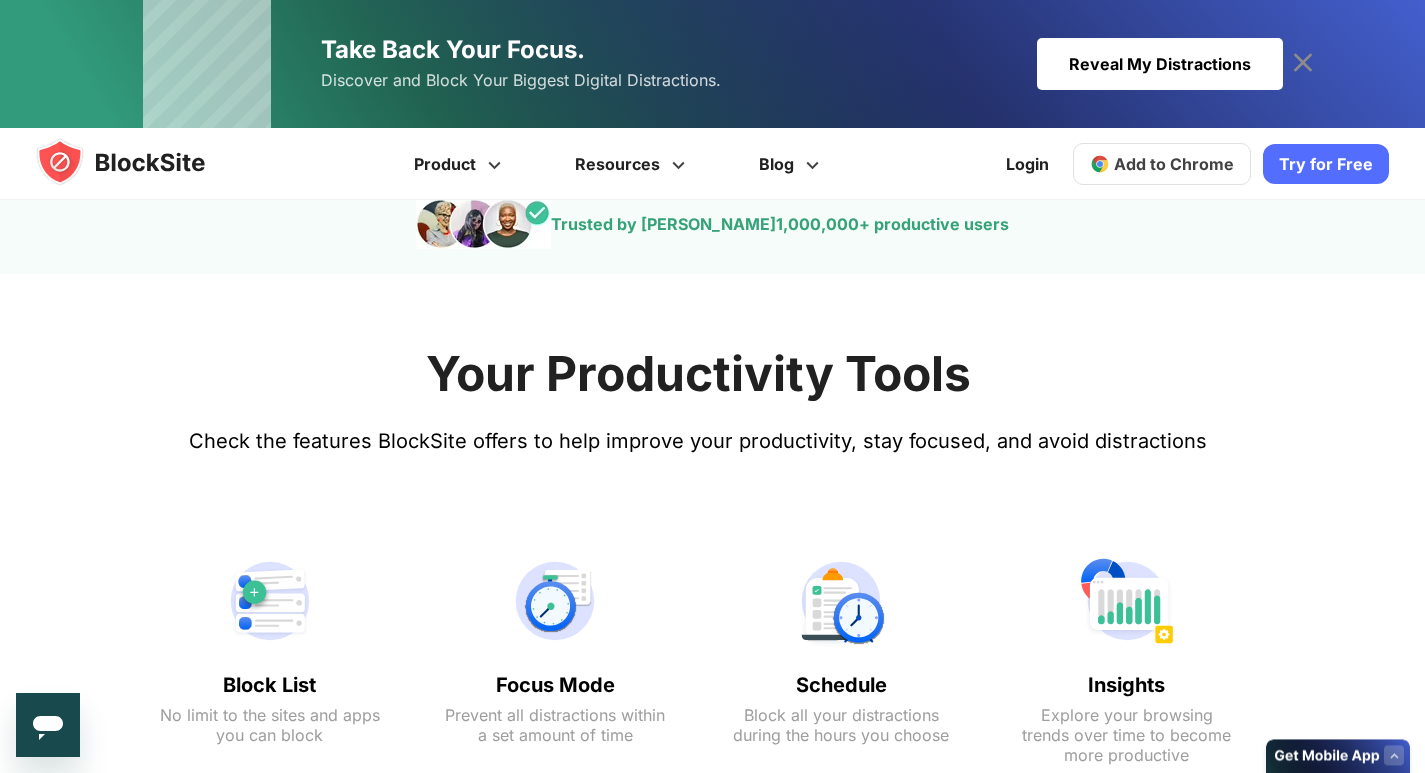 click 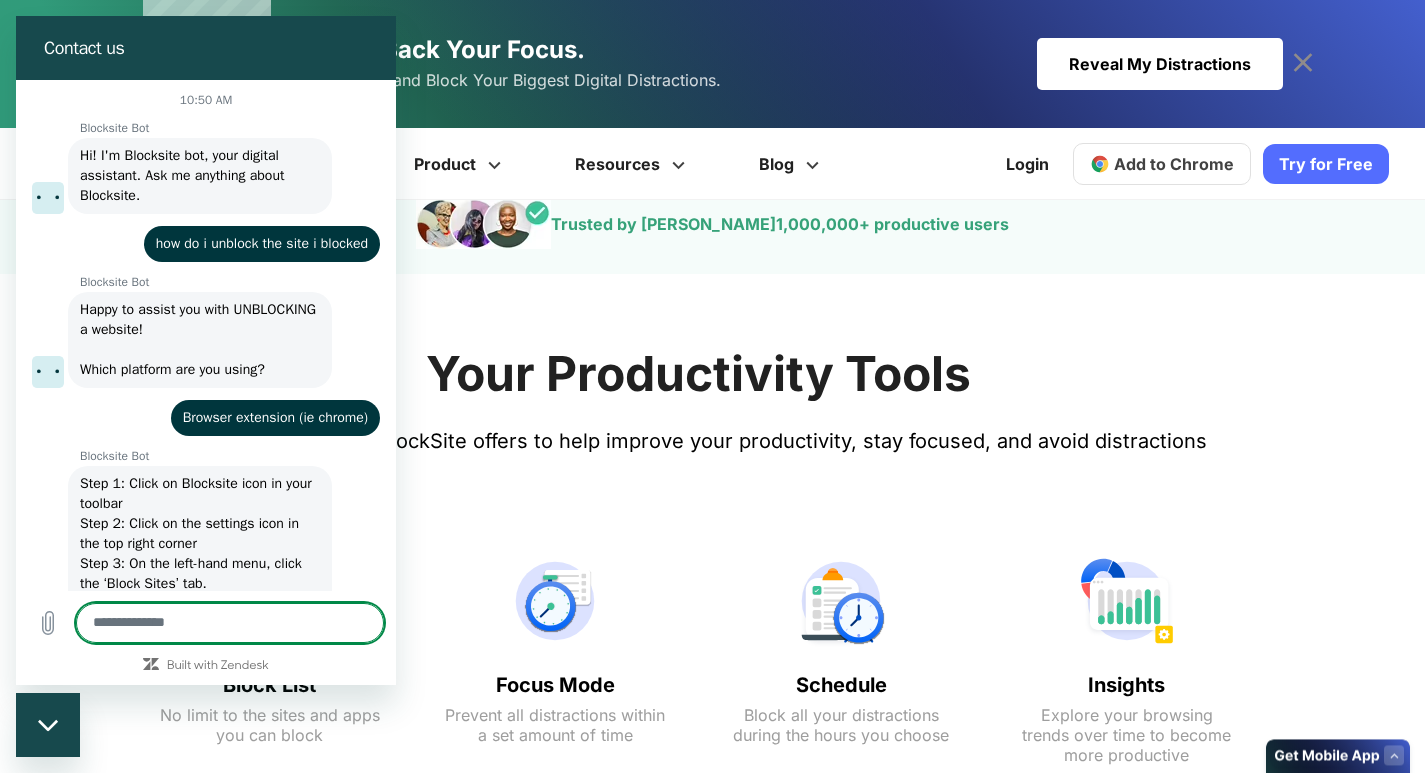 scroll, scrollTop: 0, scrollLeft: 0, axis: both 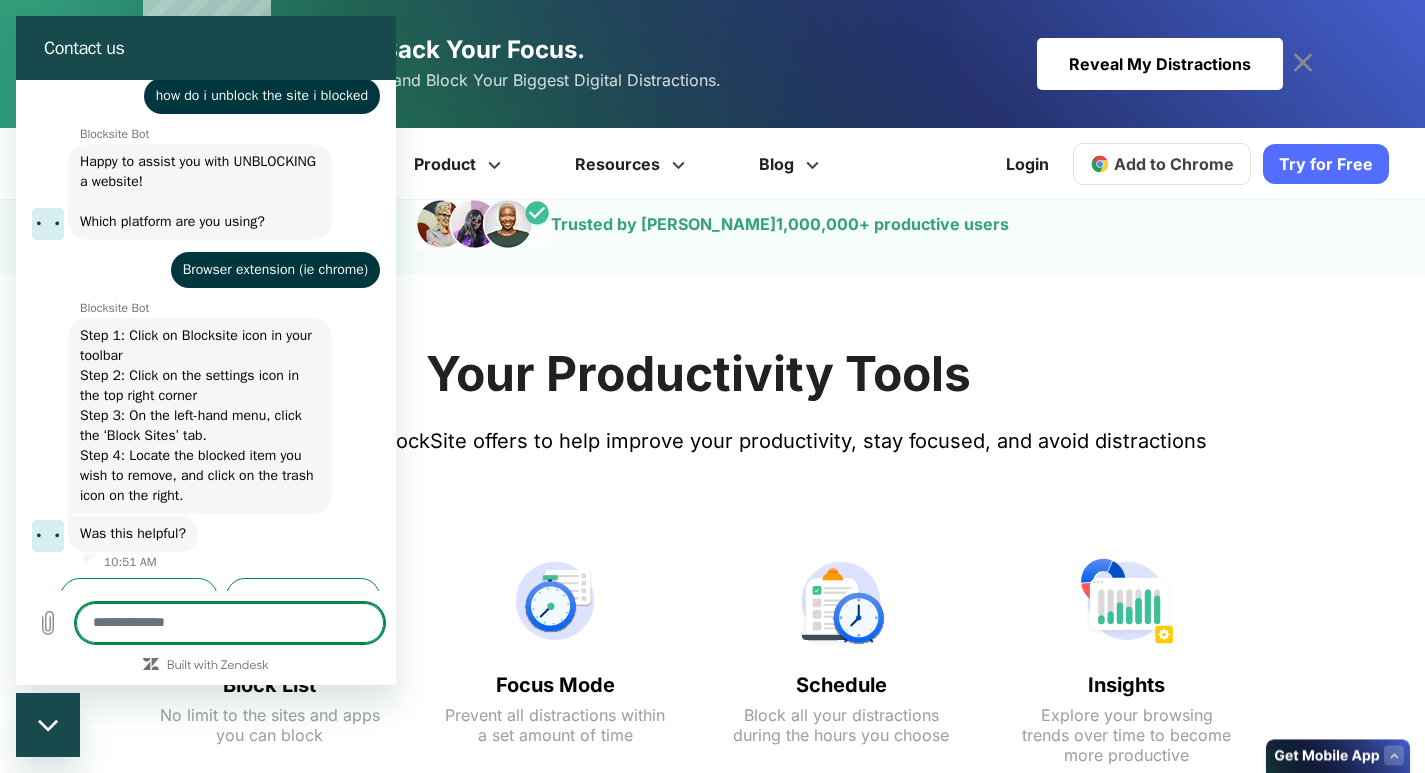click on "Your Productivity Tools
Check the features BlockSite offers to help improve your productivity, stay focused, and avoid distractions
Block List
No limit to the sites and apps you can block
Focus Mode" at bounding box center (698, 887) 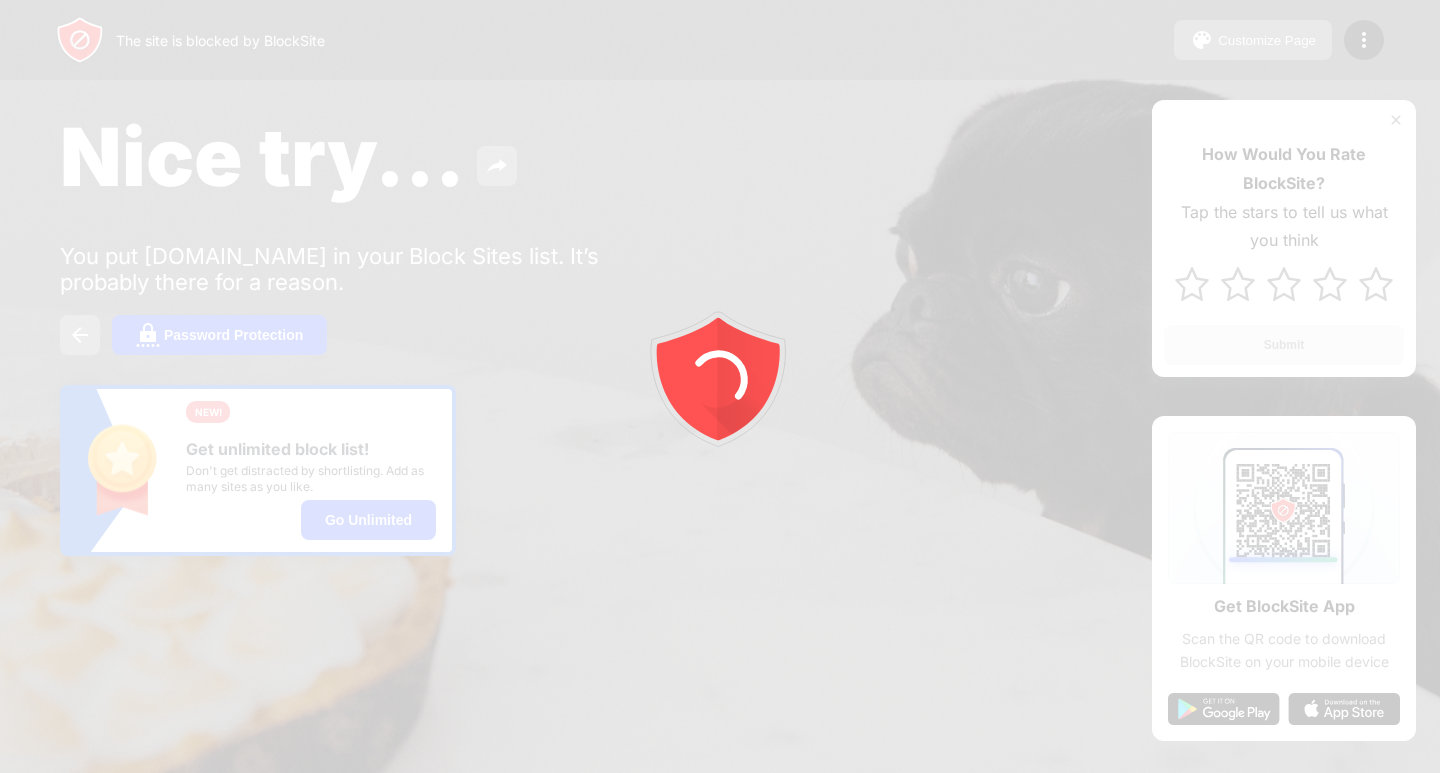 scroll, scrollTop: 0, scrollLeft: 0, axis: both 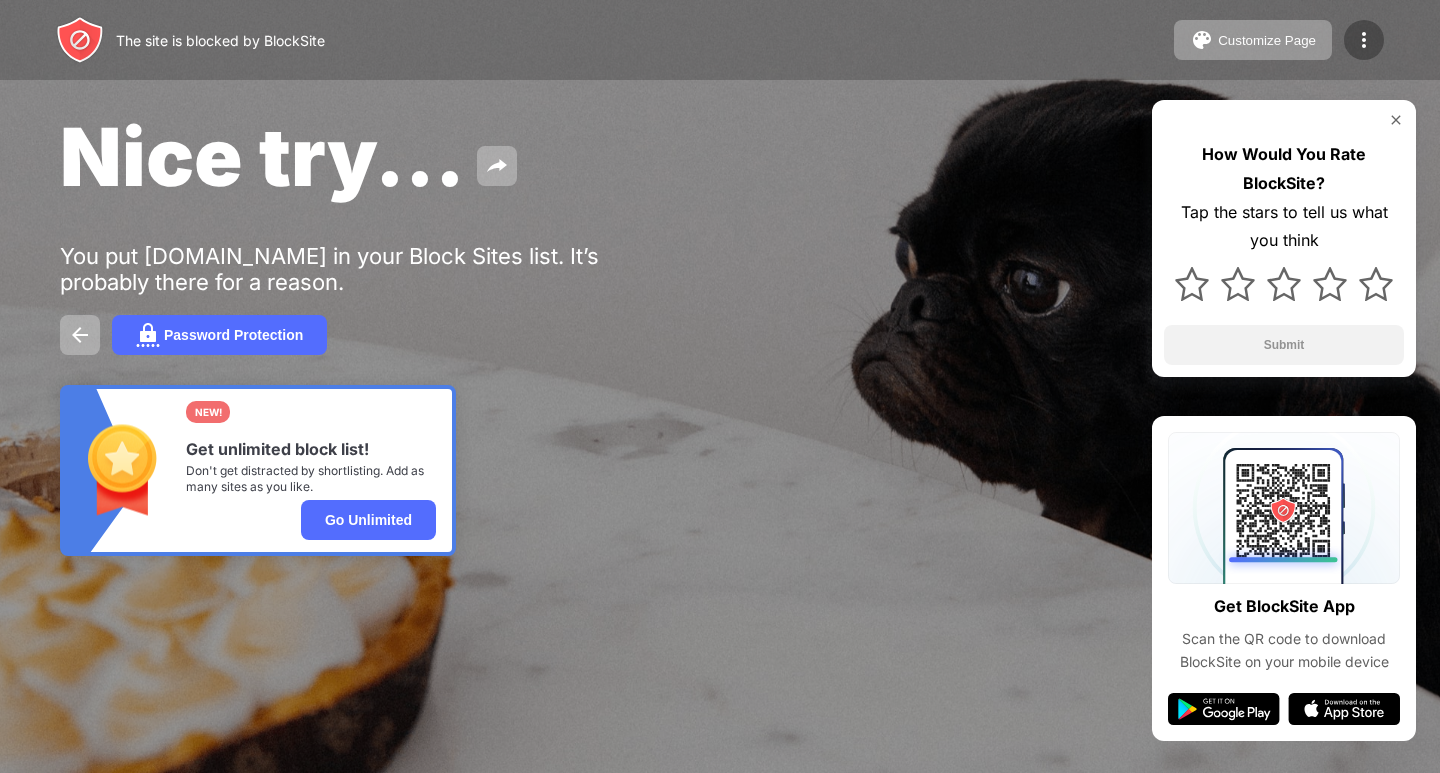 click at bounding box center [1364, 40] 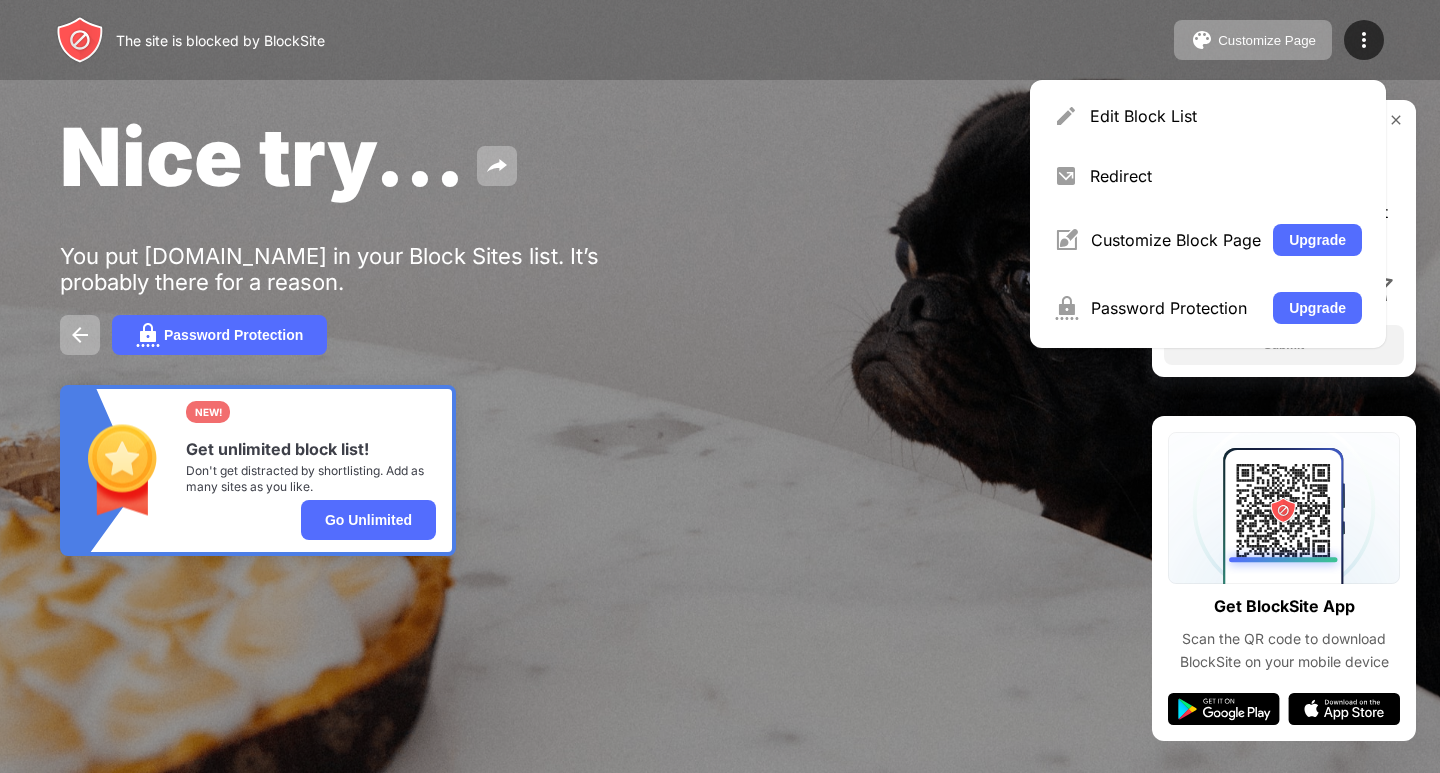 click on "Nice try... You put chess.com in your Block Sites list. It’s probably there for a reason. Password Protection NEW! Get unlimited block list! Don't get distracted by shortlisting. Add as many sites as you like. Go Unlimited How Would You Rate BlockSite? Tap the stars to tell us what you think Submit" at bounding box center [720, 332] 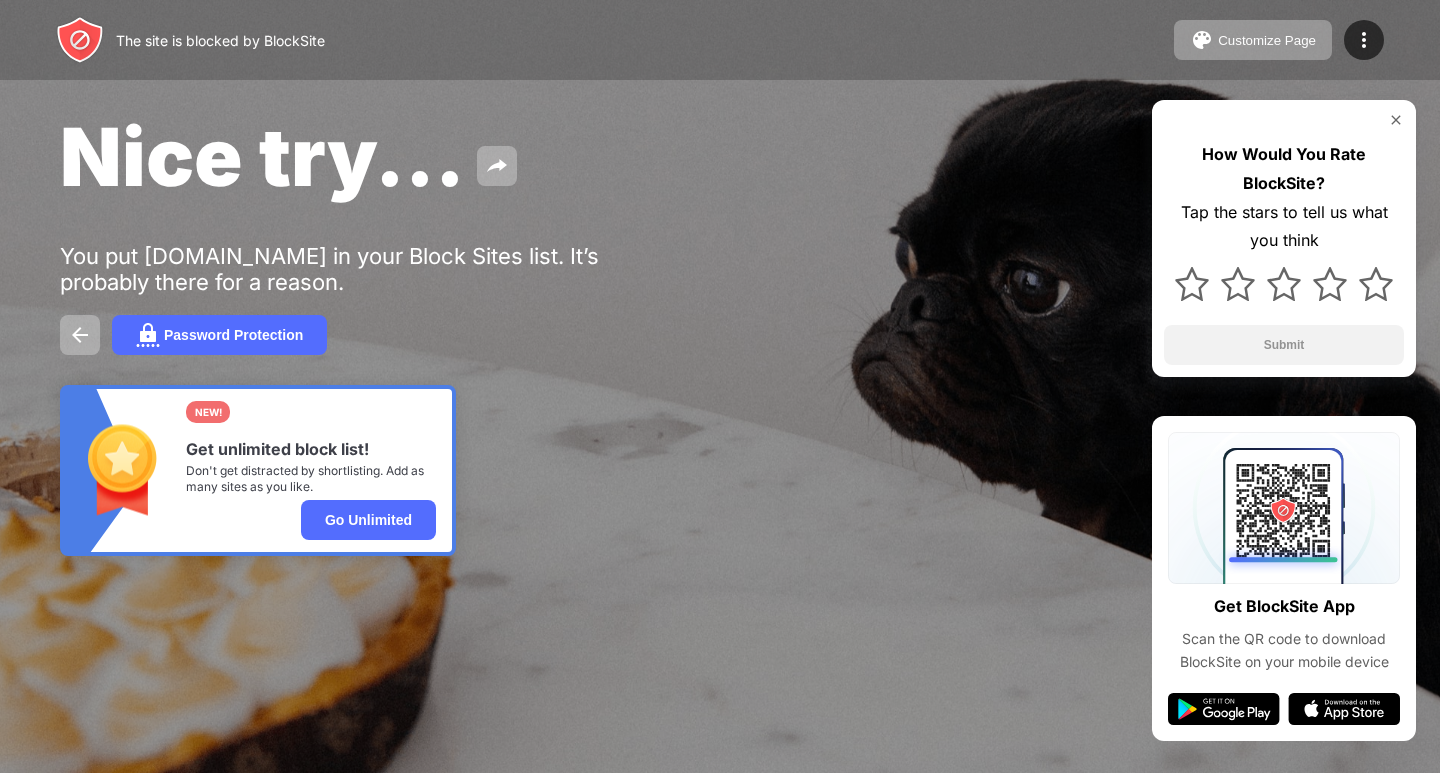 click at bounding box center (80, 40) 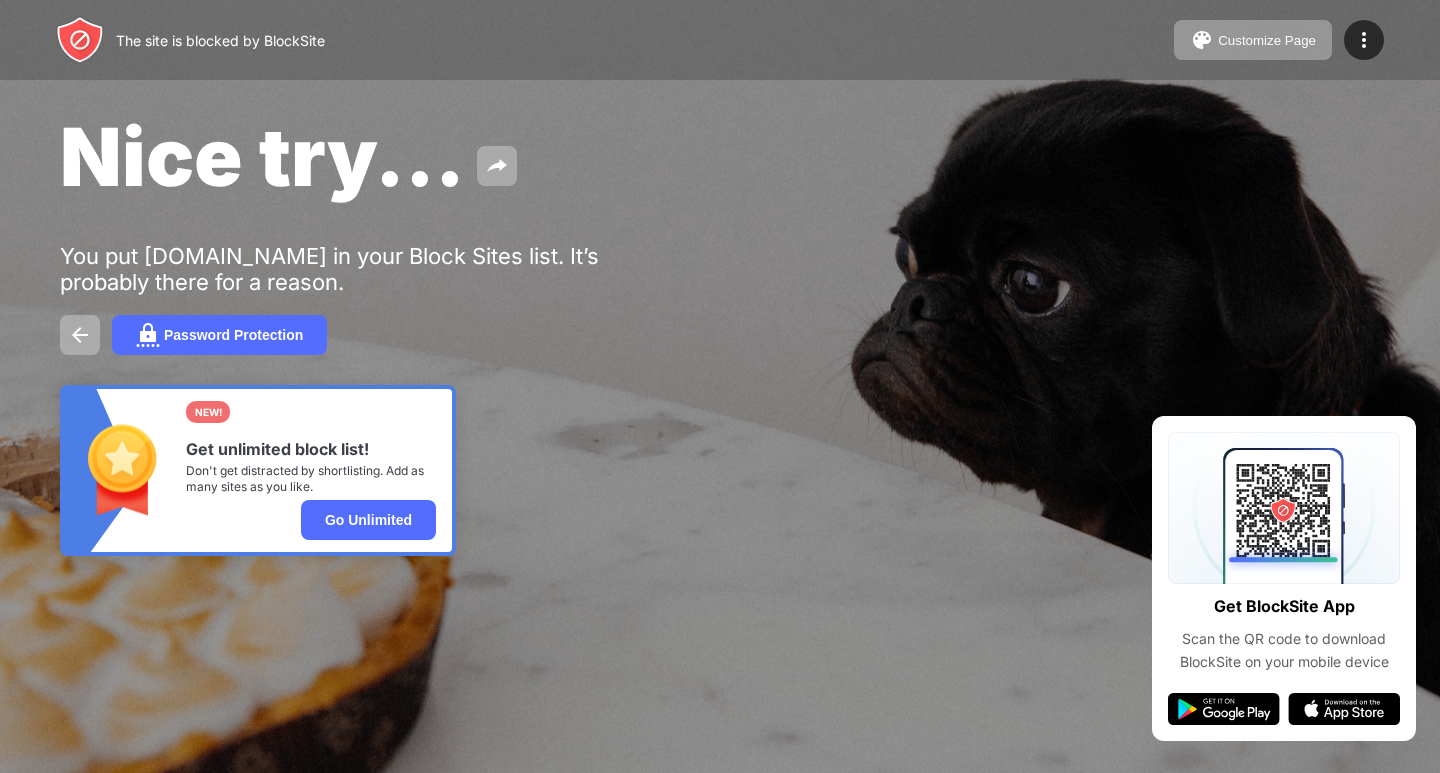 drag, startPoint x: 1369, startPoint y: 43, endPoint x: 1369, endPoint y: 67, distance: 24 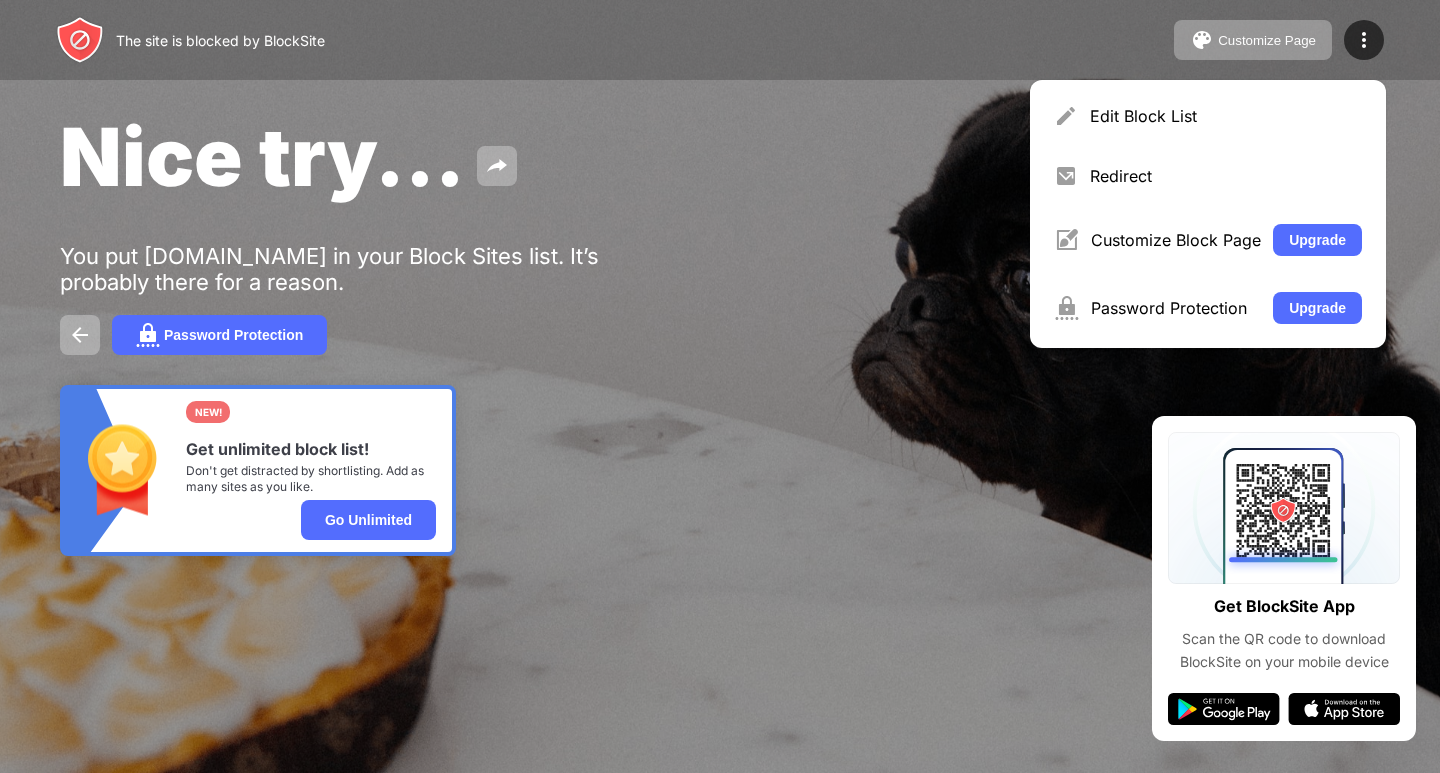 click on "Edit Block List" at bounding box center (1226, 116) 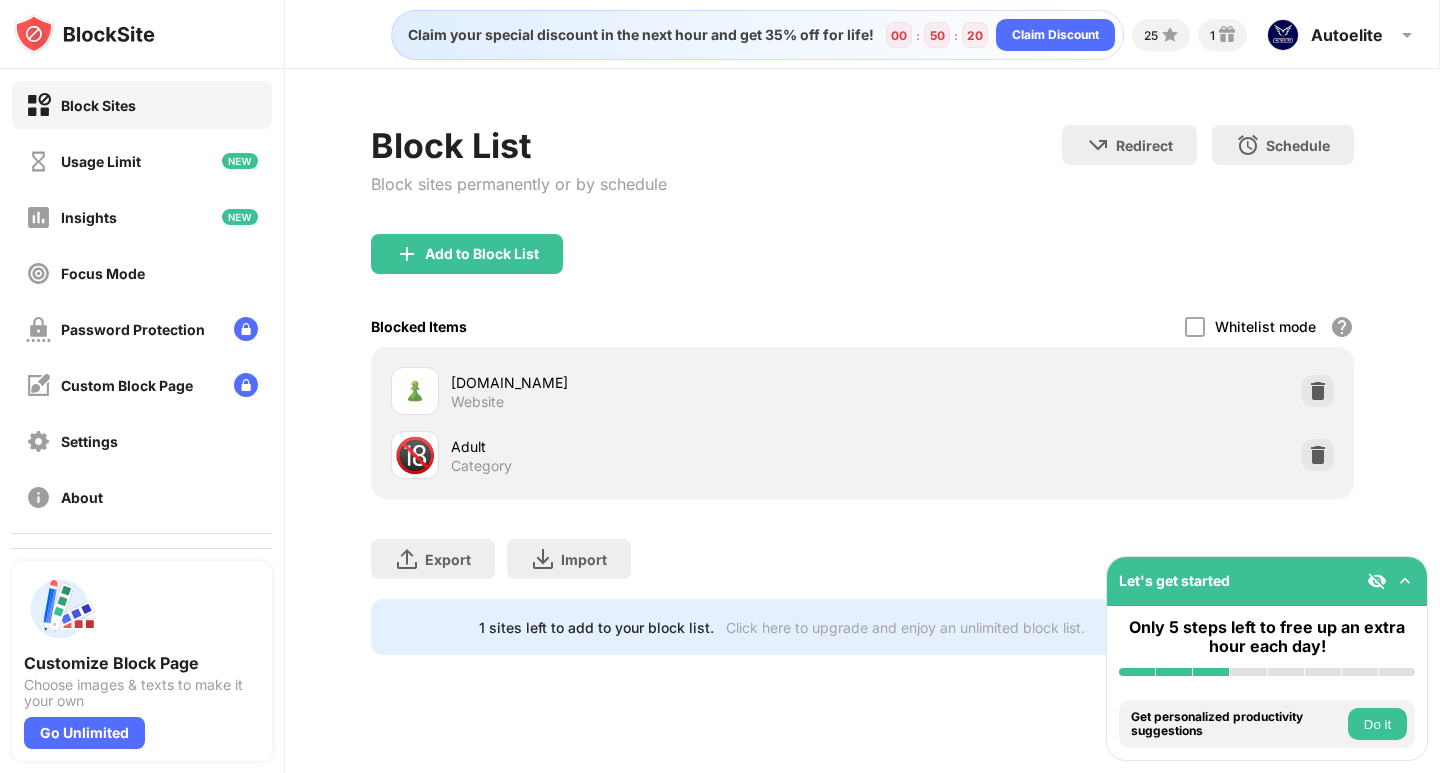 click at bounding box center (1405, 581) 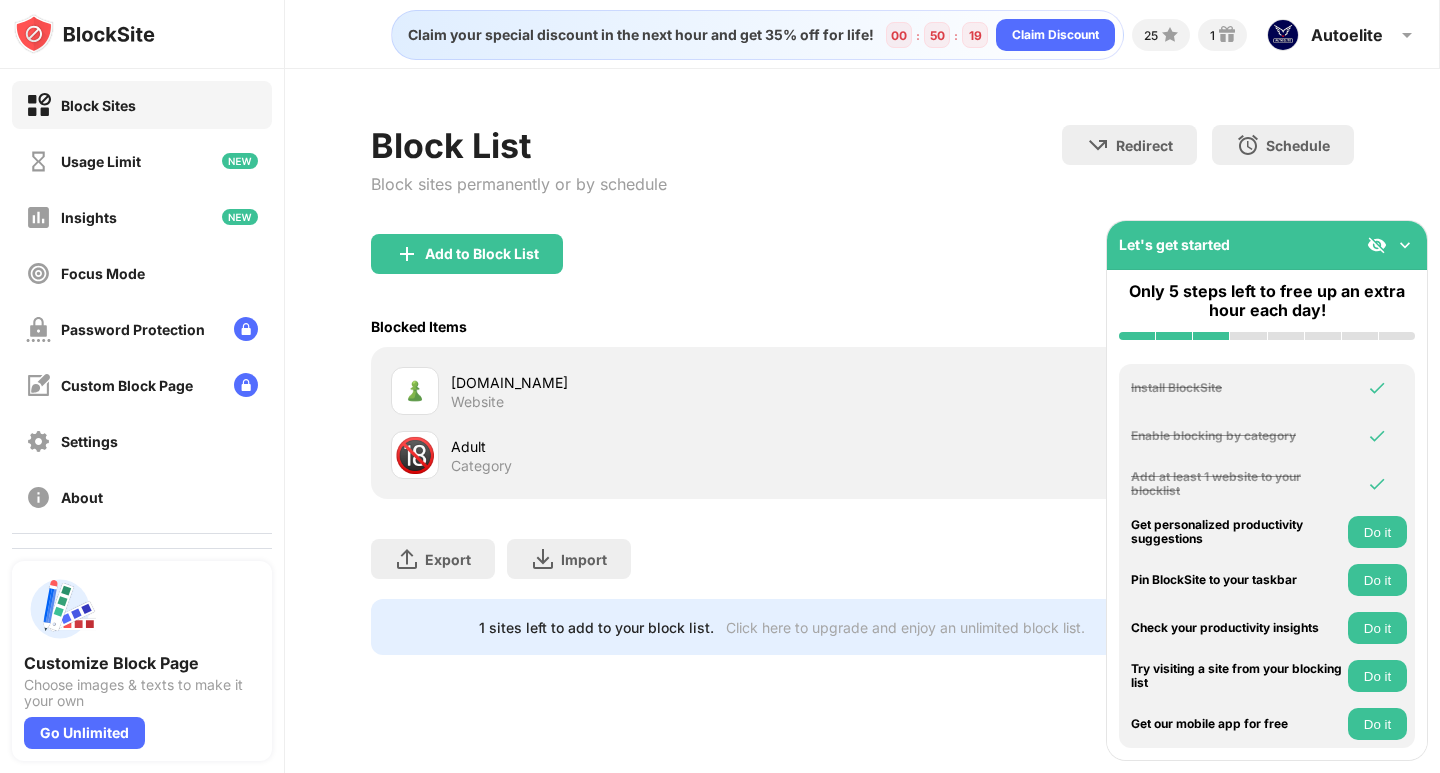 click at bounding box center (1405, 245) 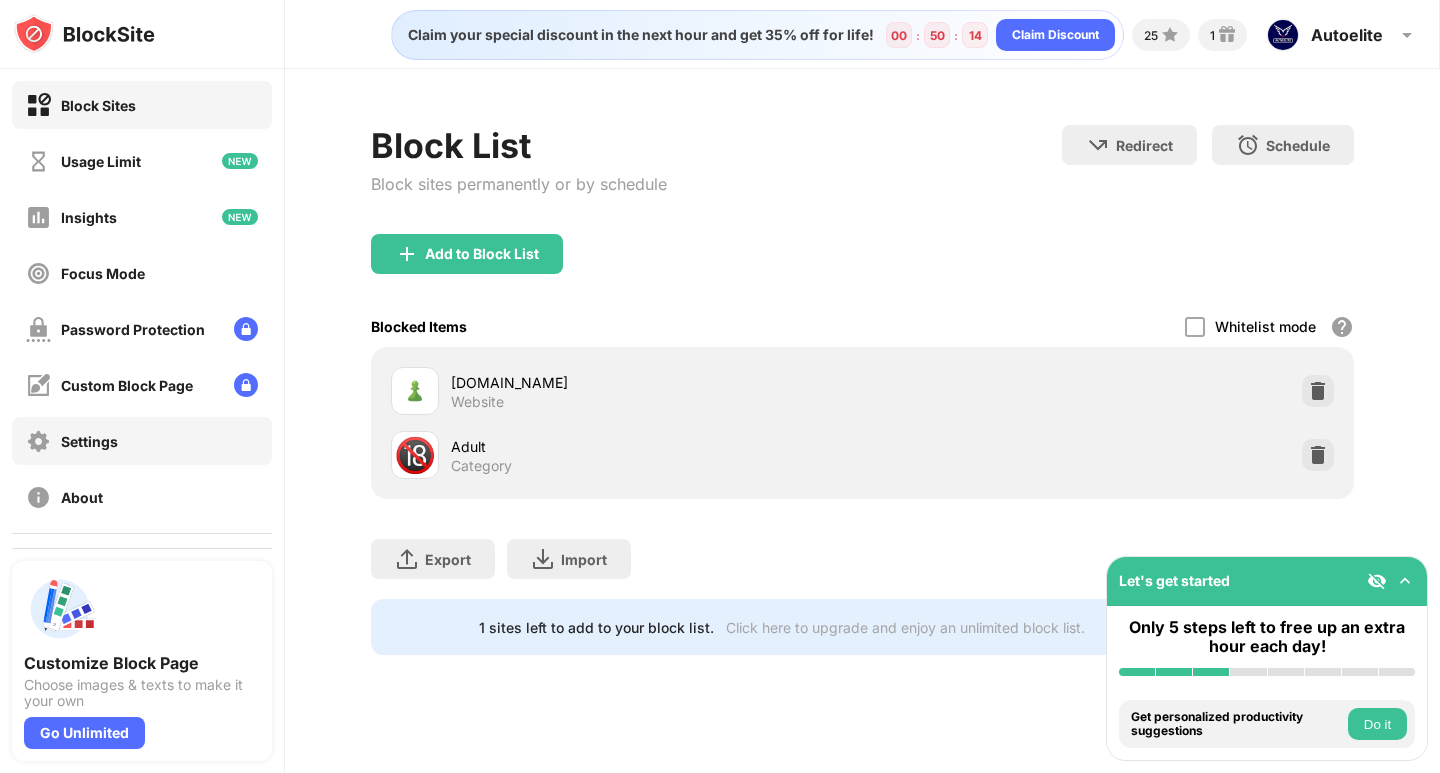 click on "Settings" at bounding box center [142, 441] 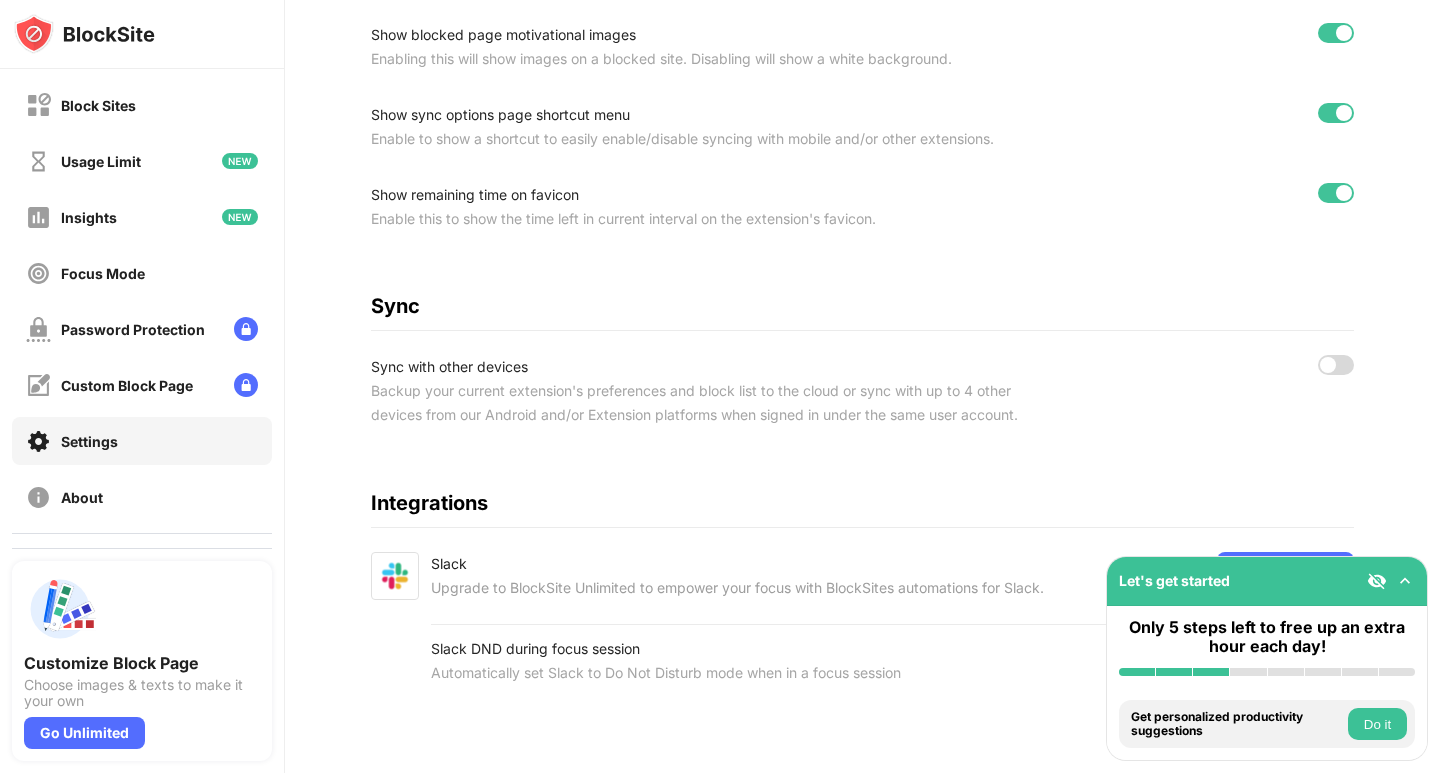 scroll, scrollTop: 821, scrollLeft: 0, axis: vertical 